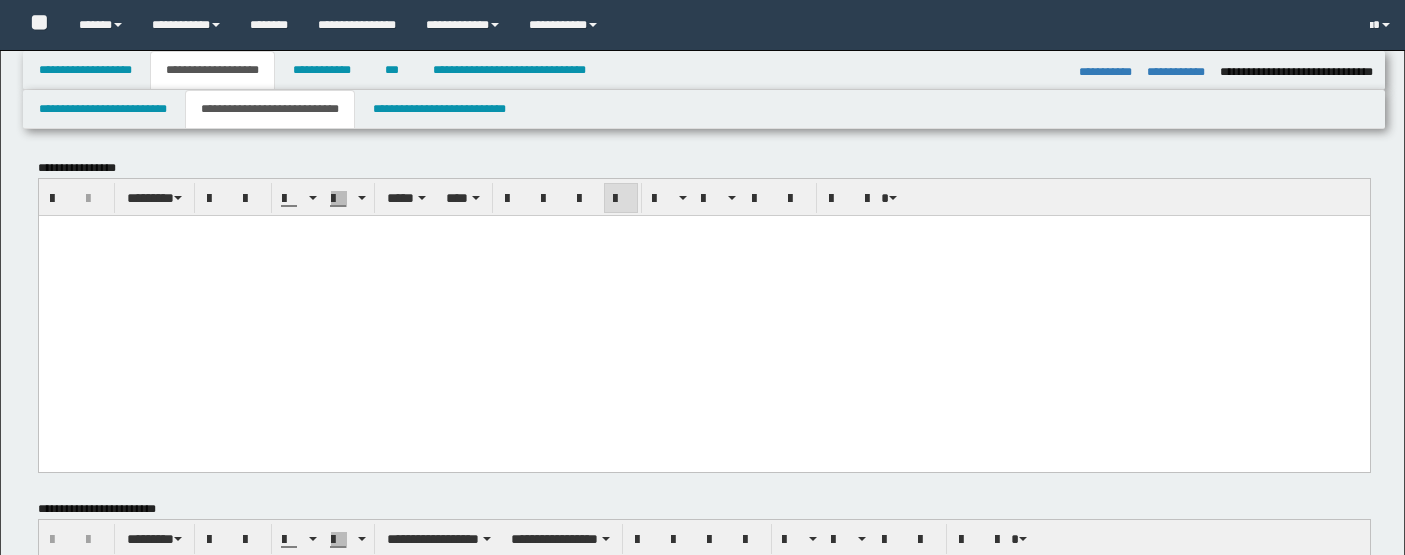 select on "*" 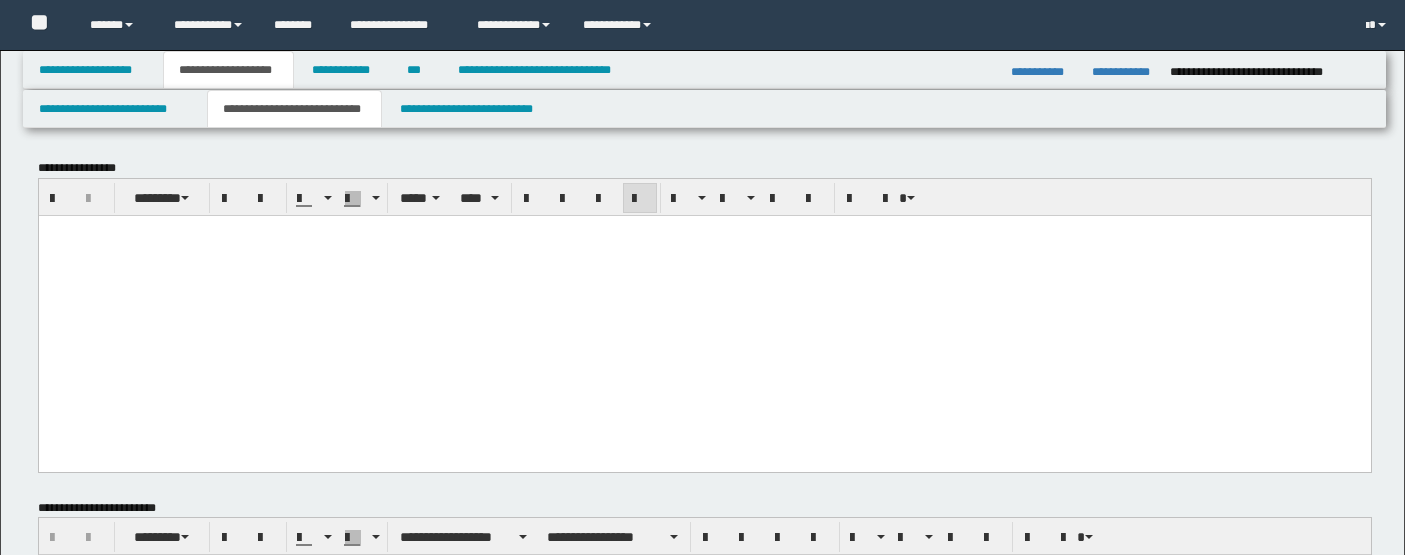 scroll, scrollTop: 5692, scrollLeft: 0, axis: vertical 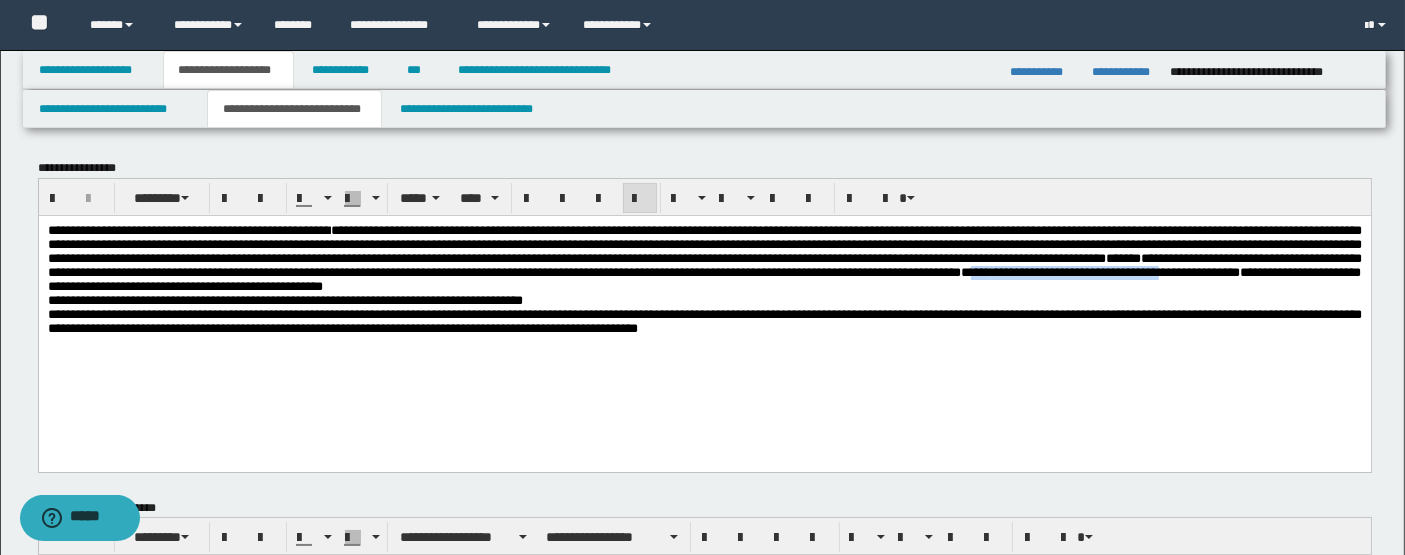 drag, startPoint x: 701, startPoint y: 294, endPoint x: 931, endPoint y: 295, distance: 230.00217 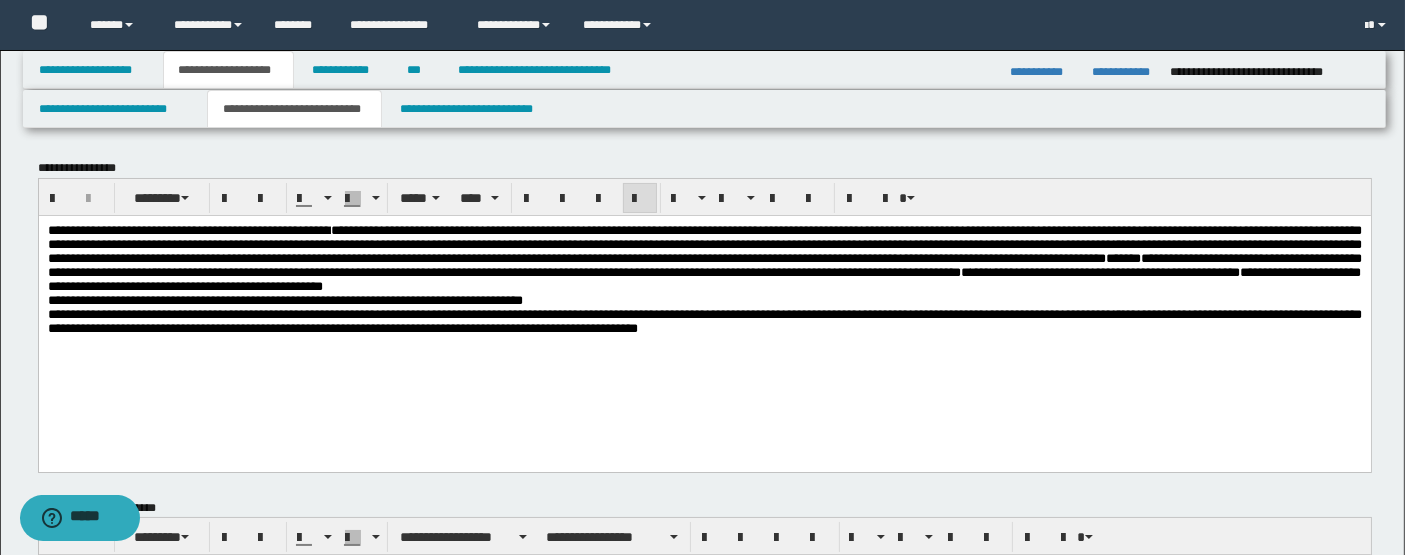 click on "**********" at bounding box center (704, 257) 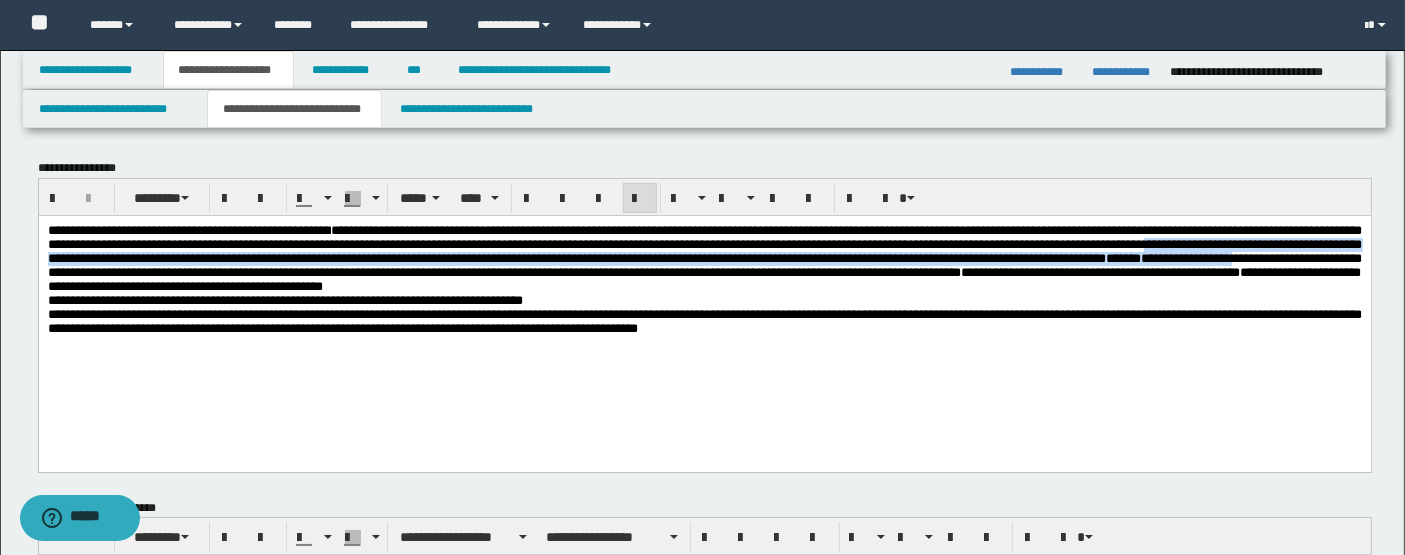 drag, startPoint x: 376, startPoint y: 268, endPoint x: 743, endPoint y: 274, distance: 367.04904 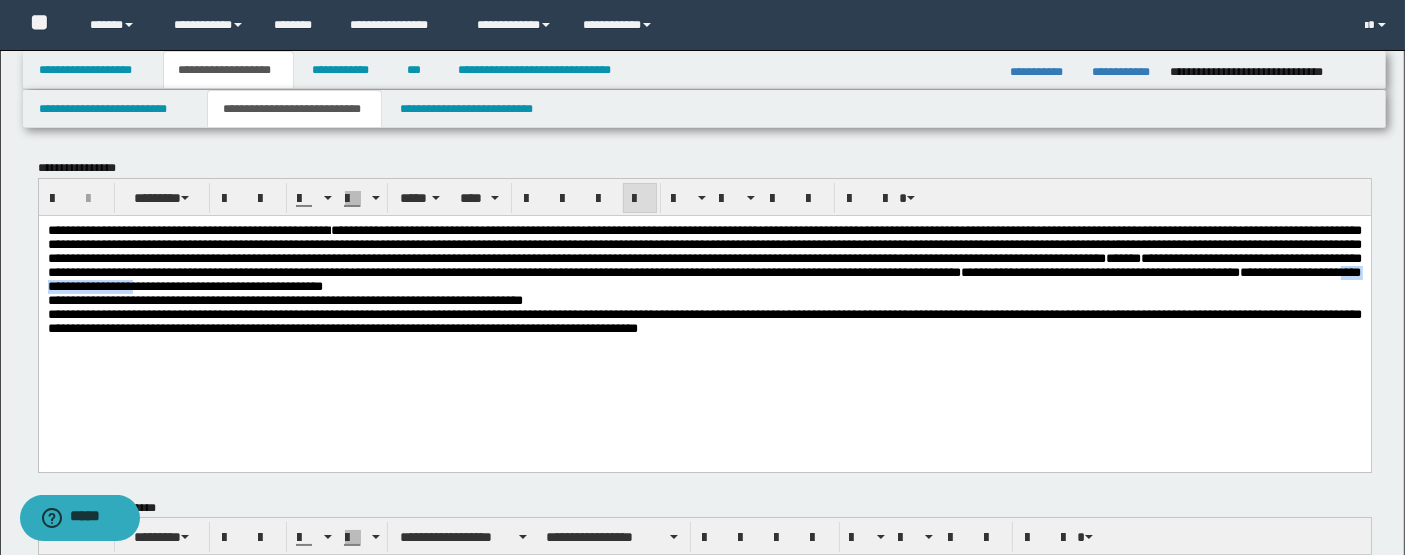 drag, startPoint x: 1151, startPoint y: 298, endPoint x: 1294, endPoint y: 297, distance: 143.0035 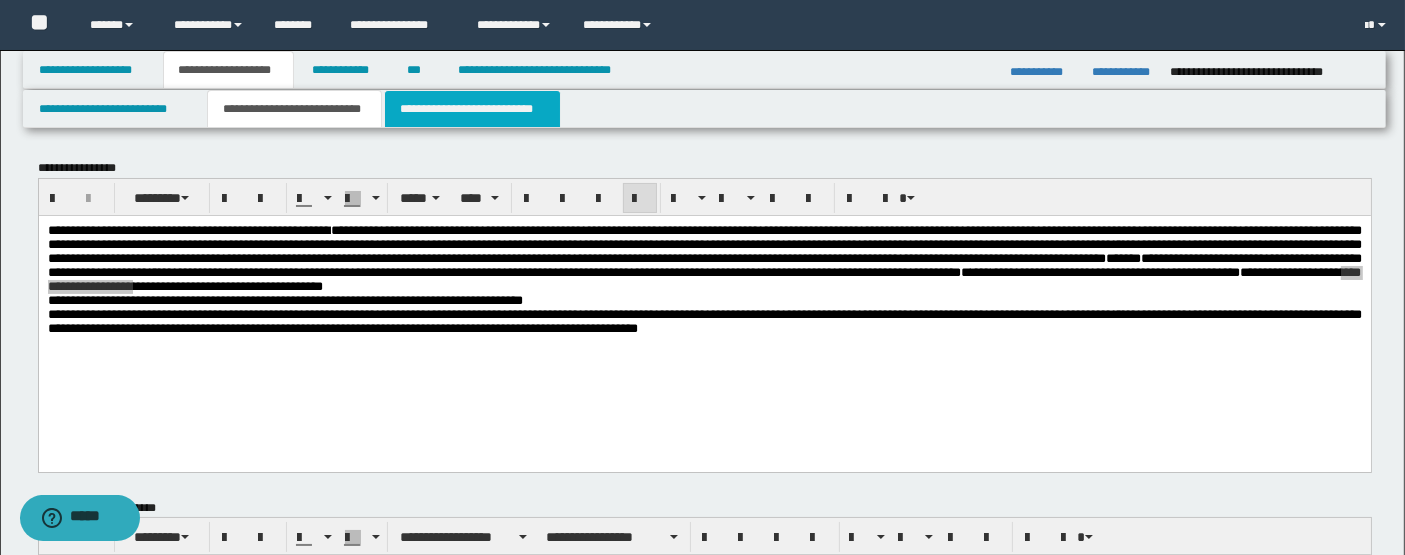 click on "**********" at bounding box center [472, 109] 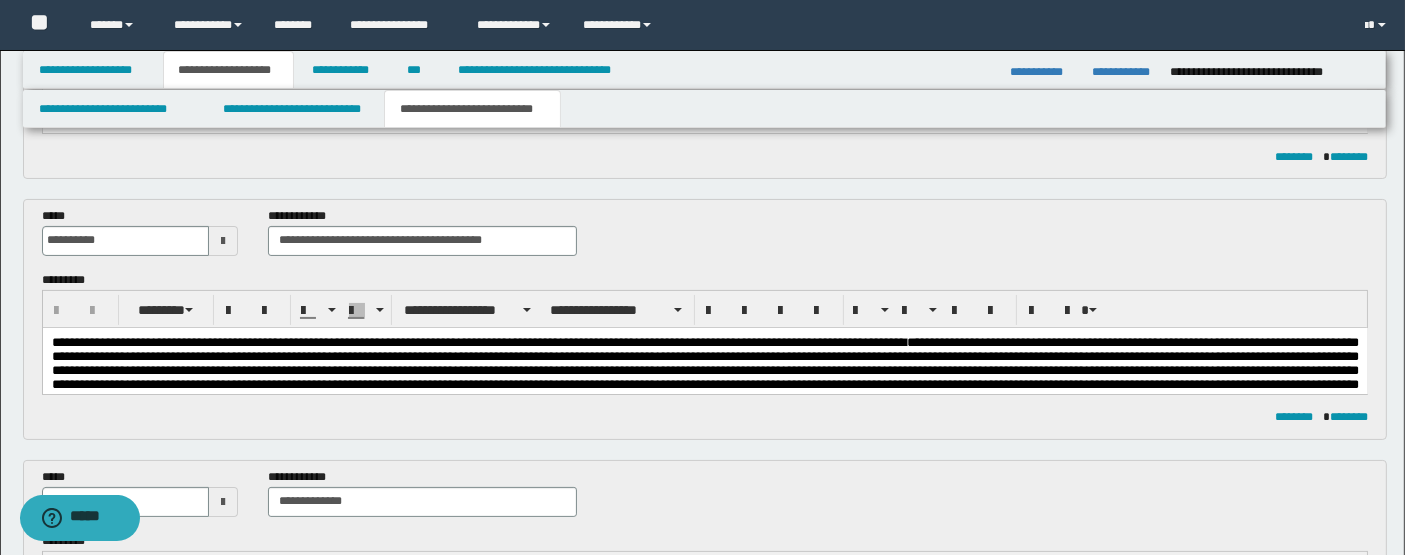 scroll, scrollTop: 291, scrollLeft: 0, axis: vertical 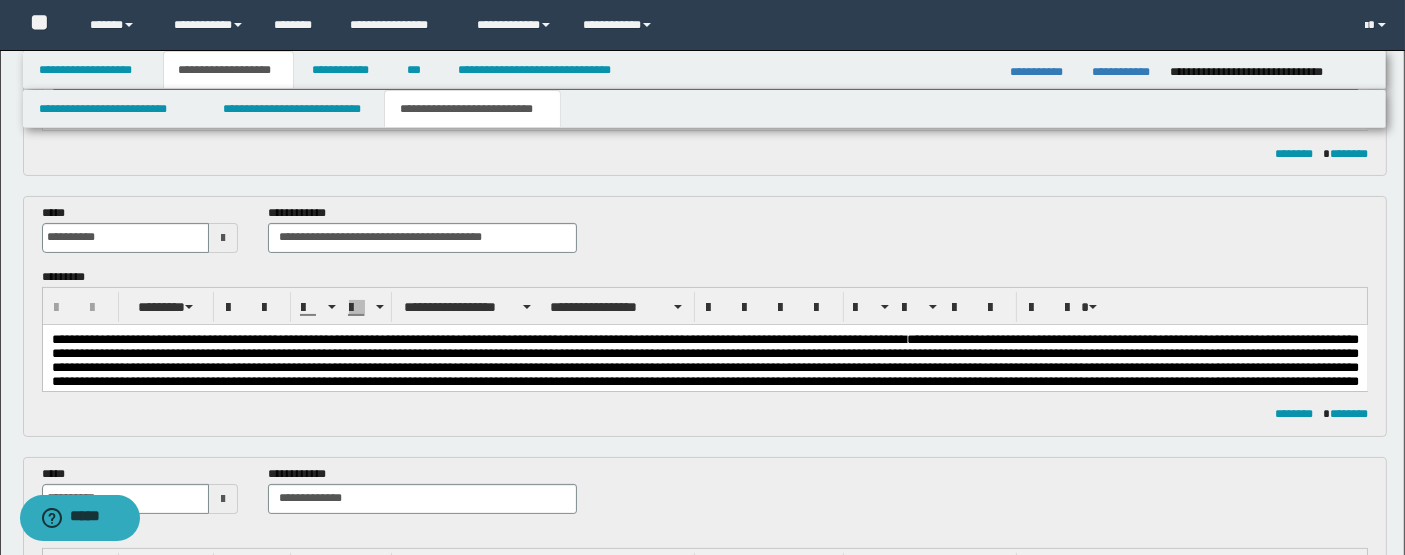 click on "**********" at bounding box center [704, 466] 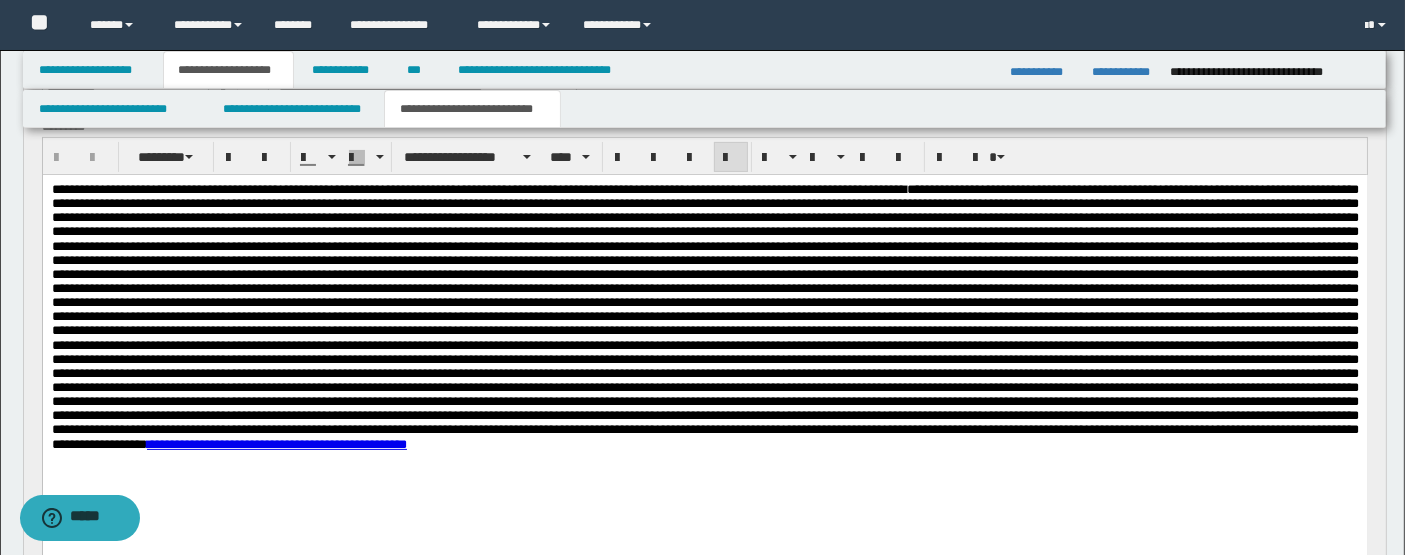 scroll, scrollTop: 437, scrollLeft: 0, axis: vertical 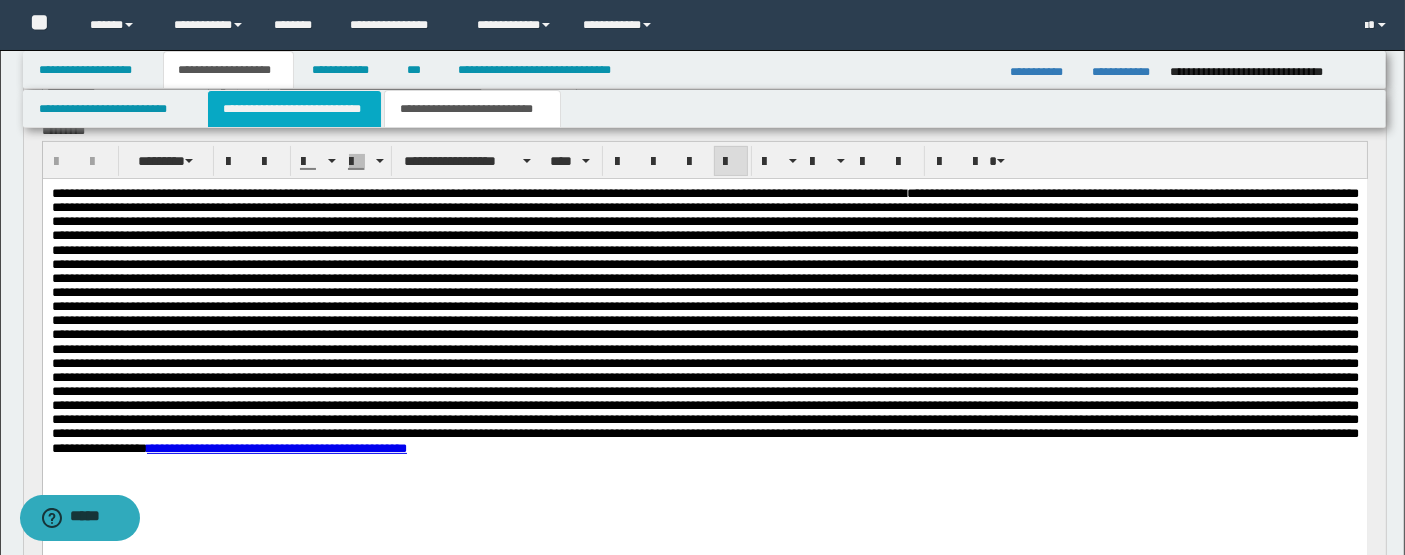 click on "**********" at bounding box center [294, 109] 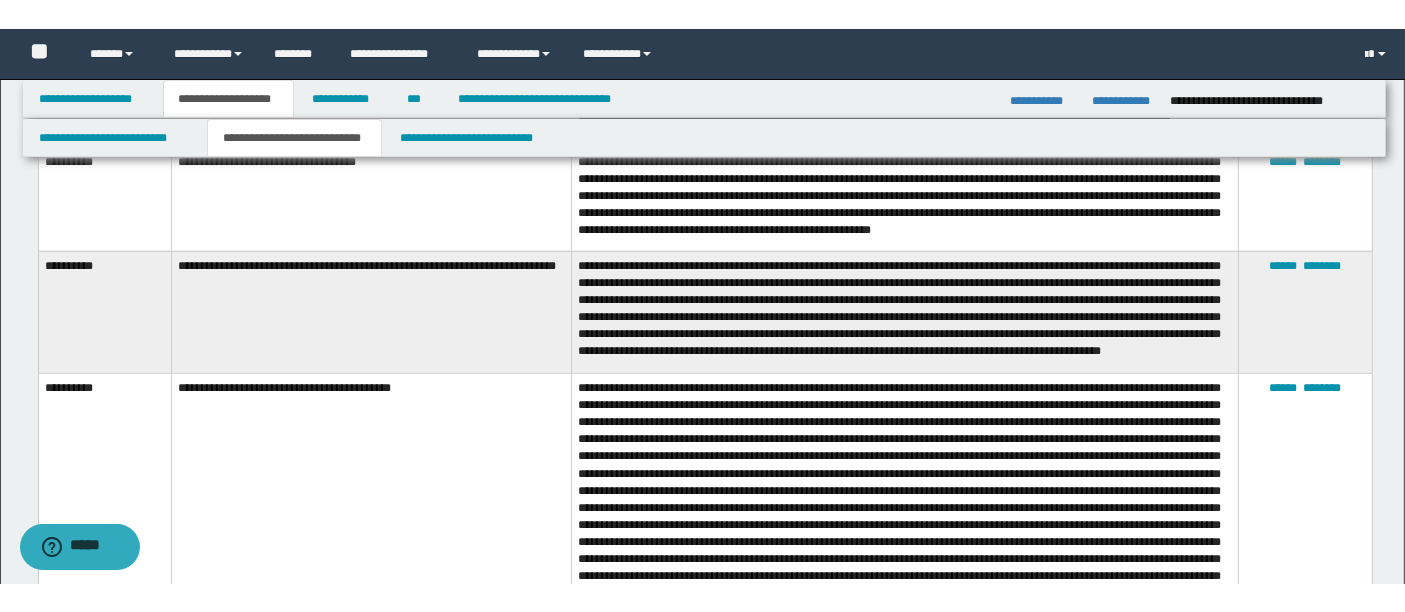 scroll, scrollTop: 1526, scrollLeft: 0, axis: vertical 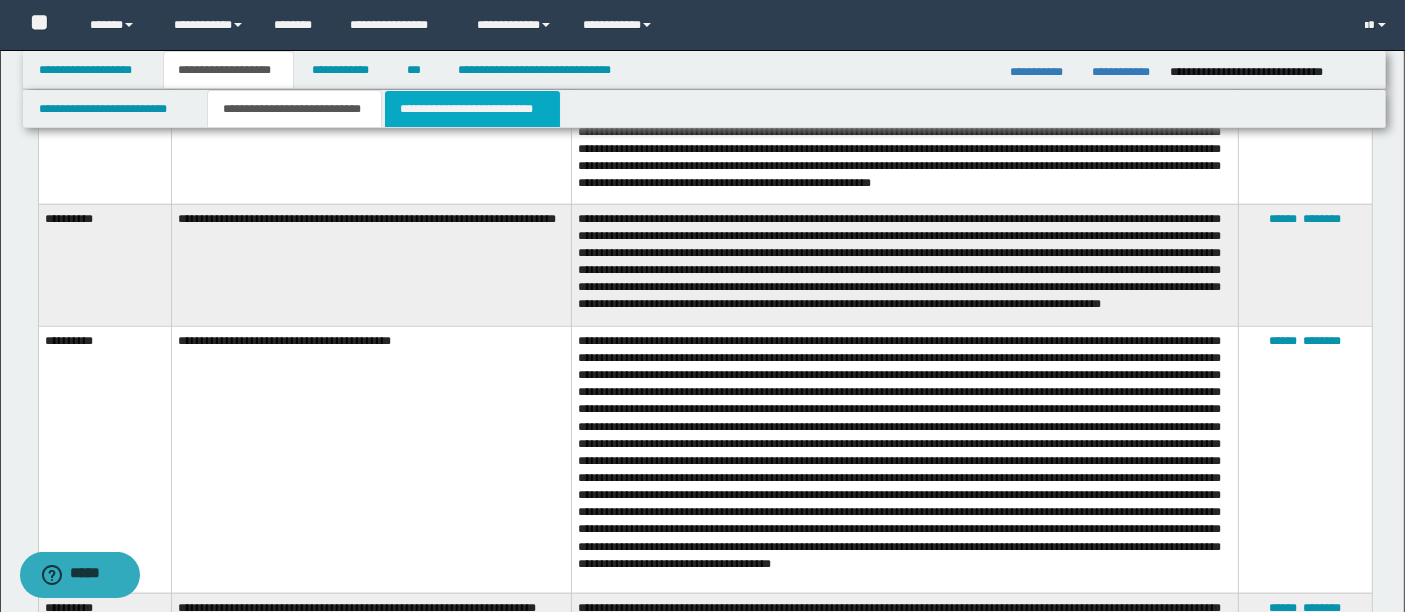 click on "**********" at bounding box center (472, 109) 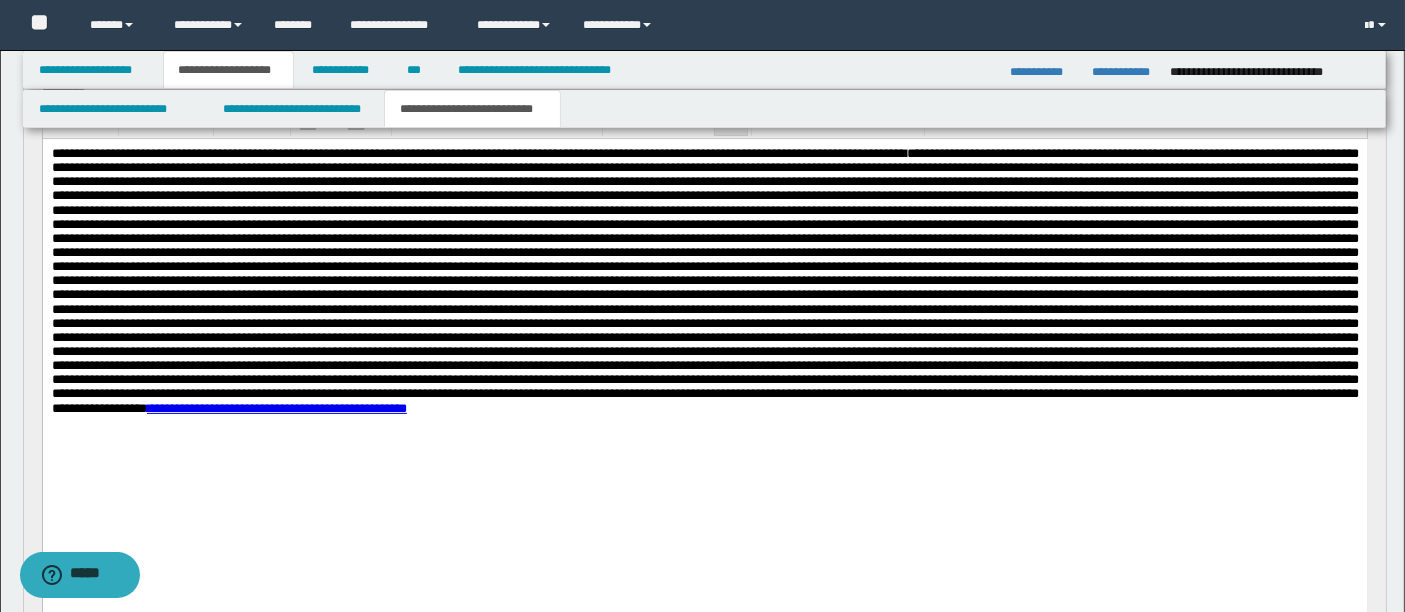 scroll, scrollTop: 468, scrollLeft: 0, axis: vertical 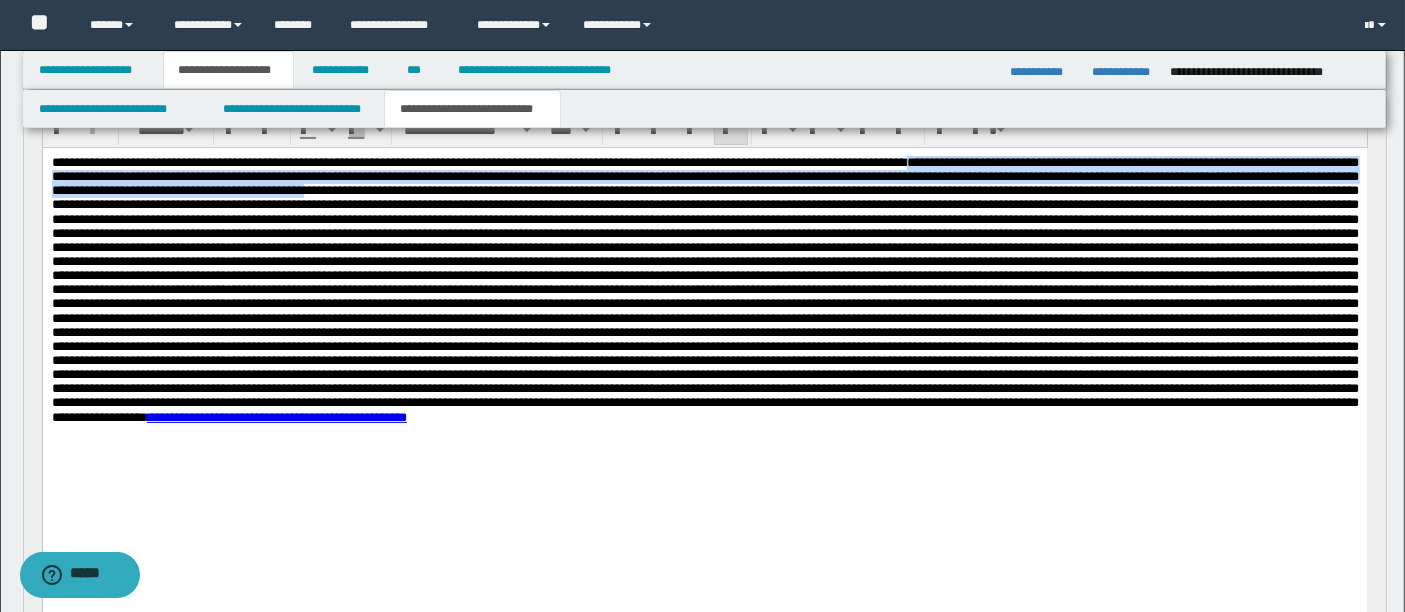 drag, startPoint x: 1027, startPoint y: 165, endPoint x: 914, endPoint y: 194, distance: 116.6619 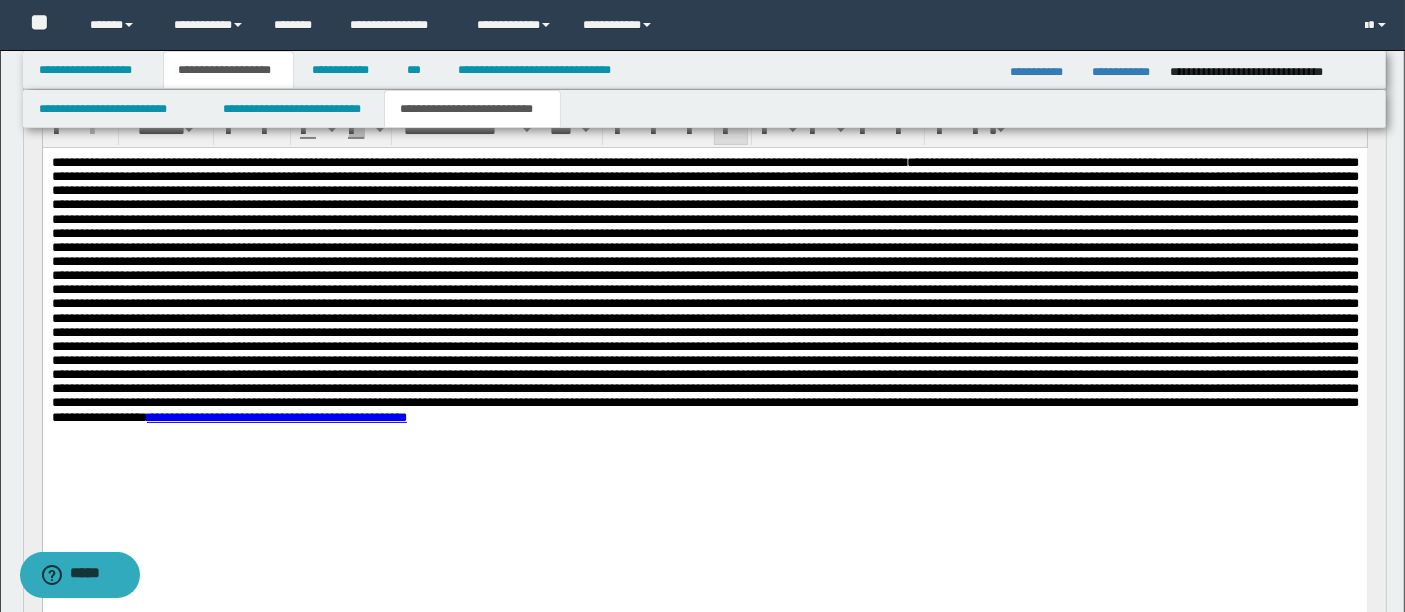 click on "**********" at bounding box center (704, 289) 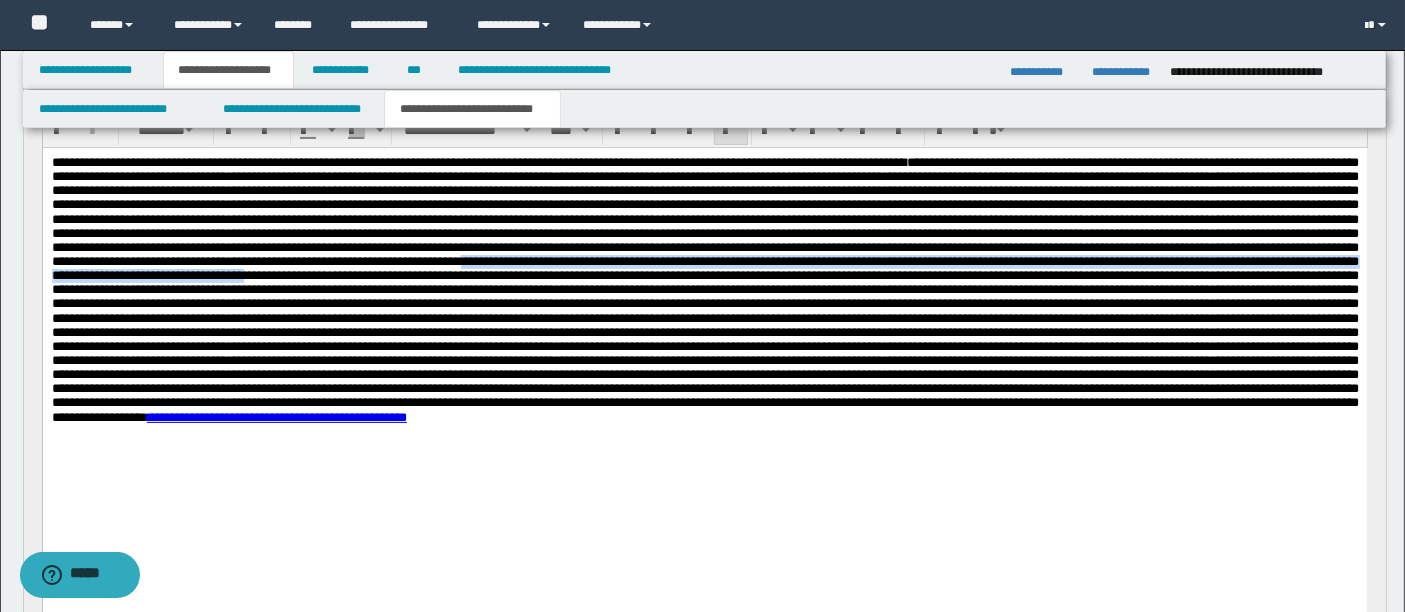 drag, startPoint x: 1197, startPoint y: 285, endPoint x: 1200, endPoint y: 302, distance: 17.262676 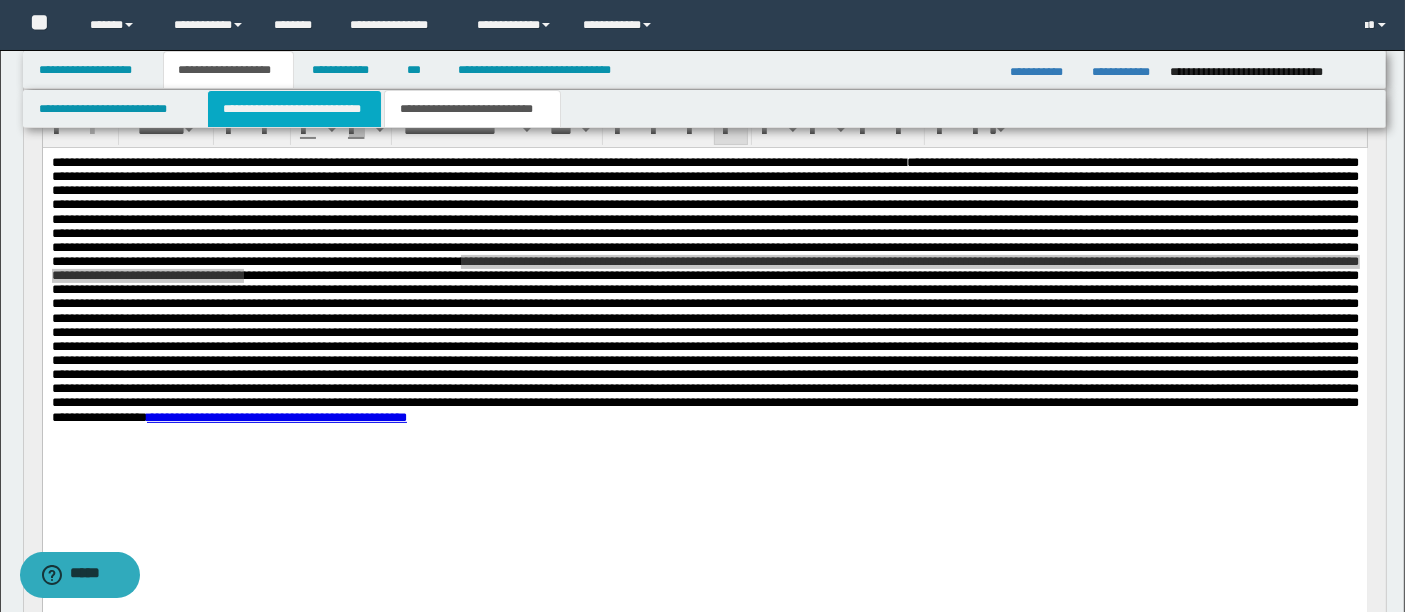 click on "**********" at bounding box center [294, 109] 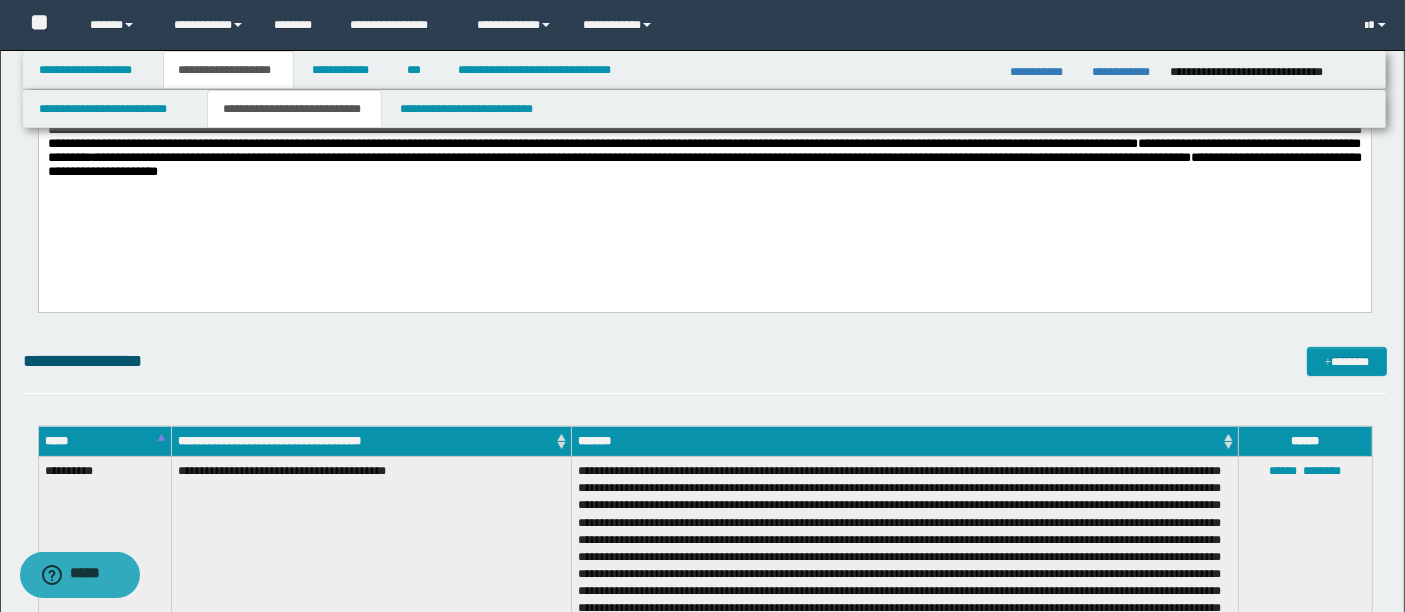 click on "**********" at bounding box center (705, 361) 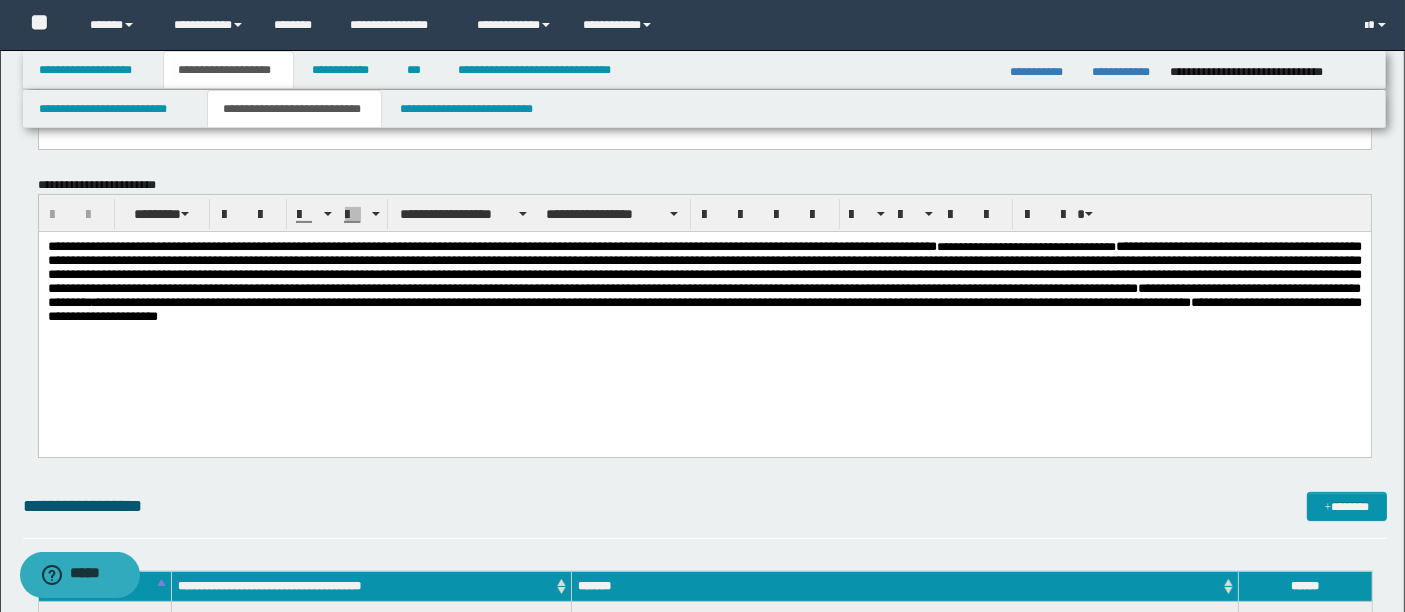 scroll, scrollTop: 317, scrollLeft: 0, axis: vertical 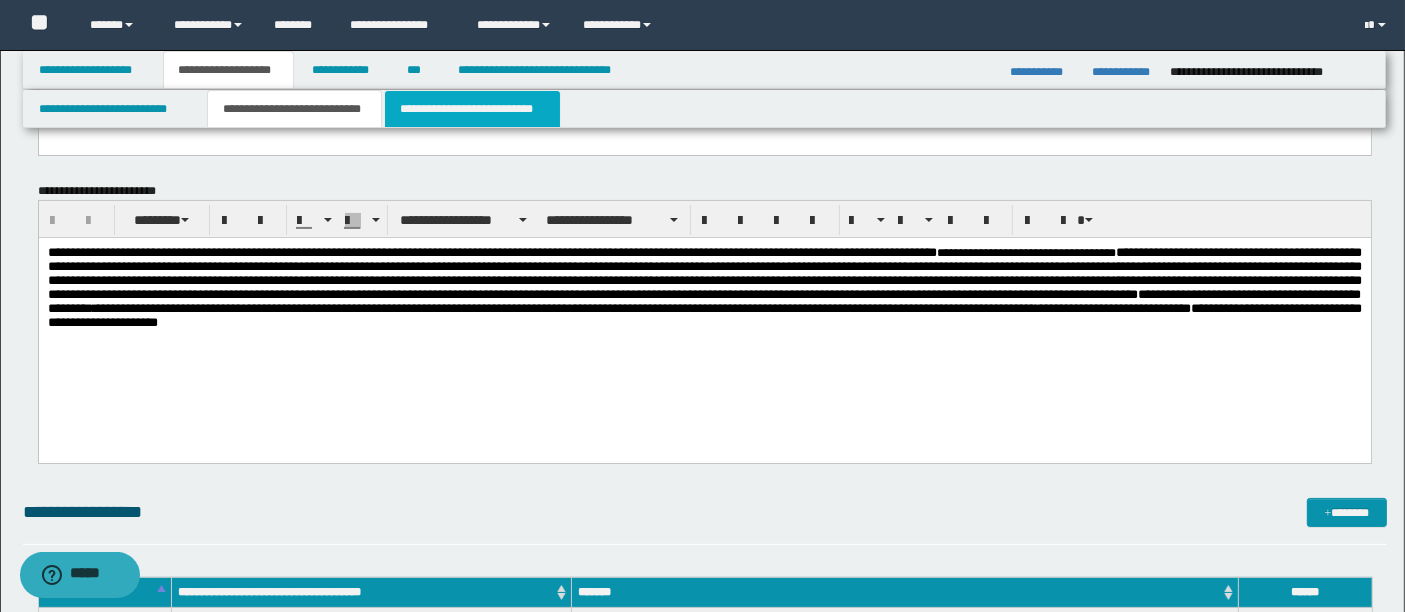 click on "**********" at bounding box center [472, 109] 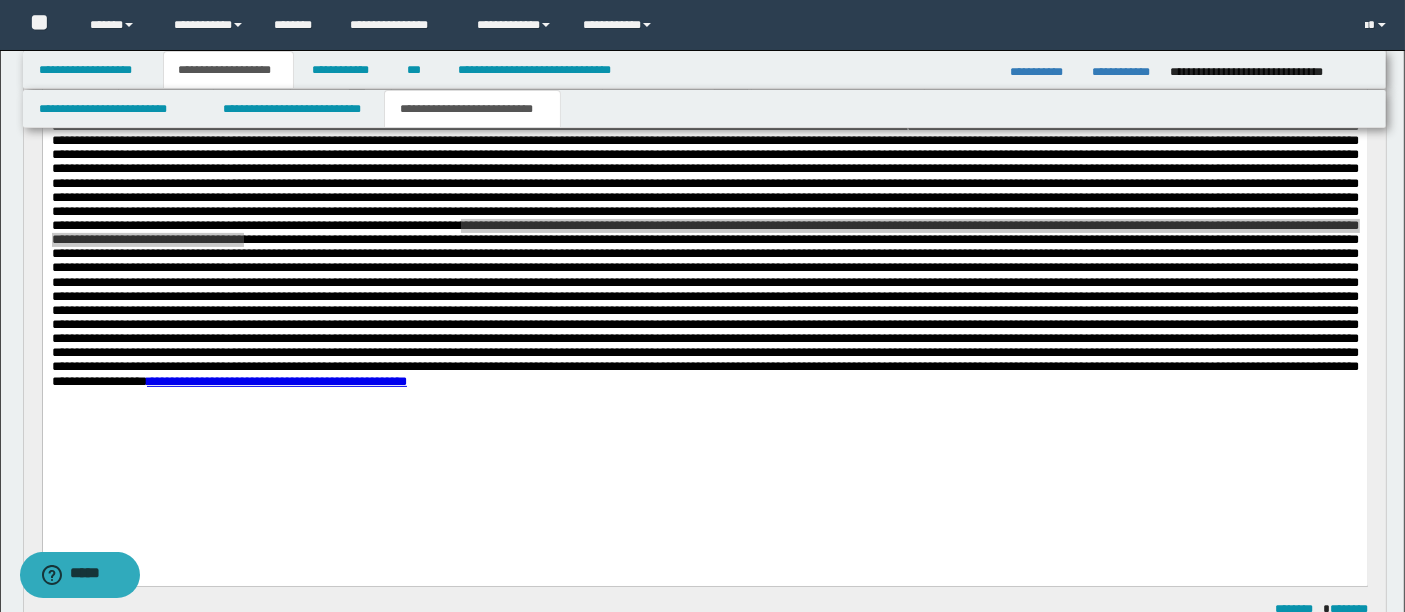scroll, scrollTop: 505, scrollLeft: 0, axis: vertical 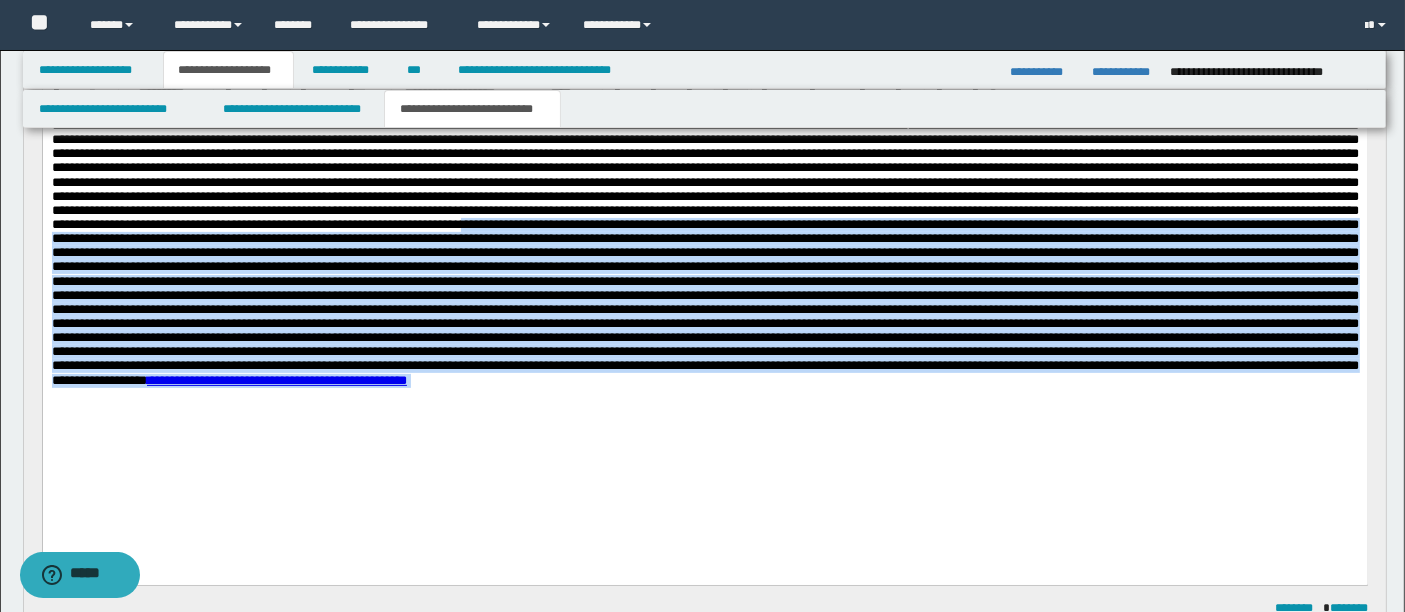 drag, startPoint x: 1227, startPoint y: 440, endPoint x: 1246, endPoint y: 472, distance: 37.215588 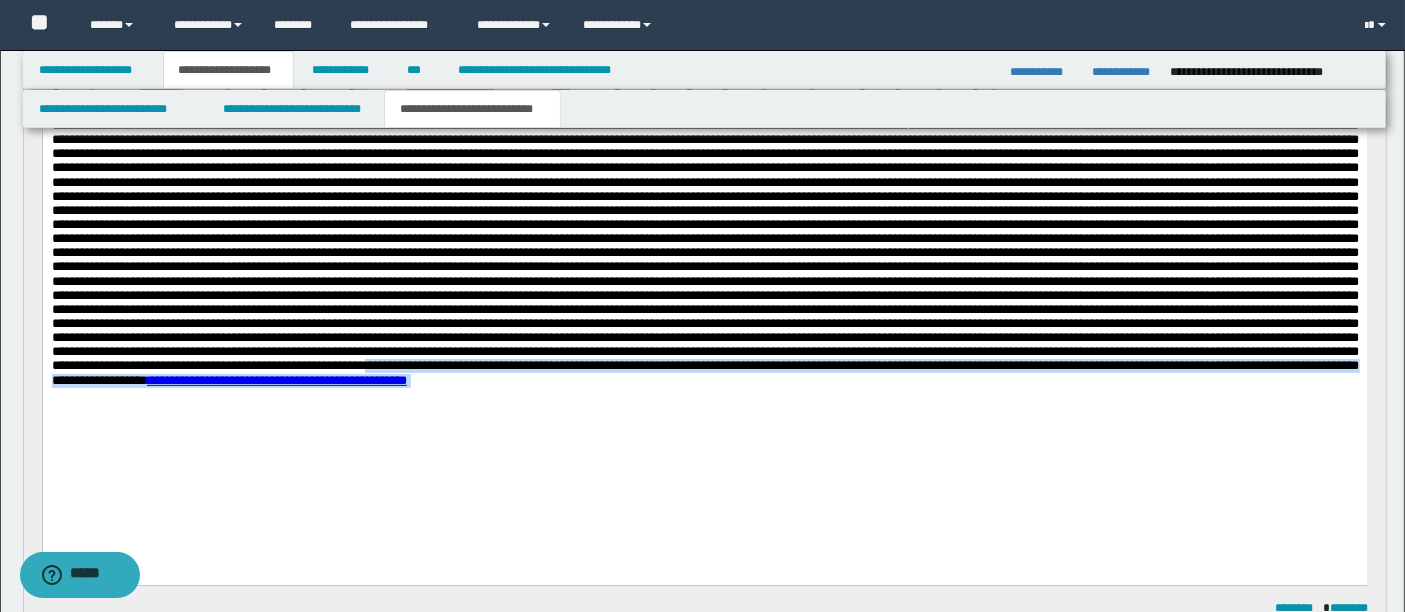 copy on "**********" 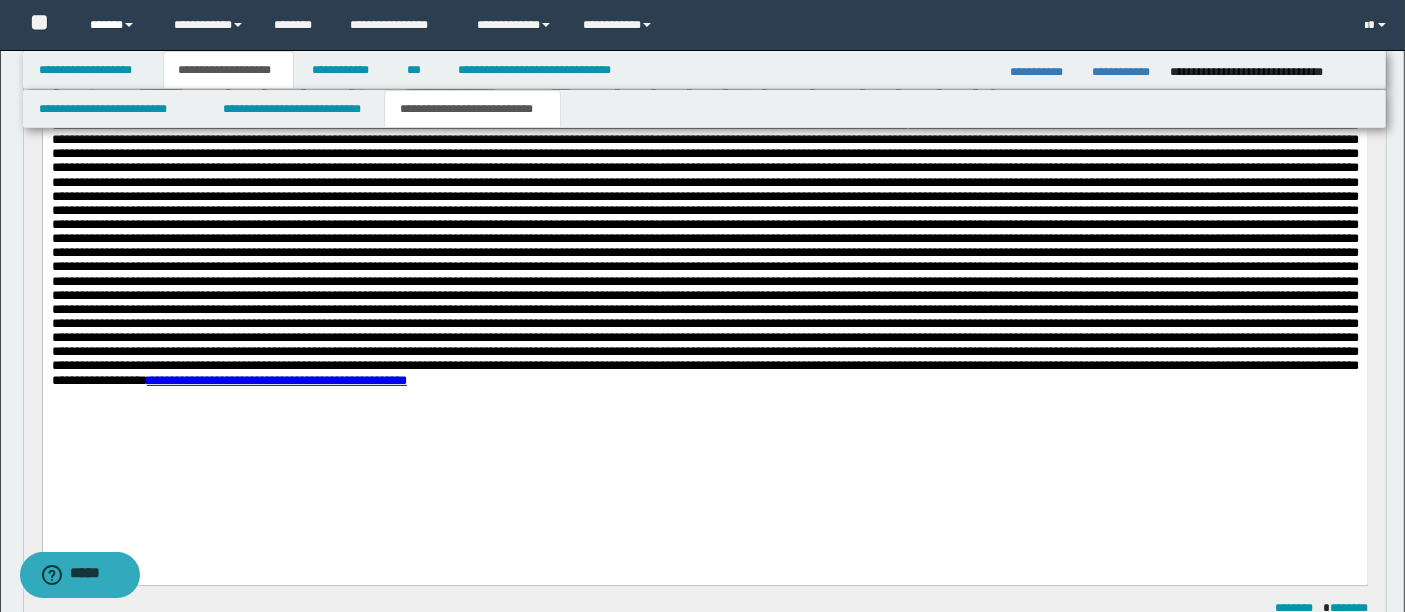click on "******" at bounding box center (117, 25) 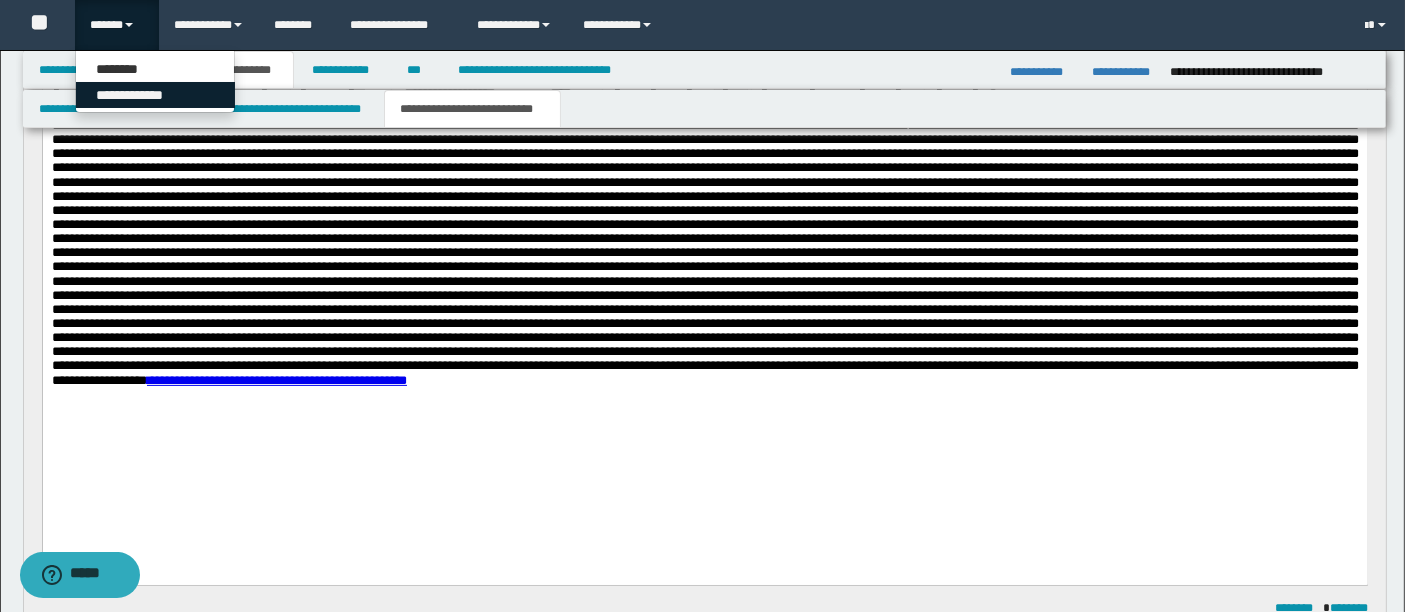 click on "**********" at bounding box center [155, 95] 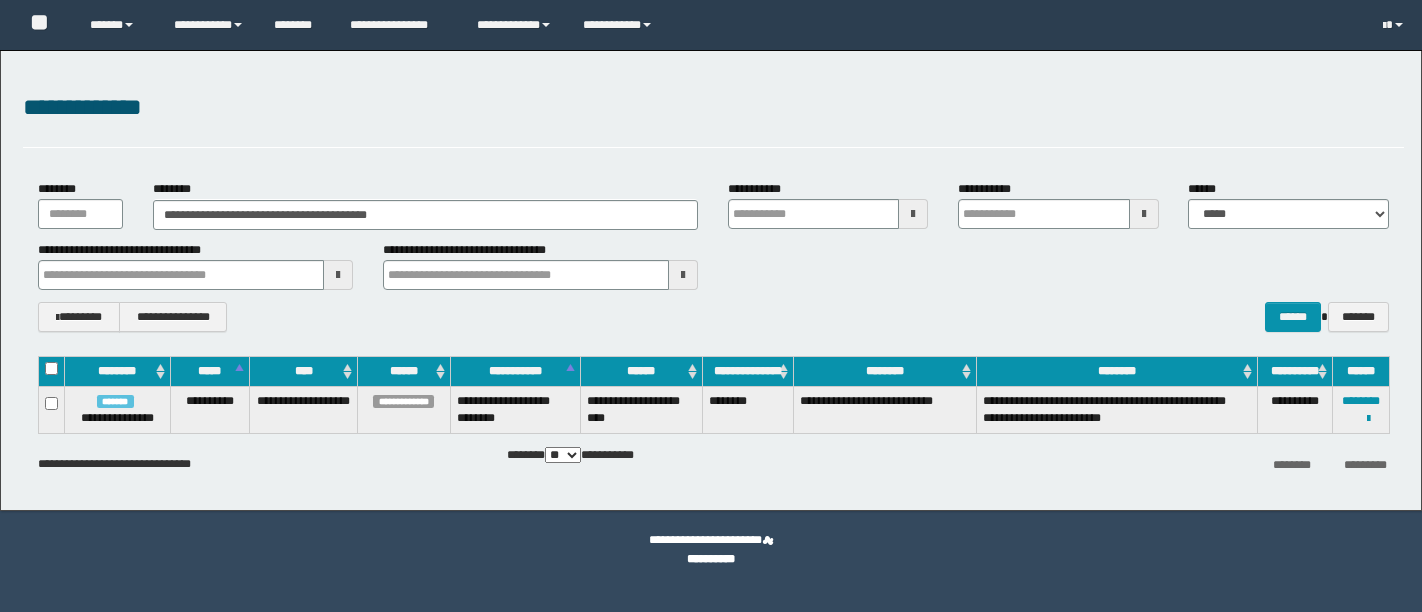 scroll, scrollTop: 0, scrollLeft: 0, axis: both 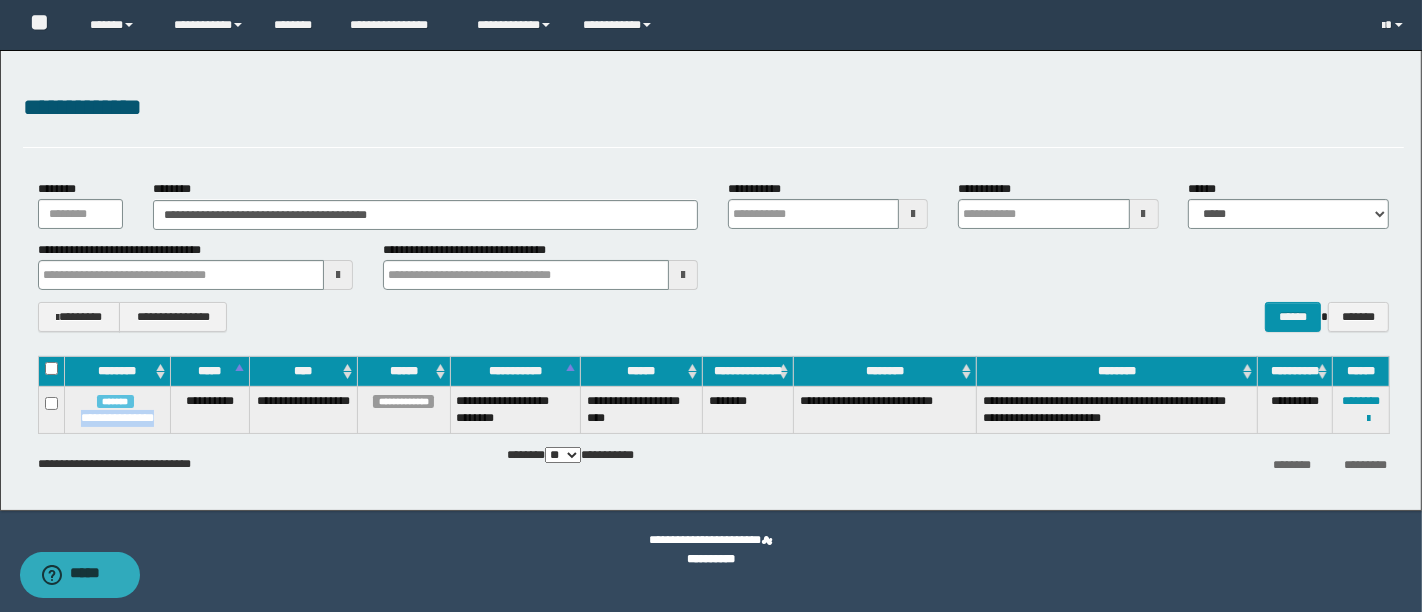 drag, startPoint x: 160, startPoint y: 418, endPoint x: 68, endPoint y: 426, distance: 92.34717 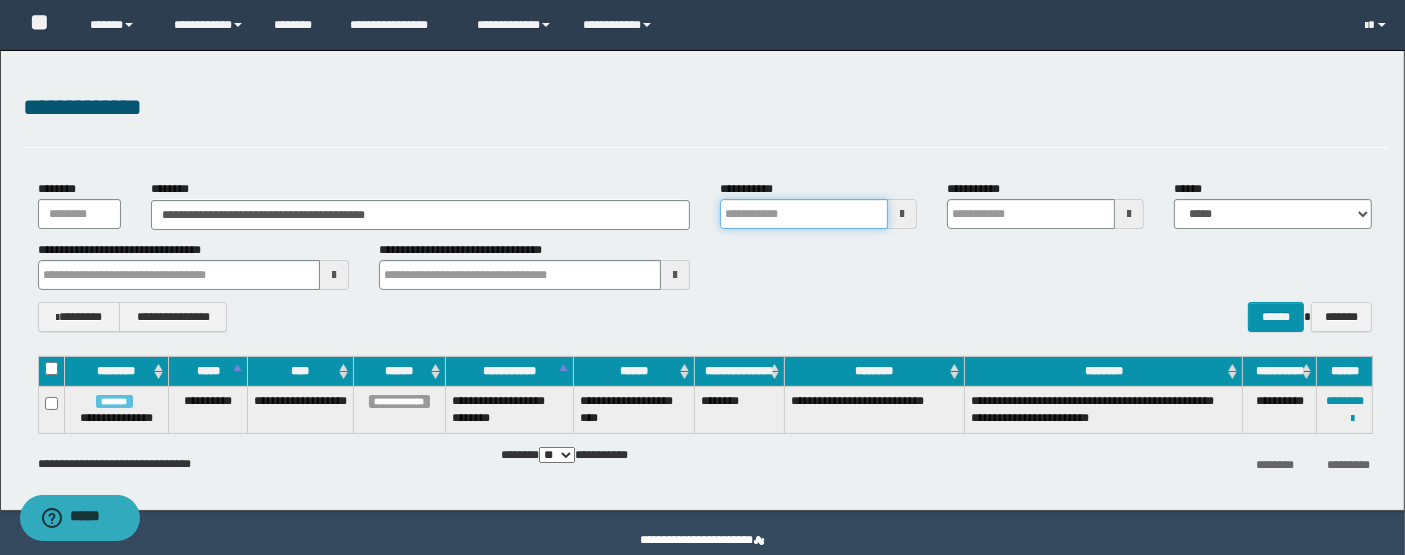 click on "**********" at bounding box center [804, 214] 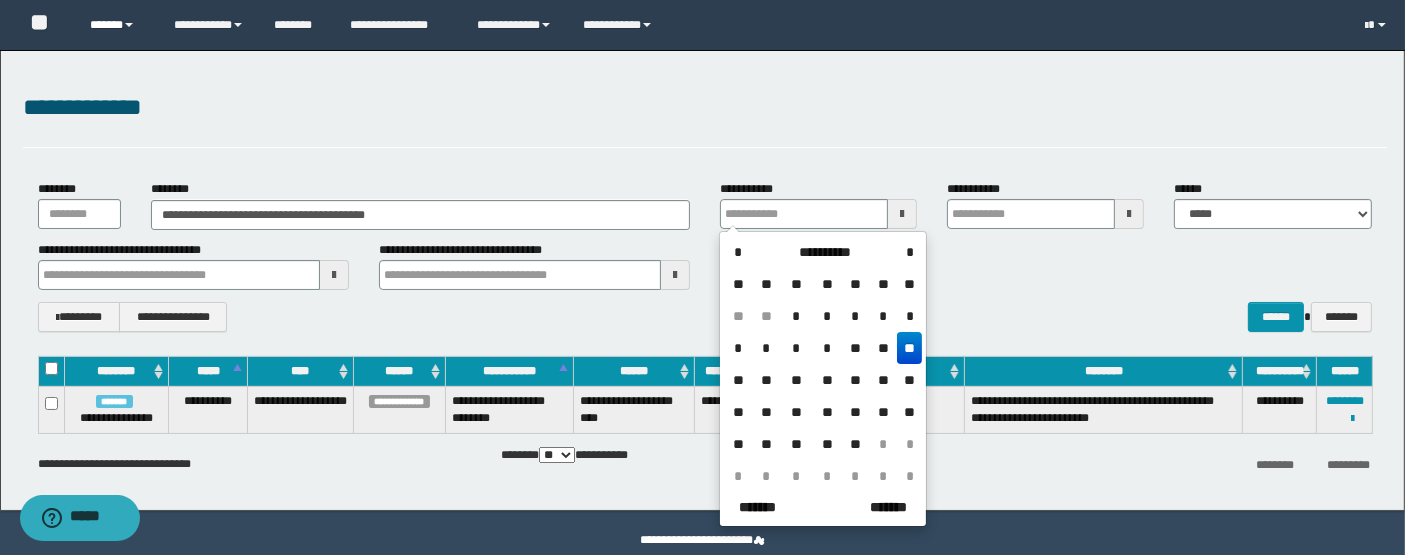 click on "******" at bounding box center [117, 25] 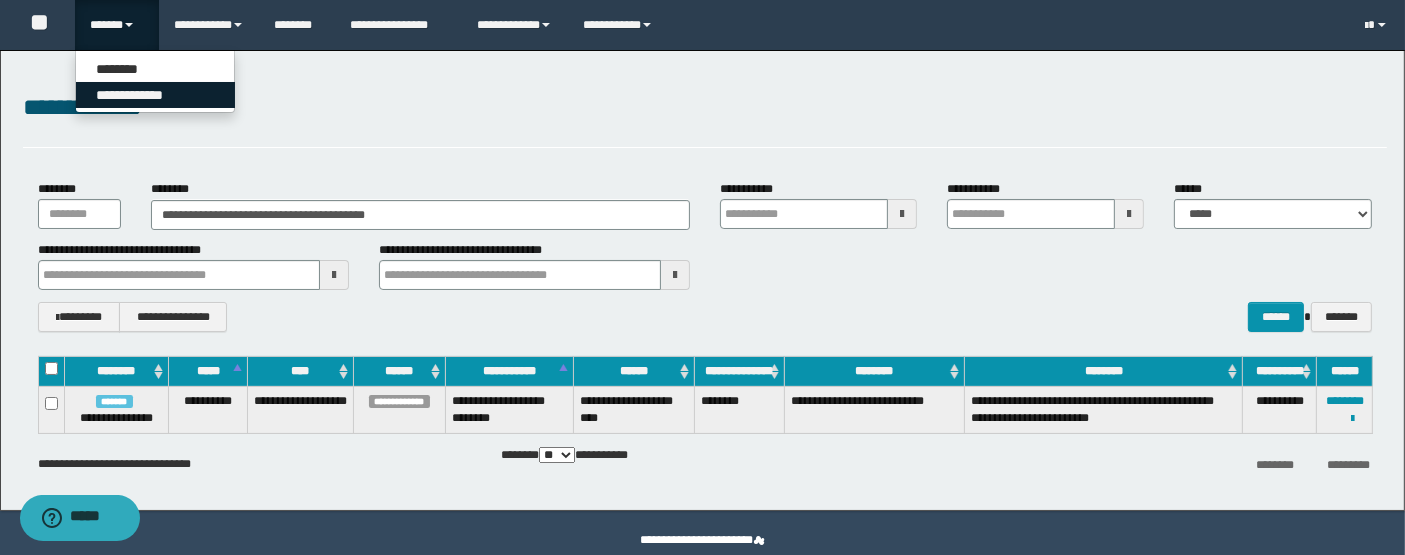 click on "**********" at bounding box center [155, 95] 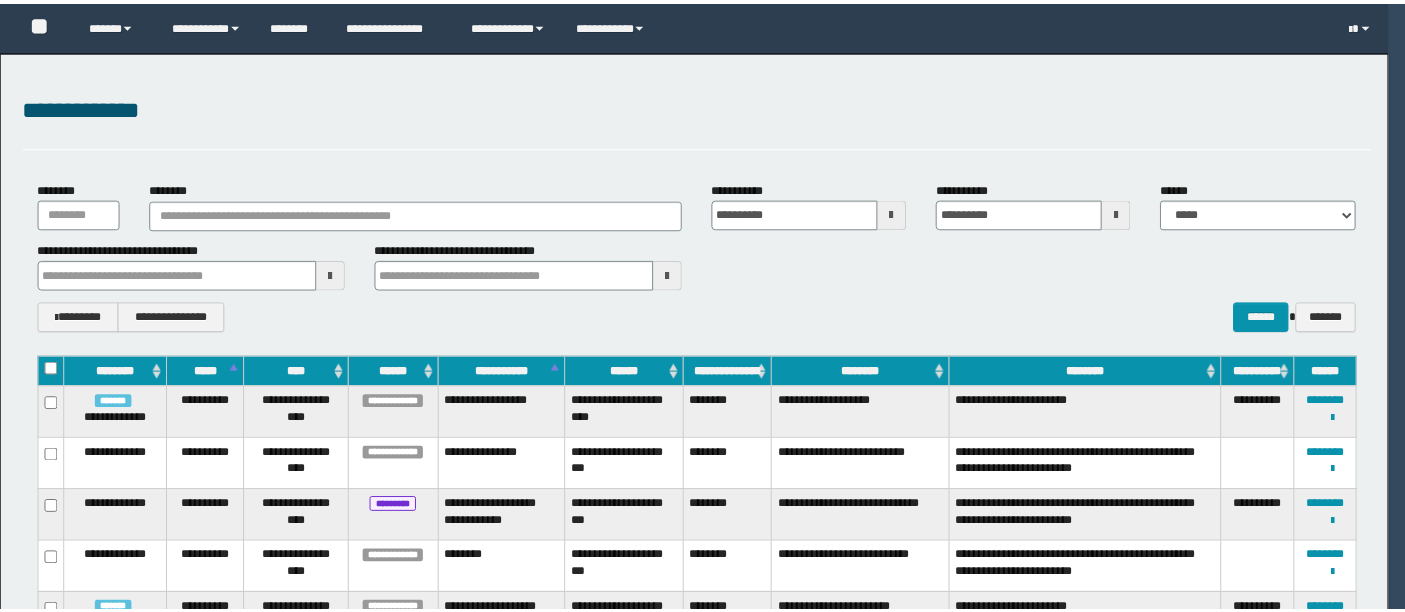 scroll, scrollTop: 0, scrollLeft: 0, axis: both 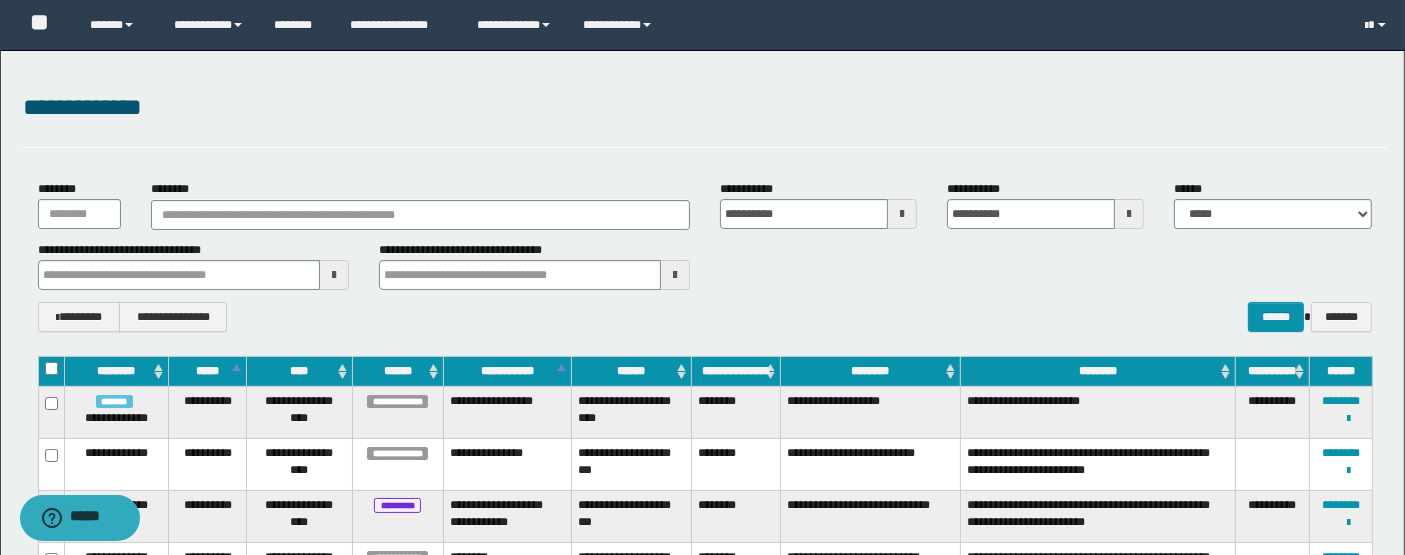 click at bounding box center (902, 214) 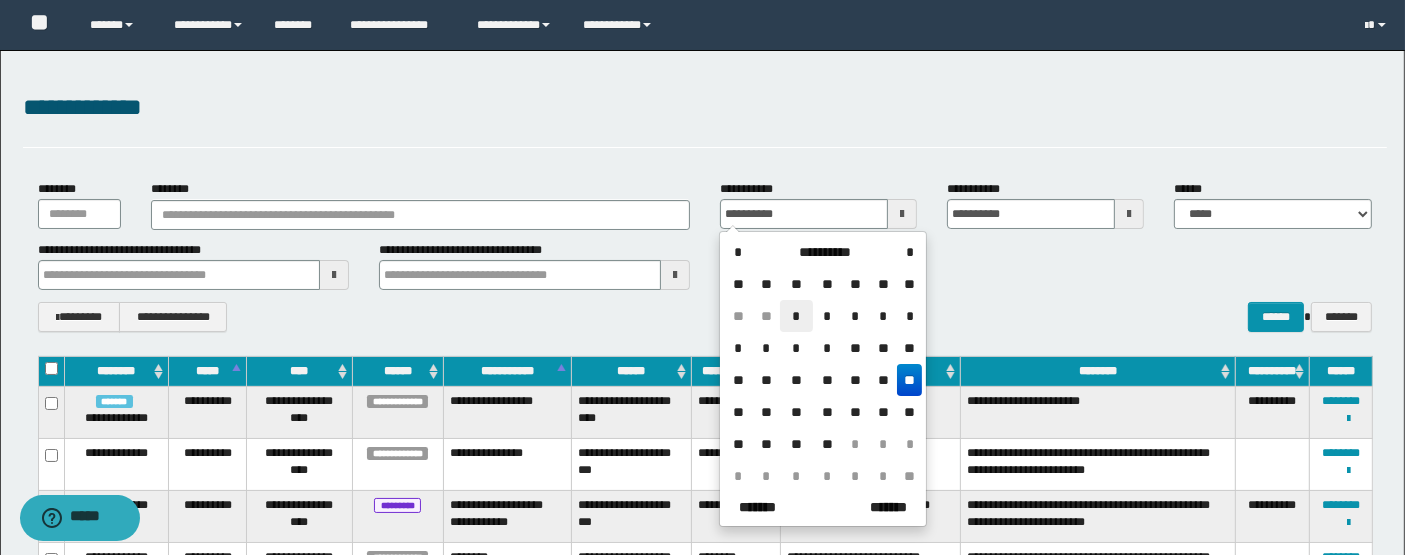 click on "*" at bounding box center [796, 316] 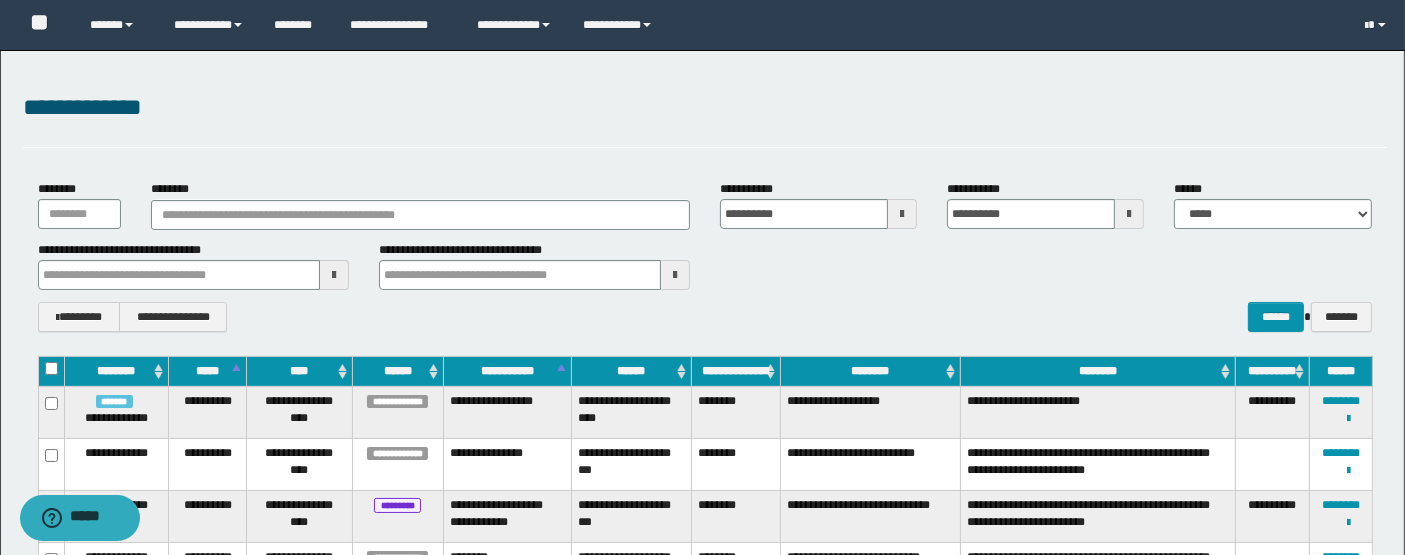 click at bounding box center [1129, 214] 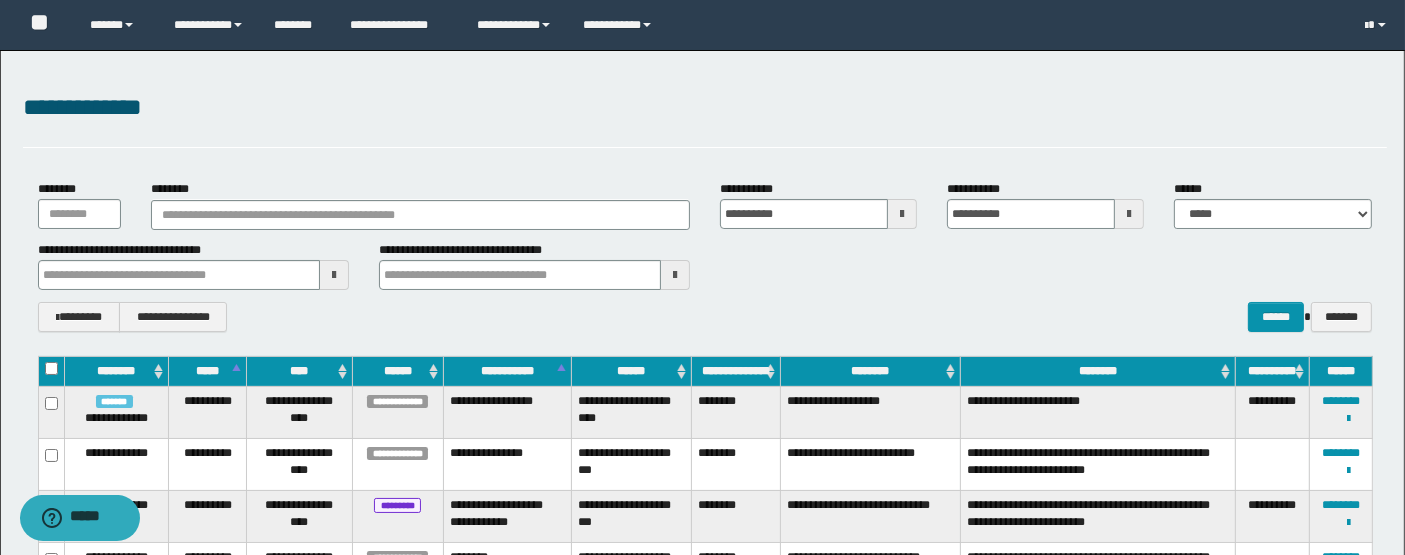 click on "**********" at bounding box center (705, 316) 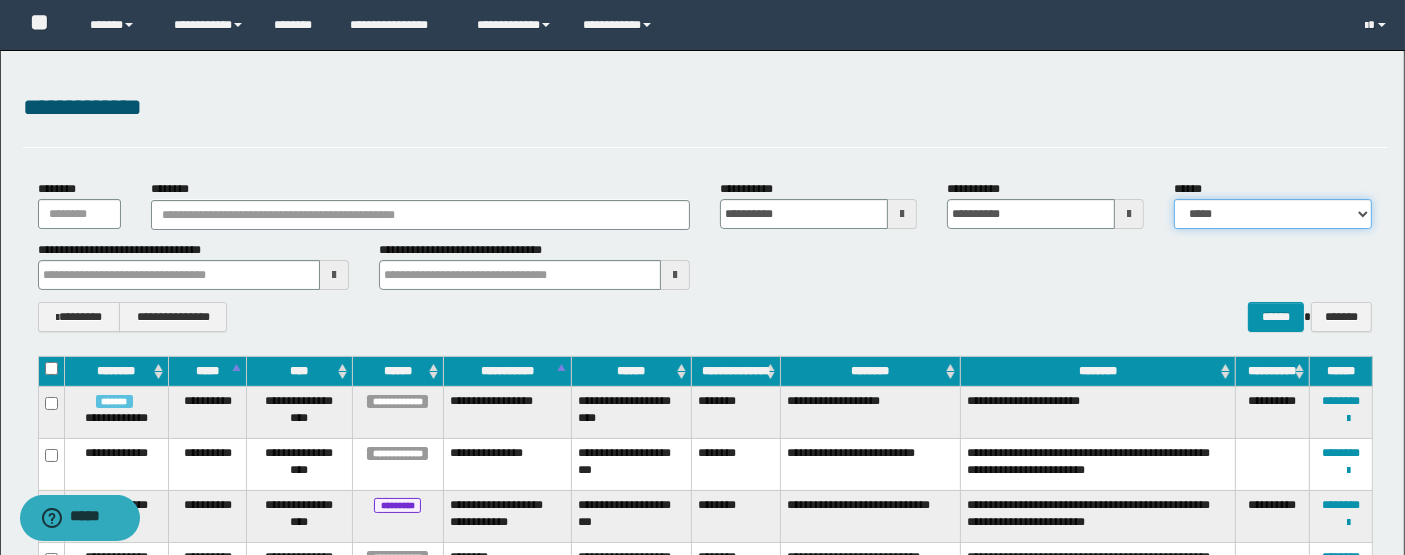 click on "**********" at bounding box center [1272, 214] 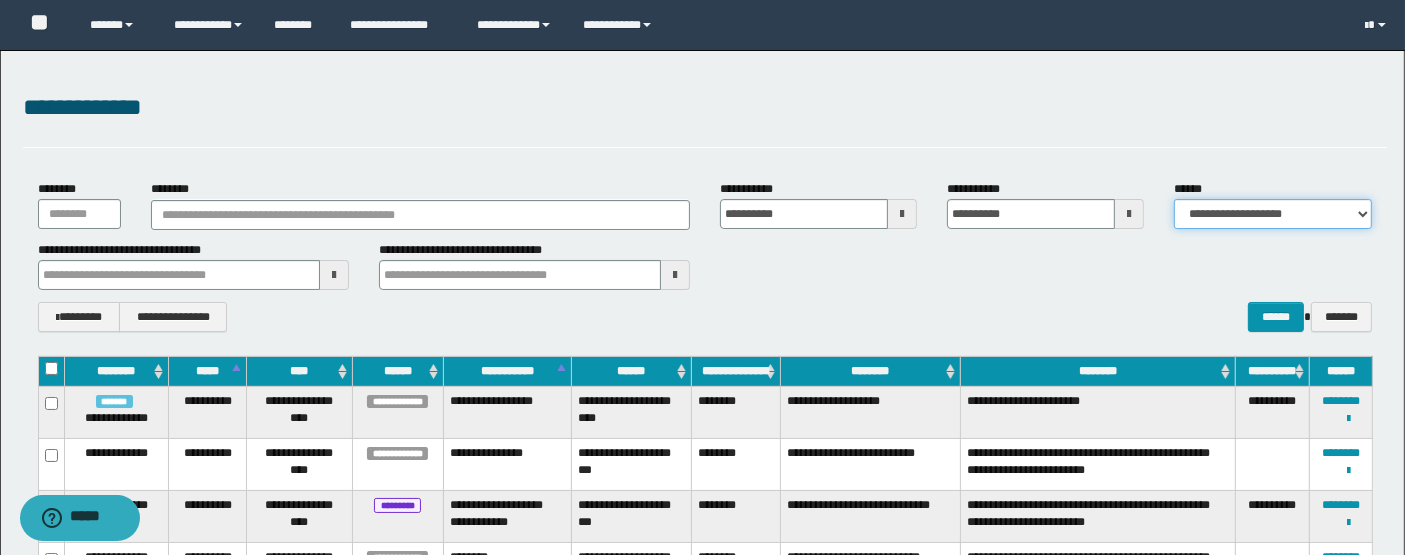 click on "**********" at bounding box center (1272, 214) 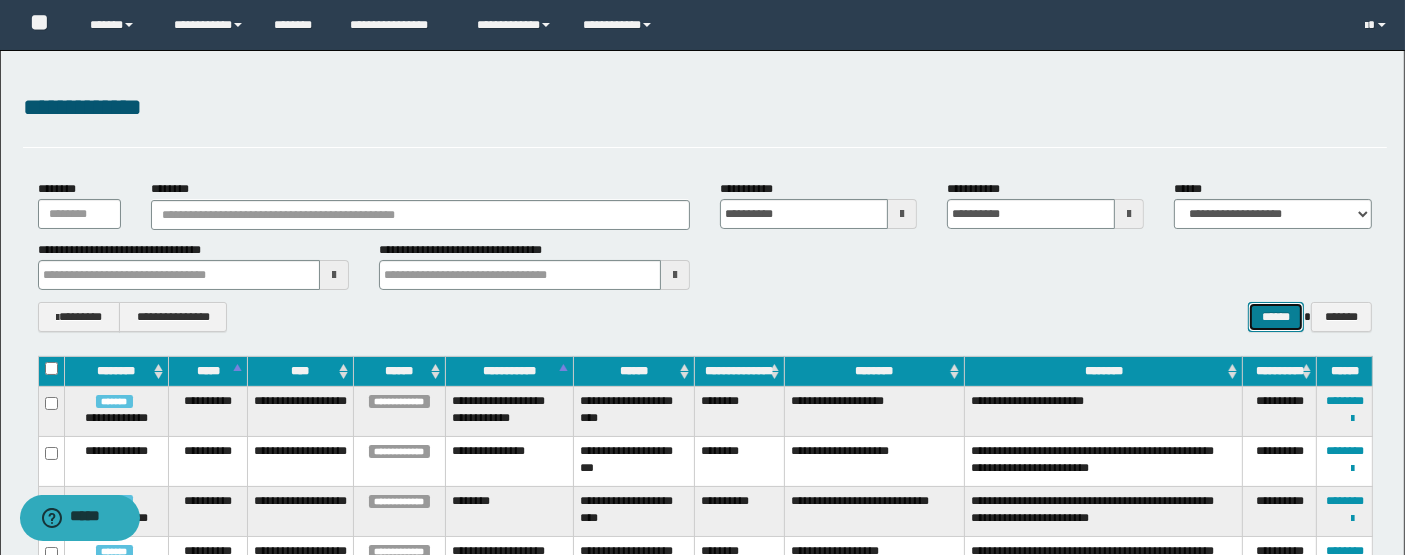 click on "******" at bounding box center (1276, 316) 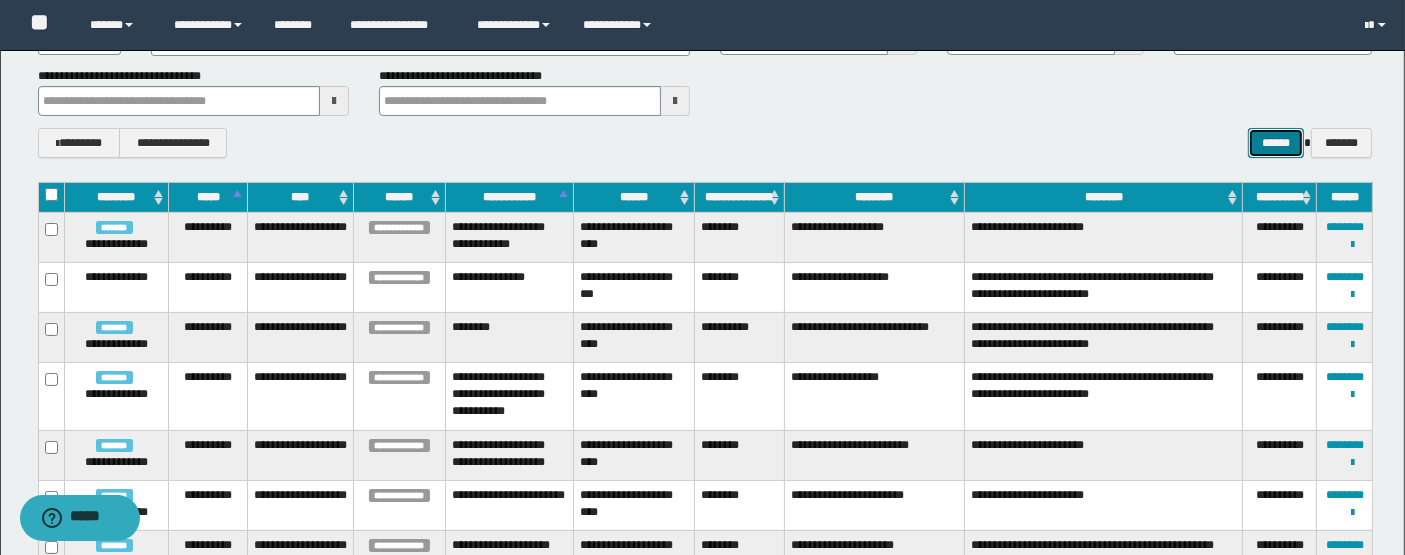 scroll, scrollTop: 206, scrollLeft: 0, axis: vertical 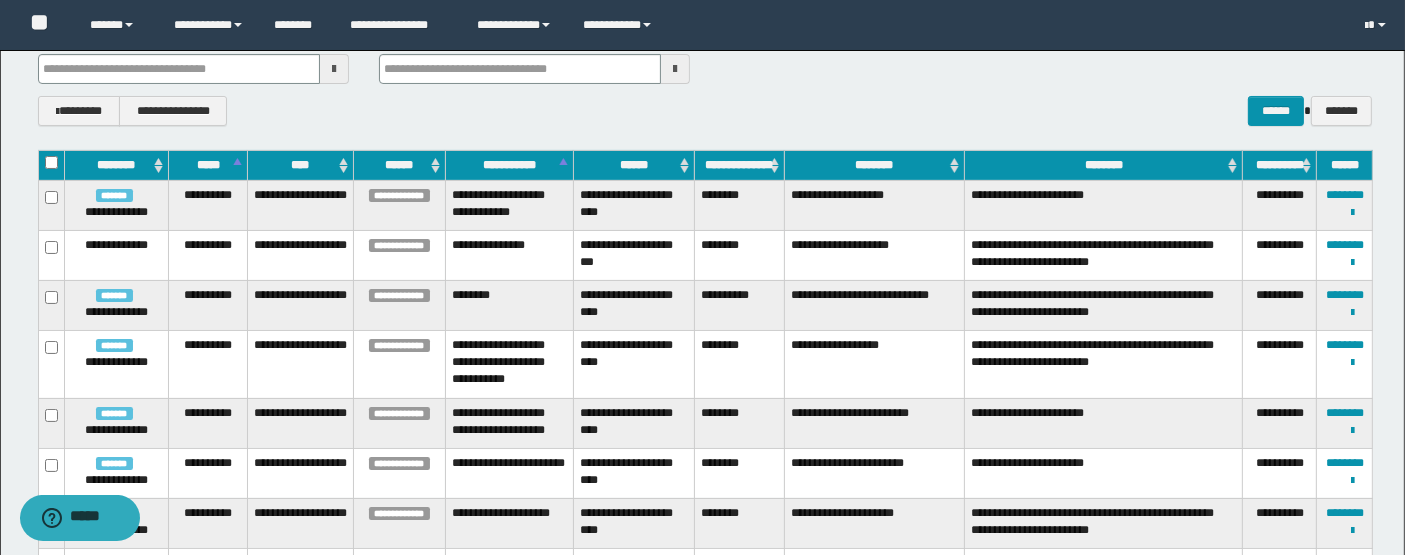 click on "********" at bounding box center (116, 165) 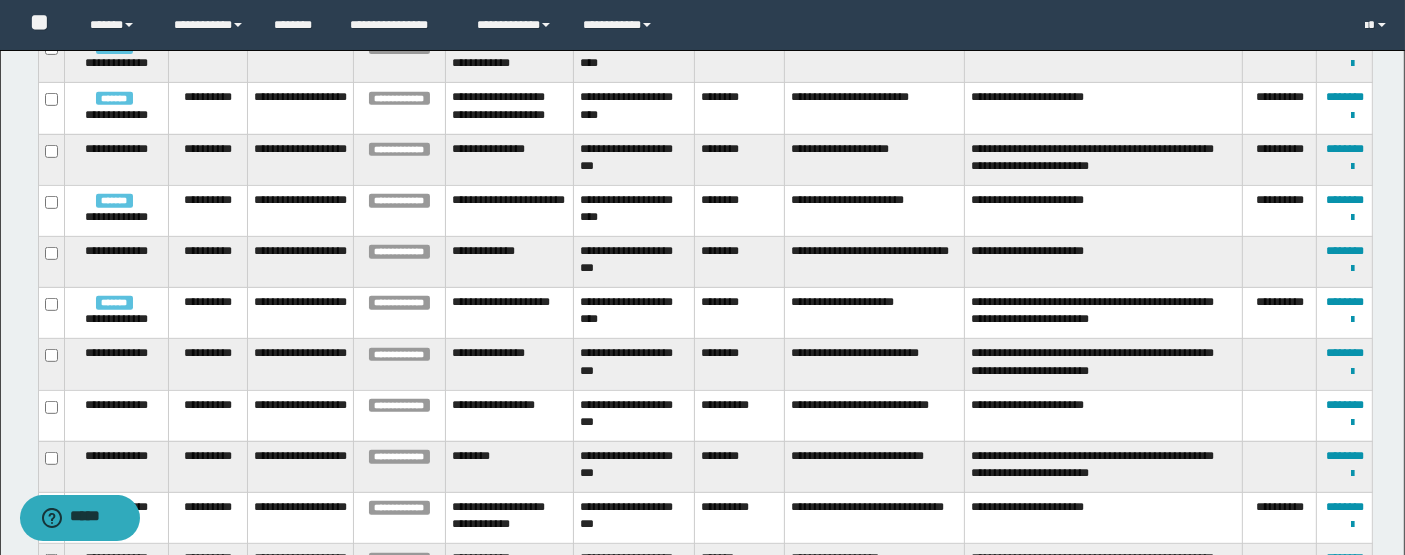 scroll, scrollTop: 886, scrollLeft: 0, axis: vertical 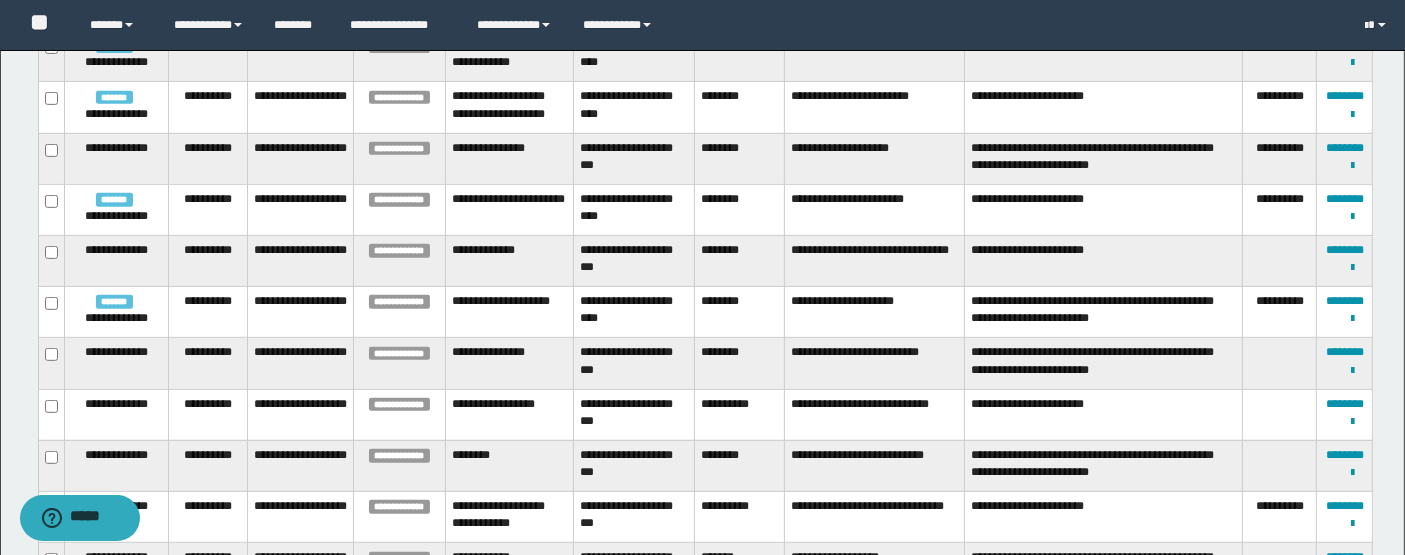click on "**********" at bounding box center (509, 568) 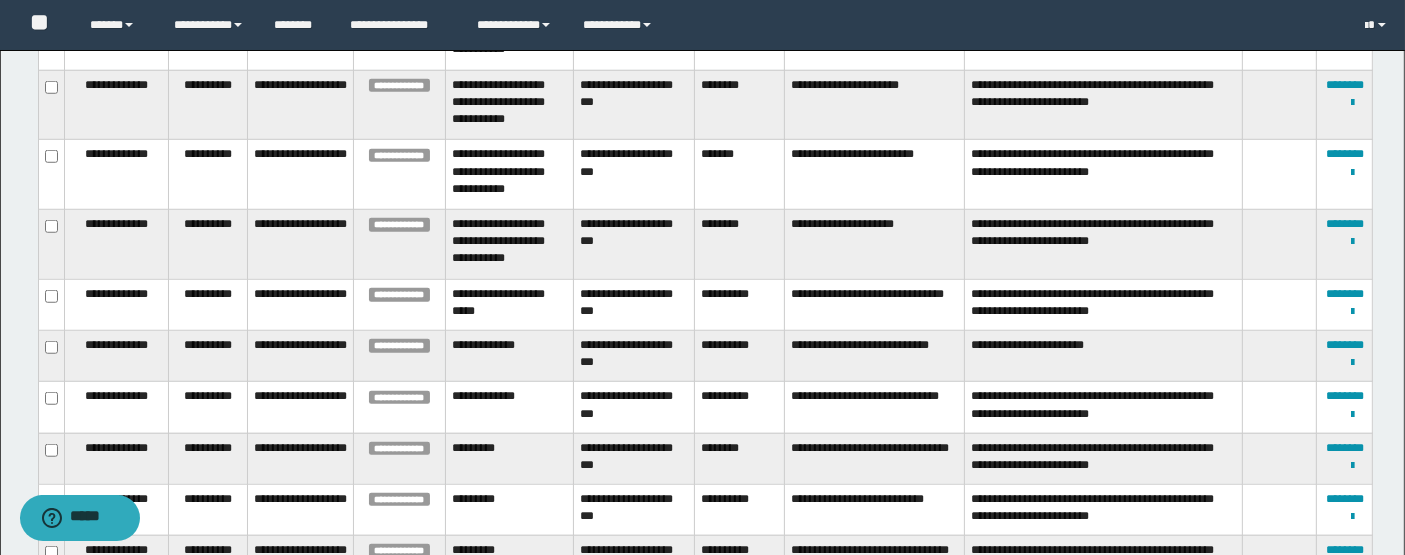 scroll, scrollTop: 1583, scrollLeft: 0, axis: vertical 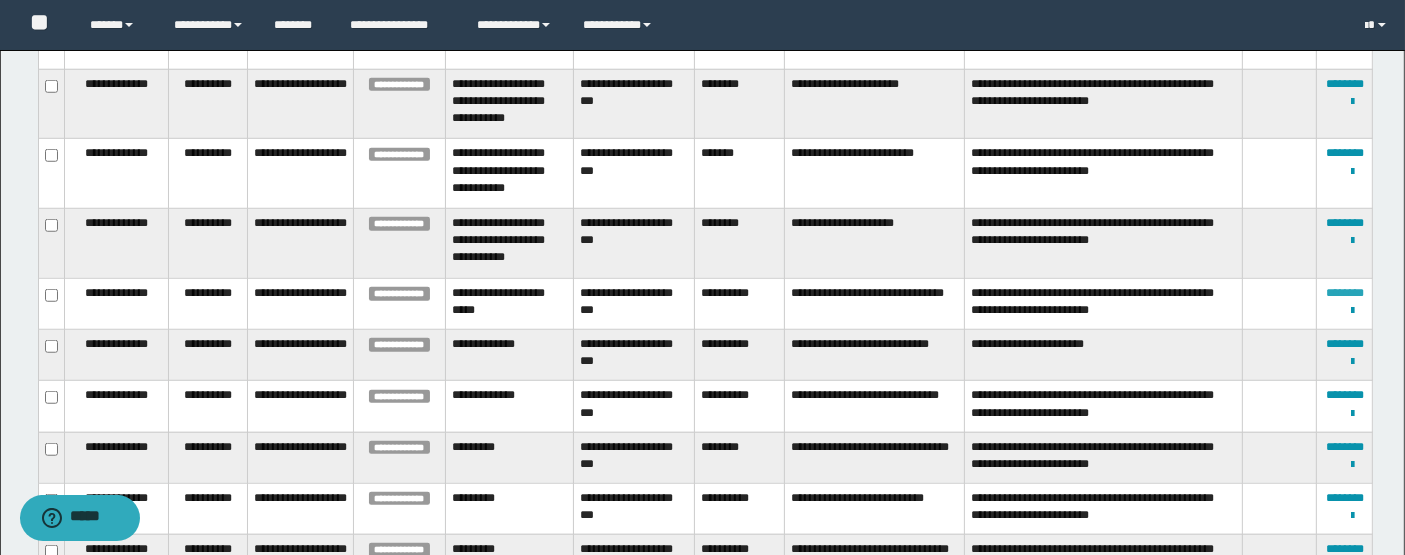 click on "********" at bounding box center (1345, 293) 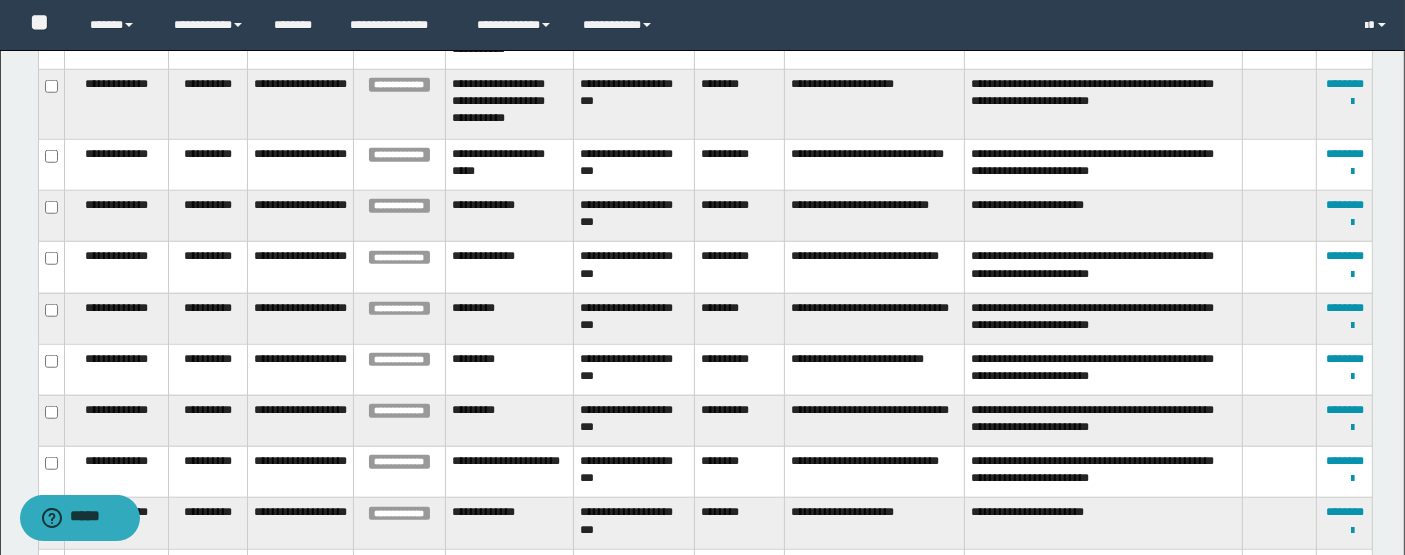 scroll, scrollTop: 1728, scrollLeft: 0, axis: vertical 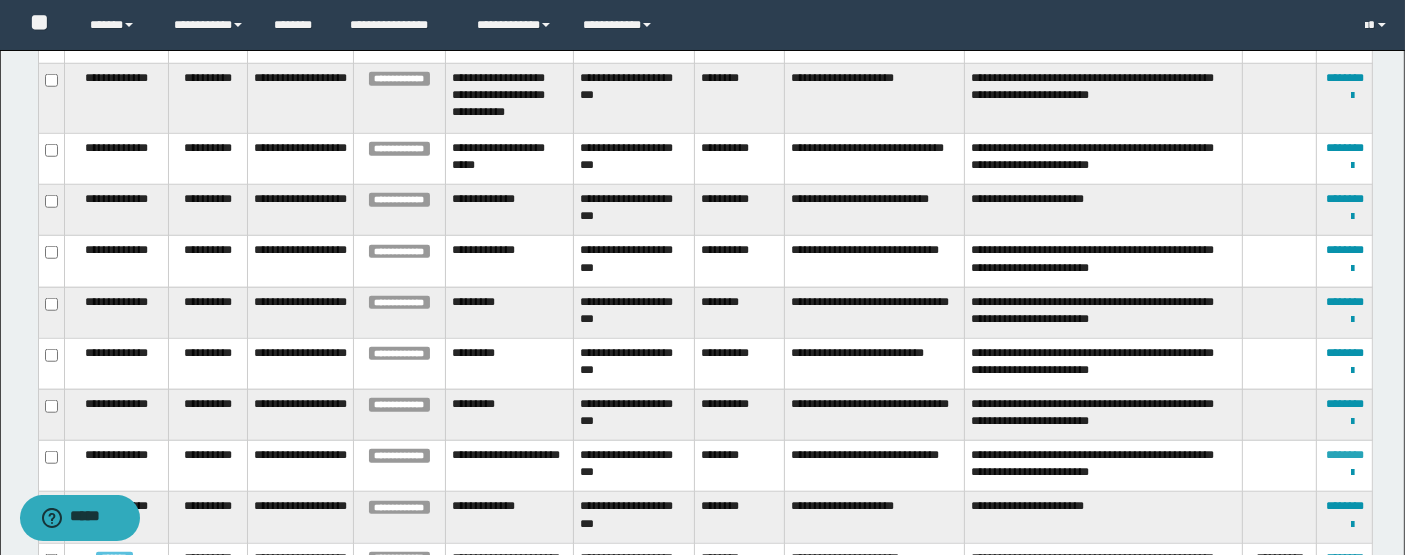 click on "********" at bounding box center [1345, 455] 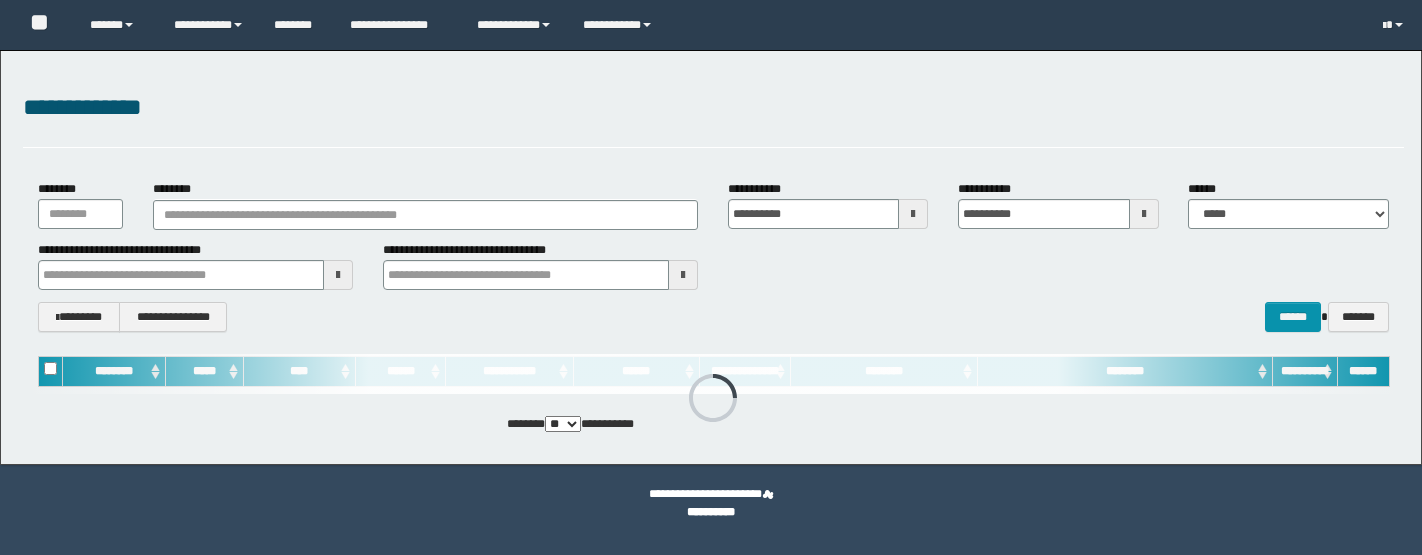 scroll, scrollTop: 0, scrollLeft: 0, axis: both 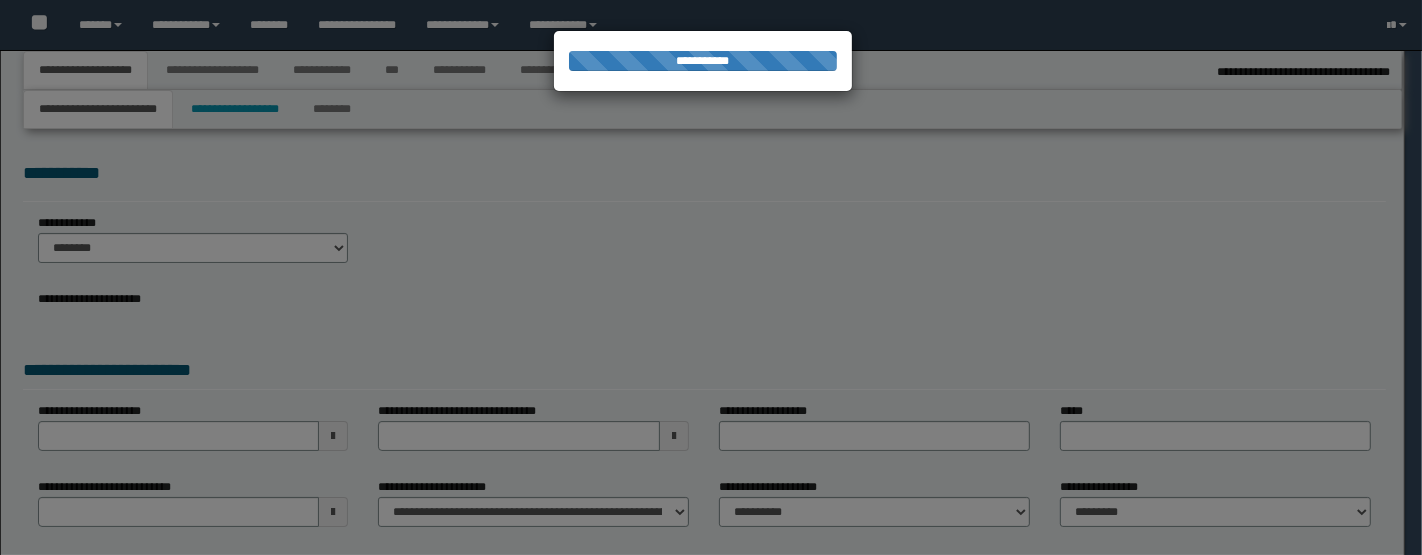type on "**********" 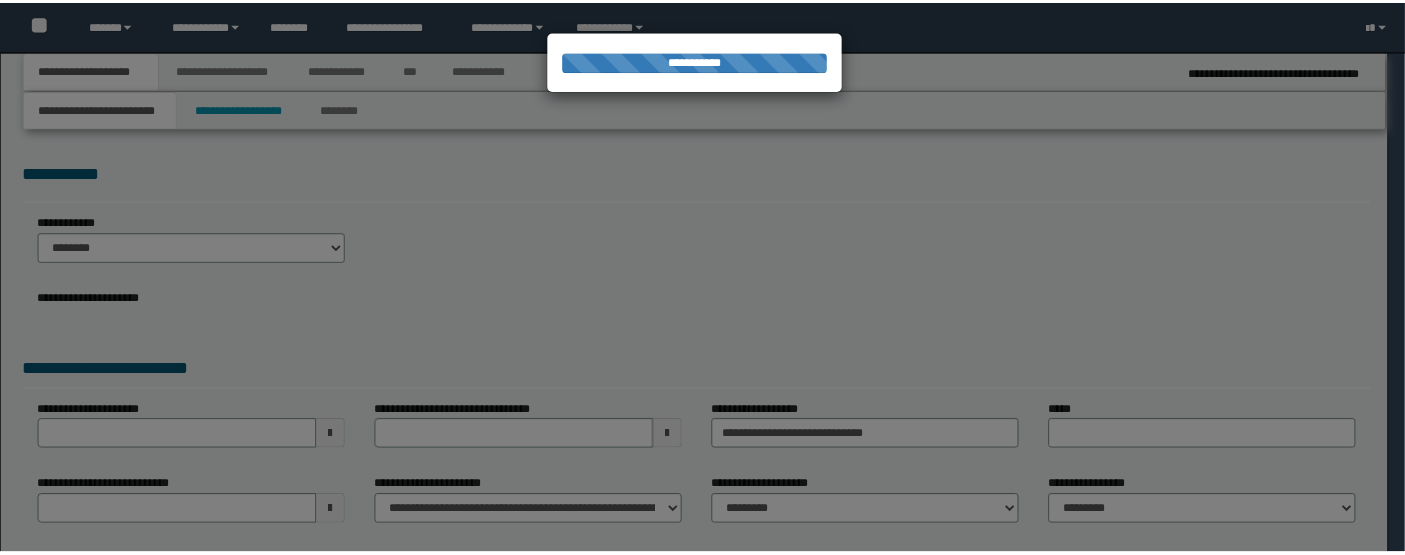 scroll, scrollTop: 0, scrollLeft: 0, axis: both 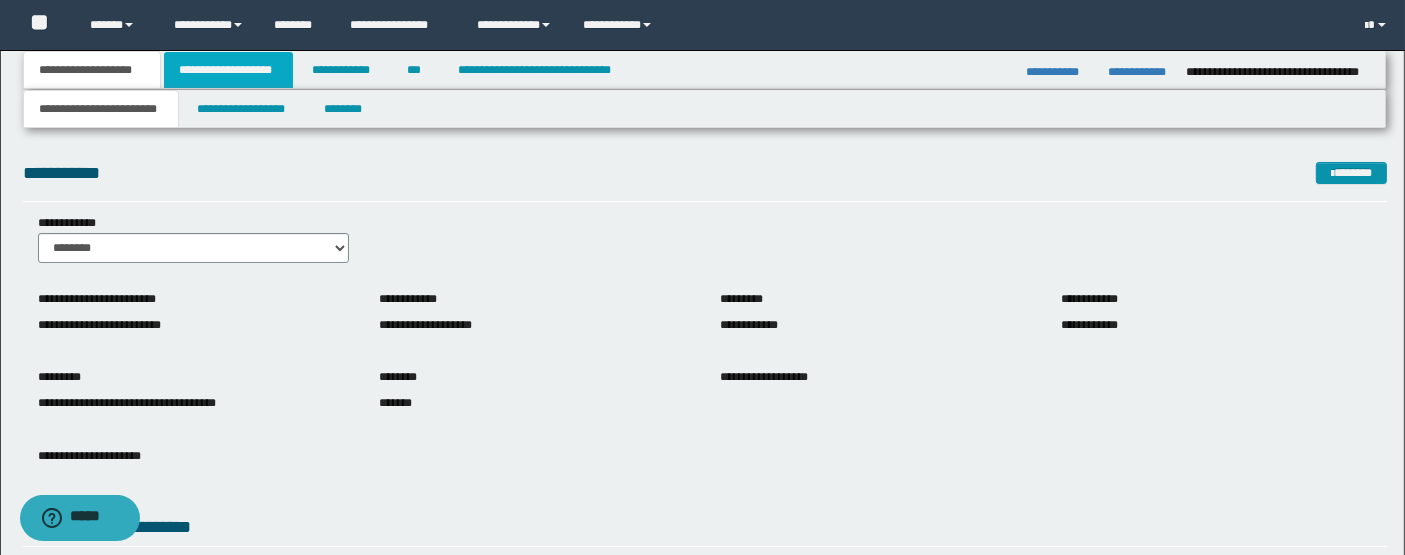 click on "**********" at bounding box center (228, 70) 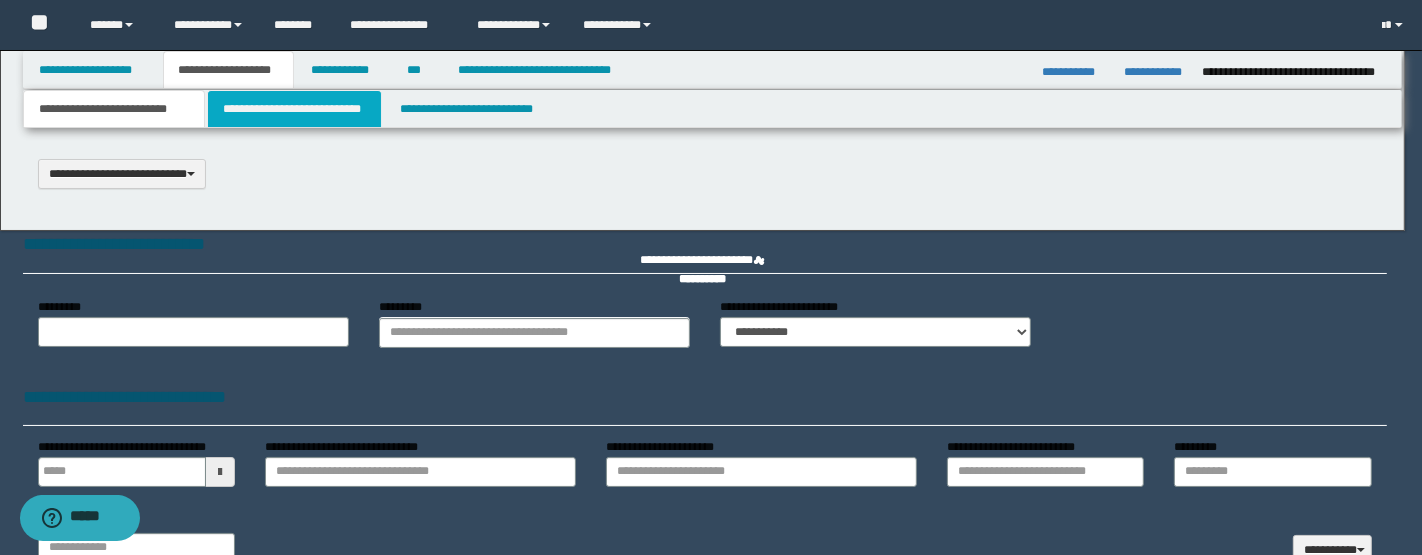select on "*" 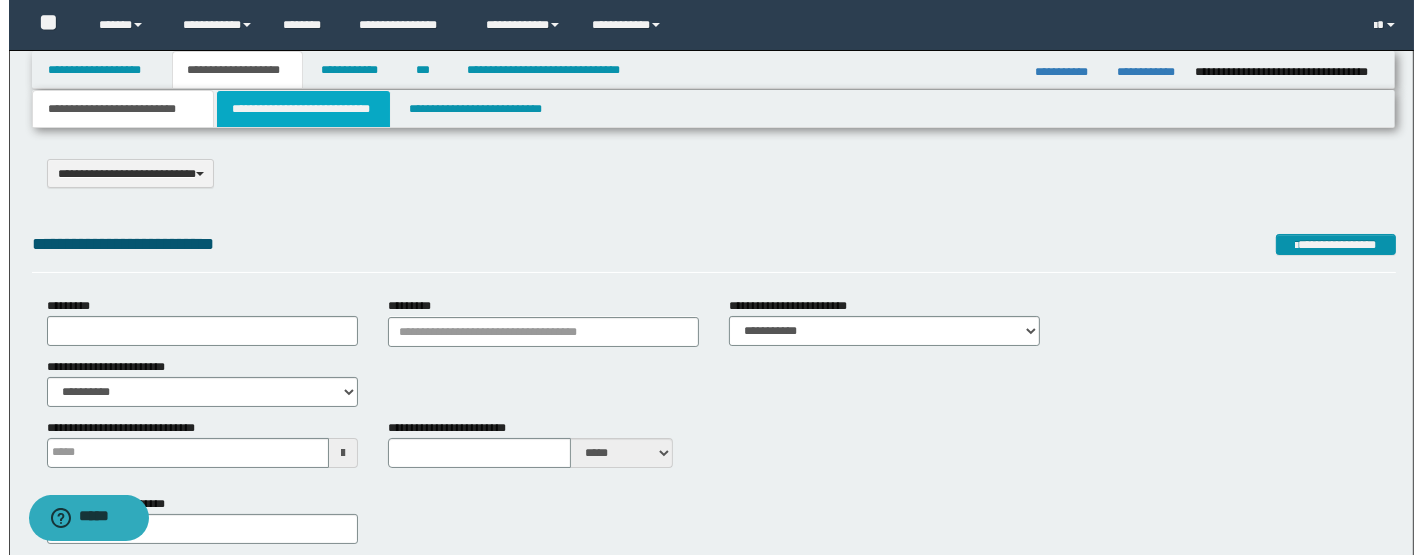 scroll, scrollTop: 0, scrollLeft: 0, axis: both 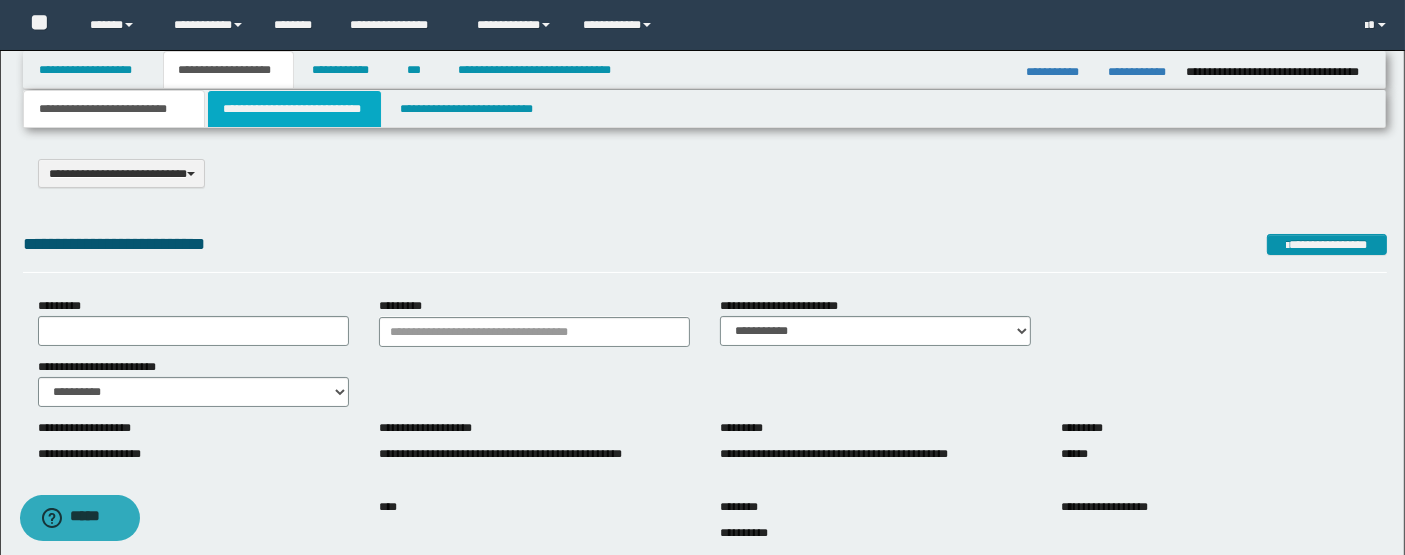 click on "**********" at bounding box center (294, 109) 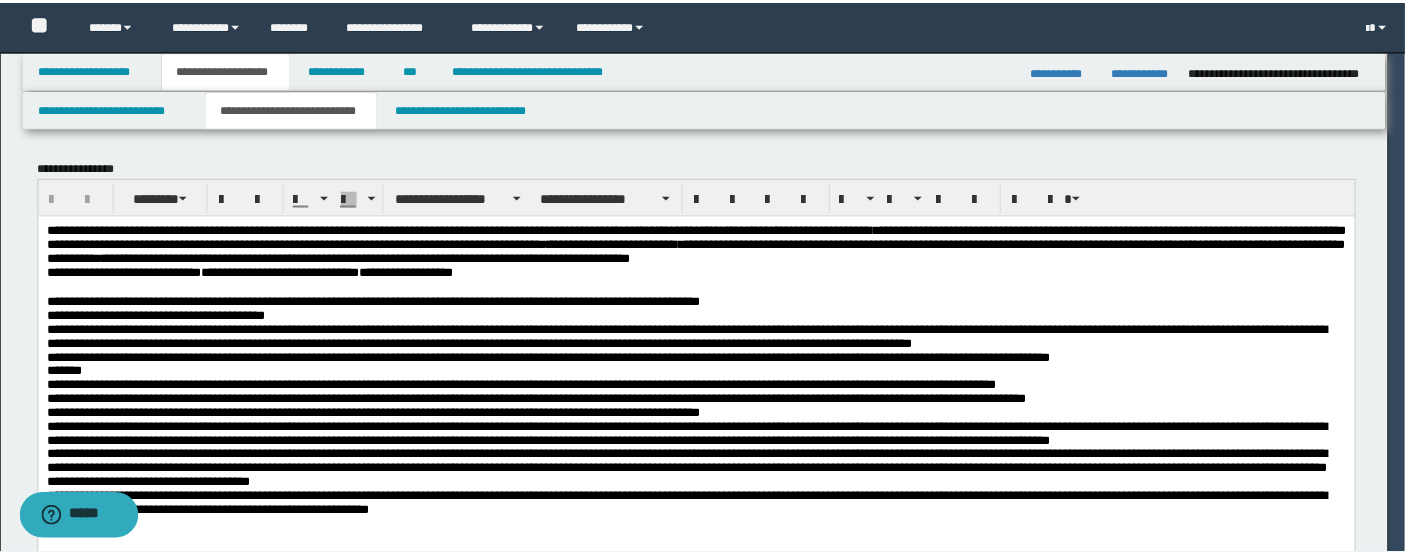 scroll, scrollTop: 0, scrollLeft: 0, axis: both 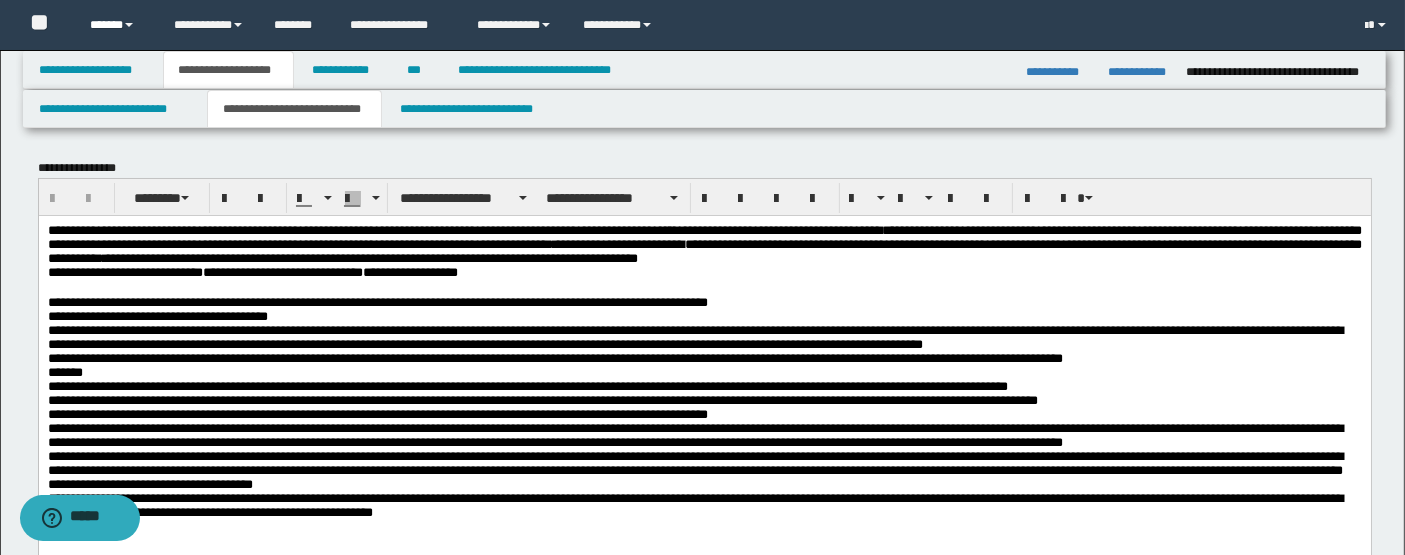 click on "******" at bounding box center (117, 25) 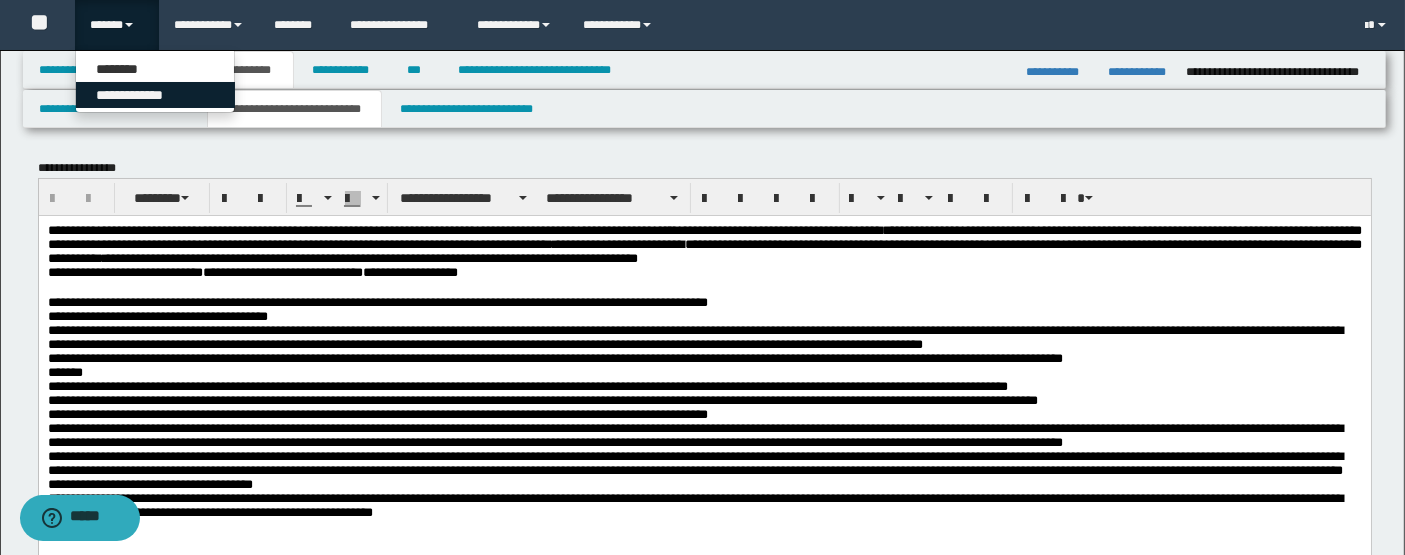 click on "**********" at bounding box center (155, 95) 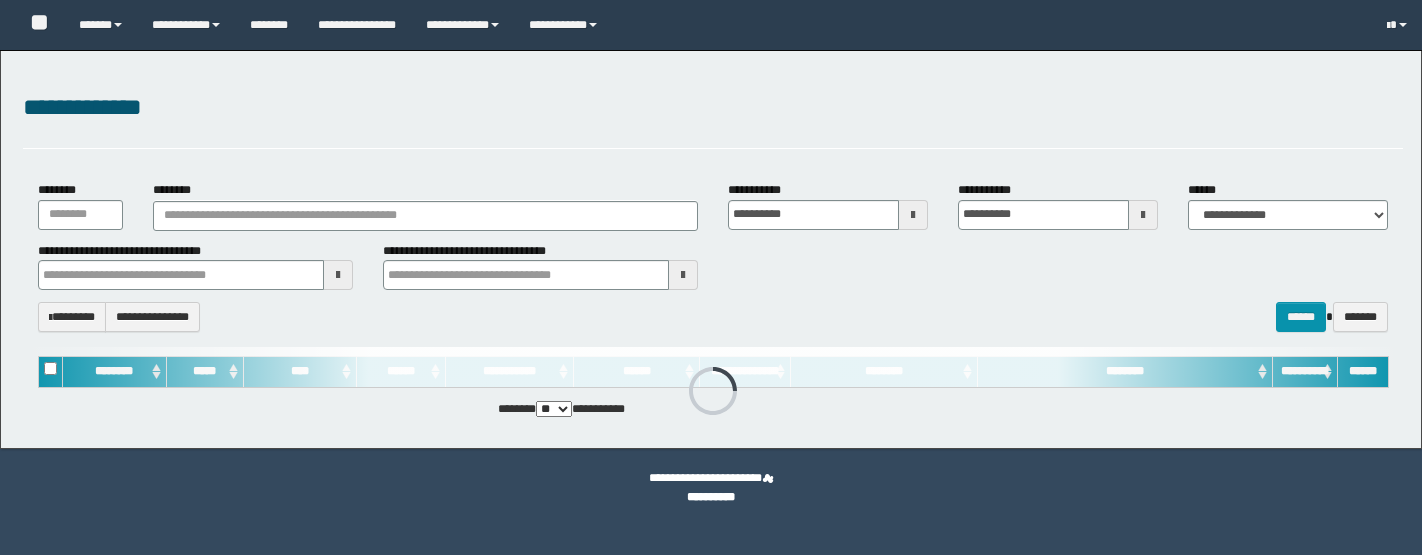 scroll, scrollTop: 0, scrollLeft: 0, axis: both 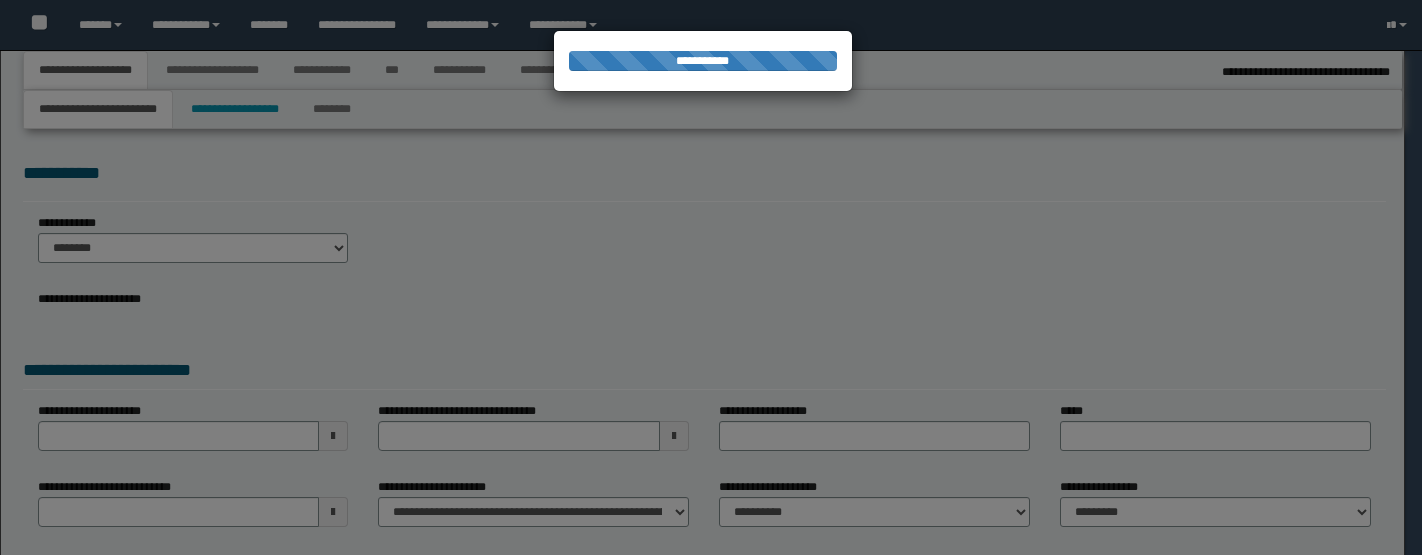 type on "**********" 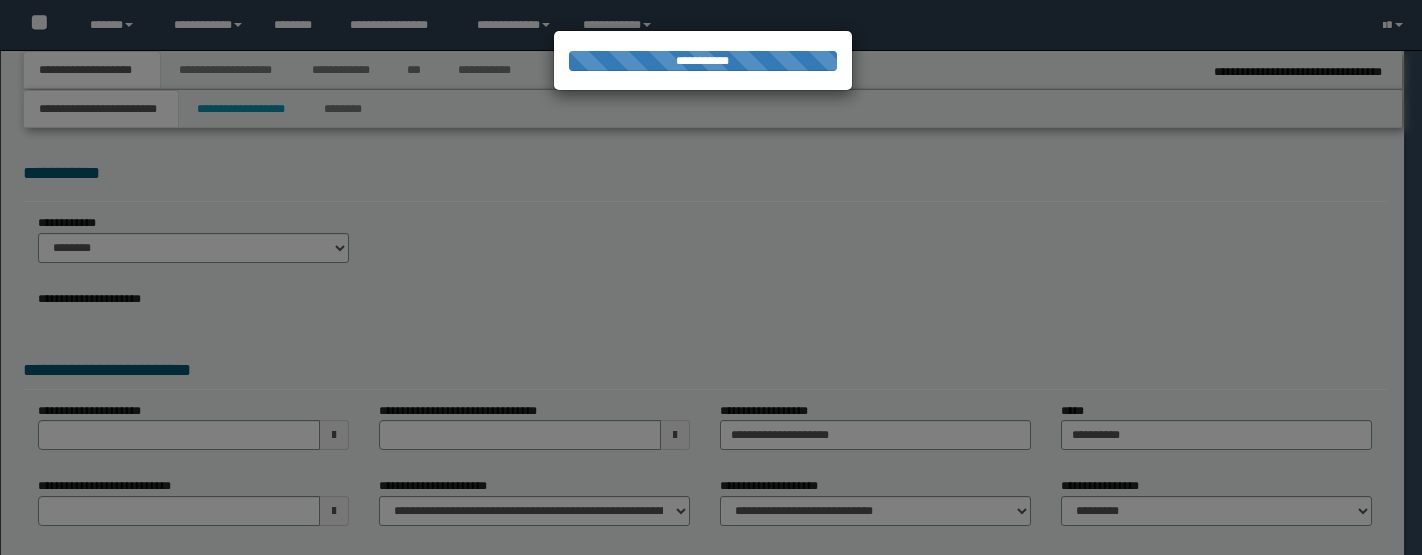 scroll, scrollTop: 0, scrollLeft: 0, axis: both 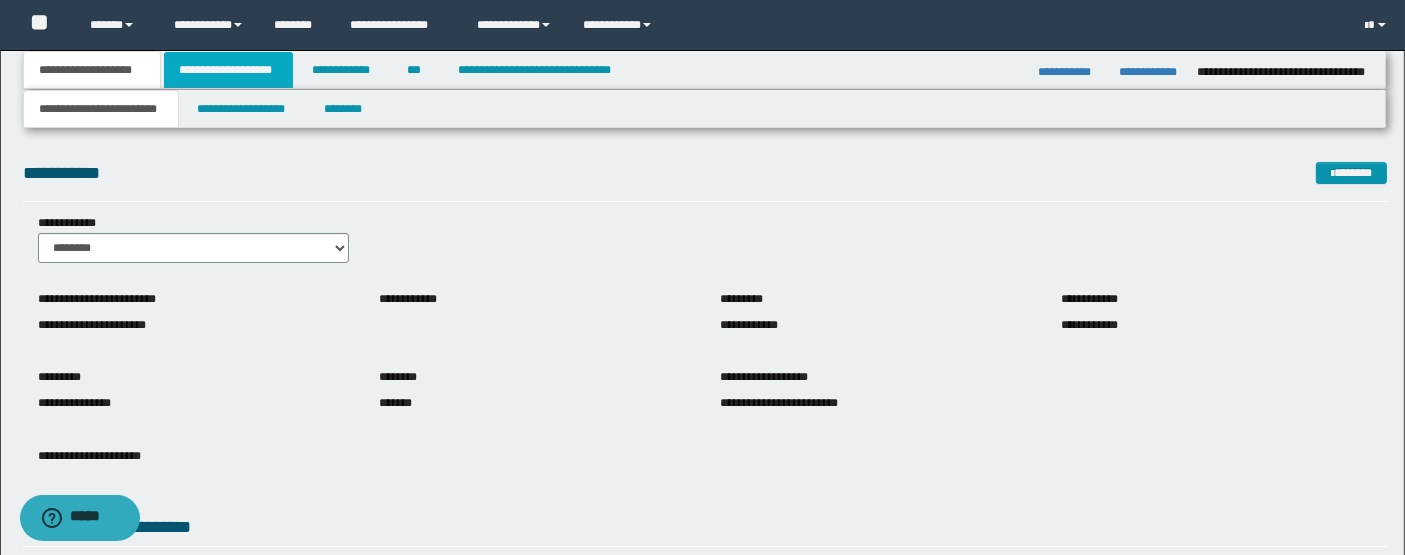 click on "**********" at bounding box center [228, 70] 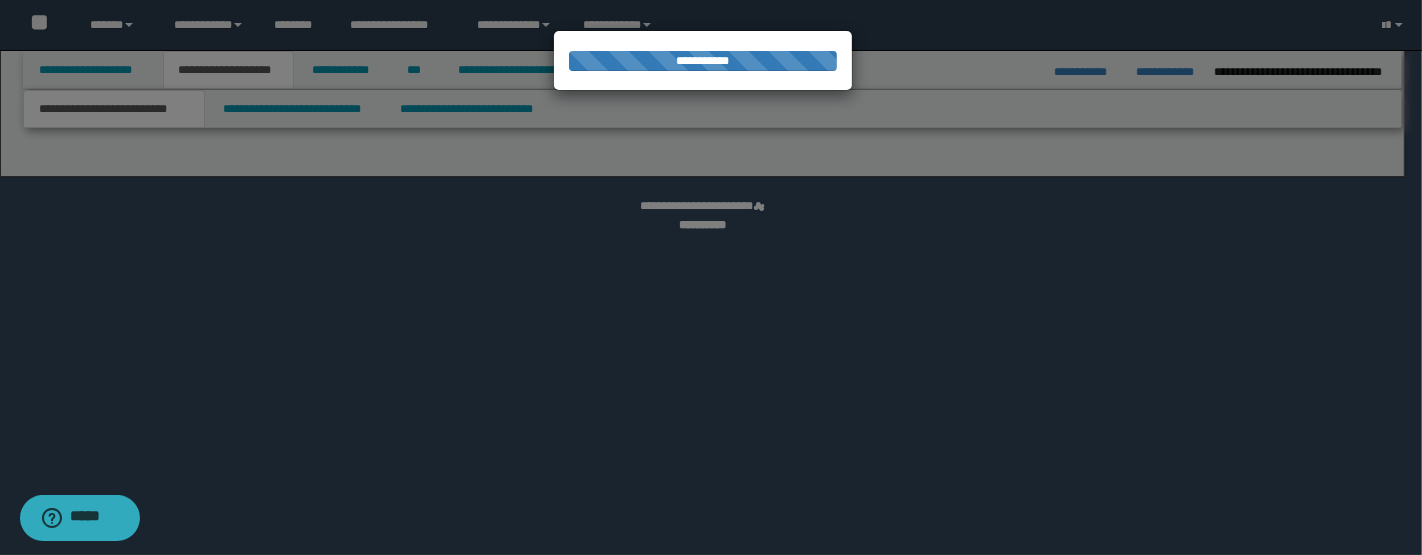 click at bounding box center [711, 277] 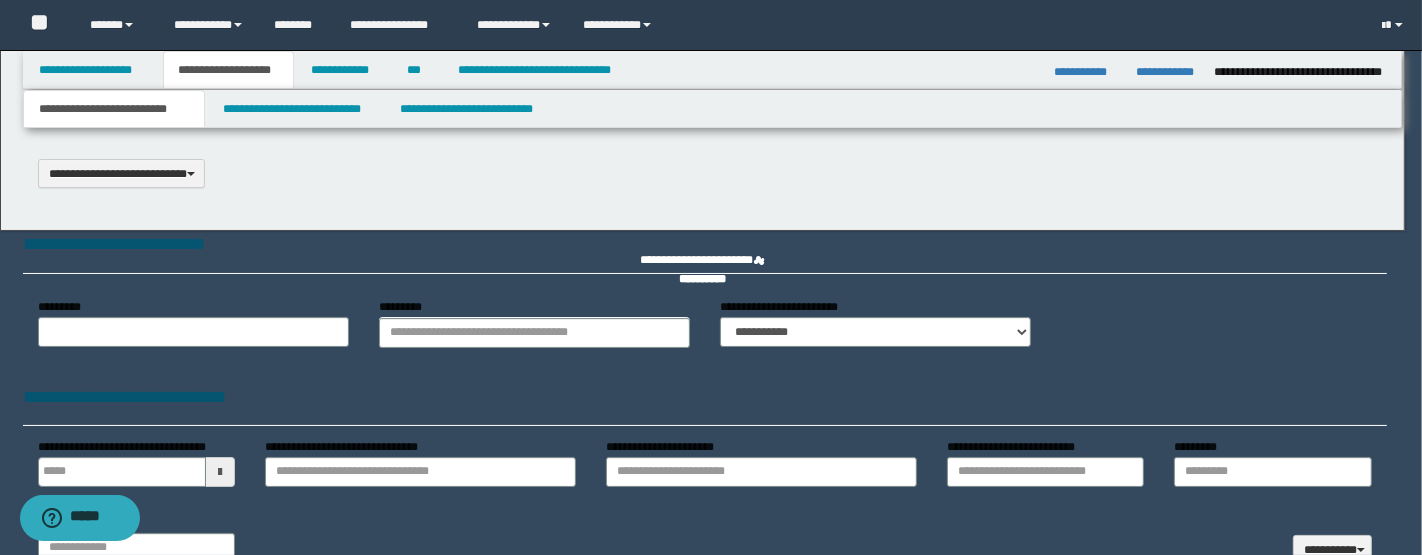 type 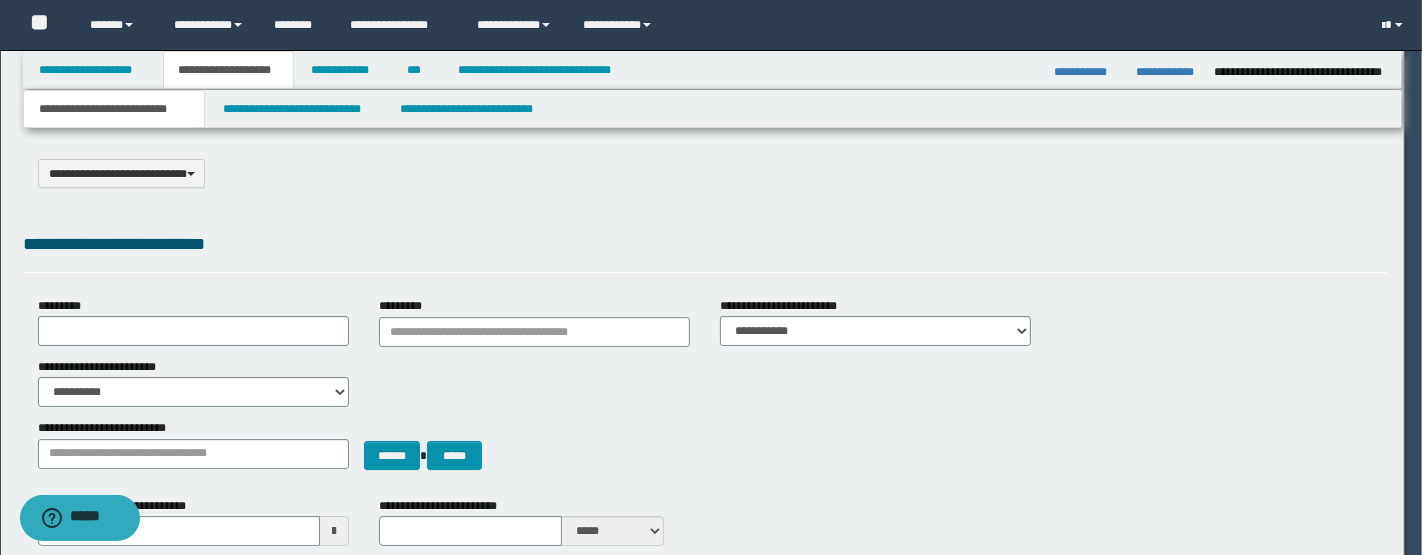 scroll, scrollTop: 0, scrollLeft: 0, axis: both 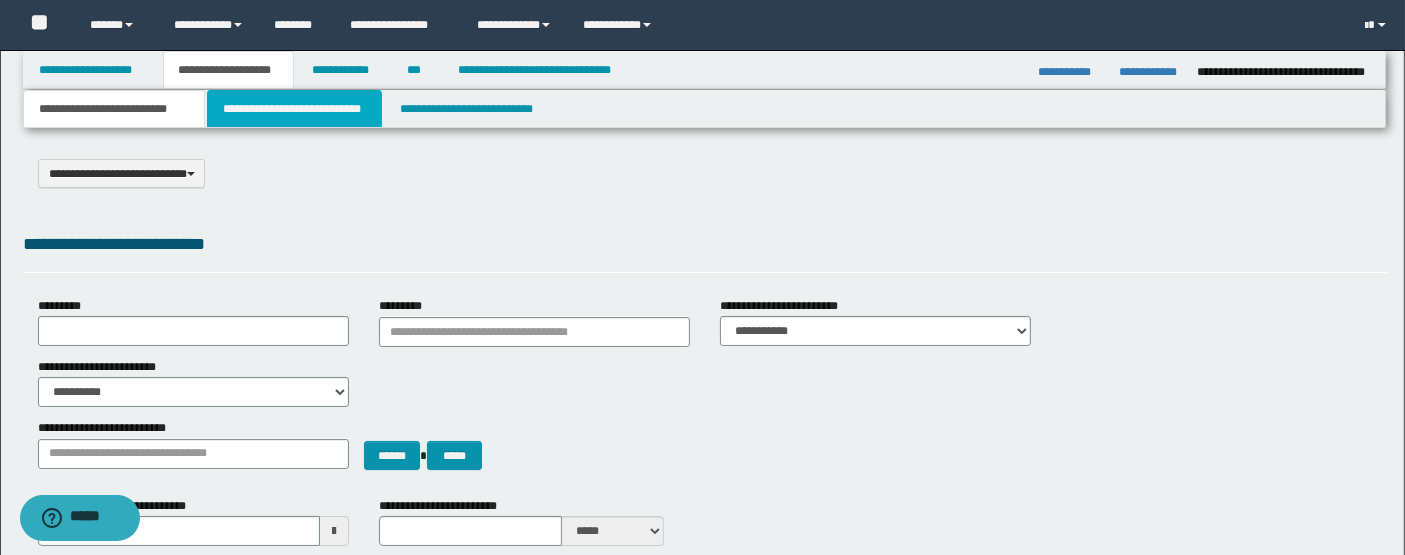 click on "**********" at bounding box center (294, 109) 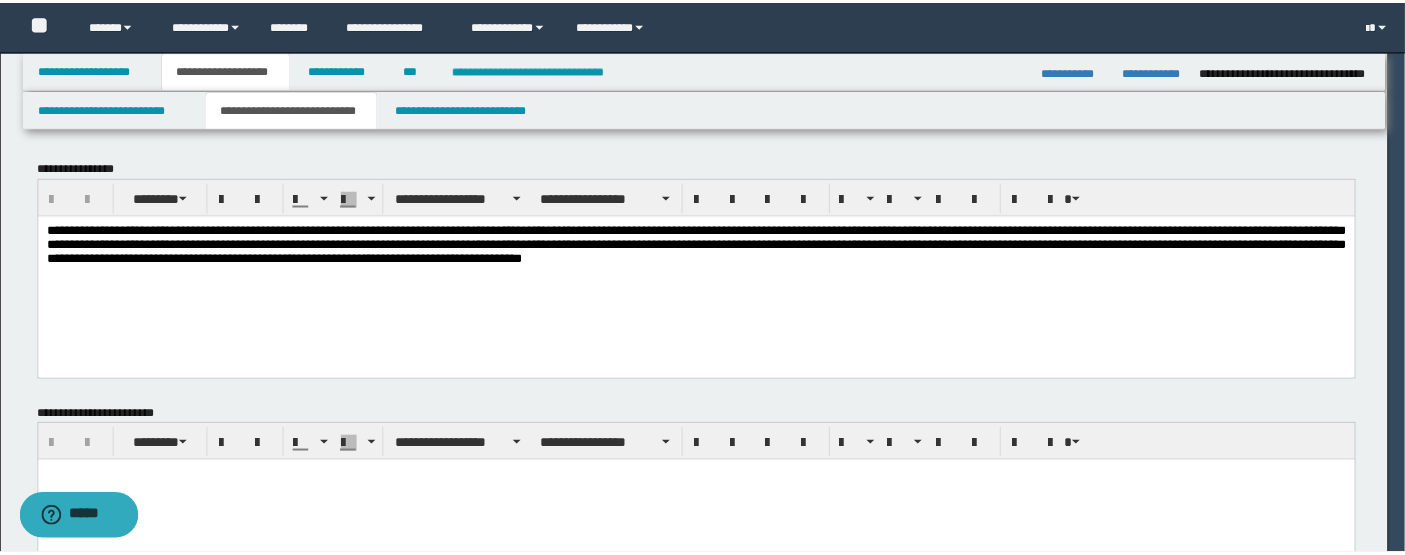 scroll, scrollTop: 0, scrollLeft: 0, axis: both 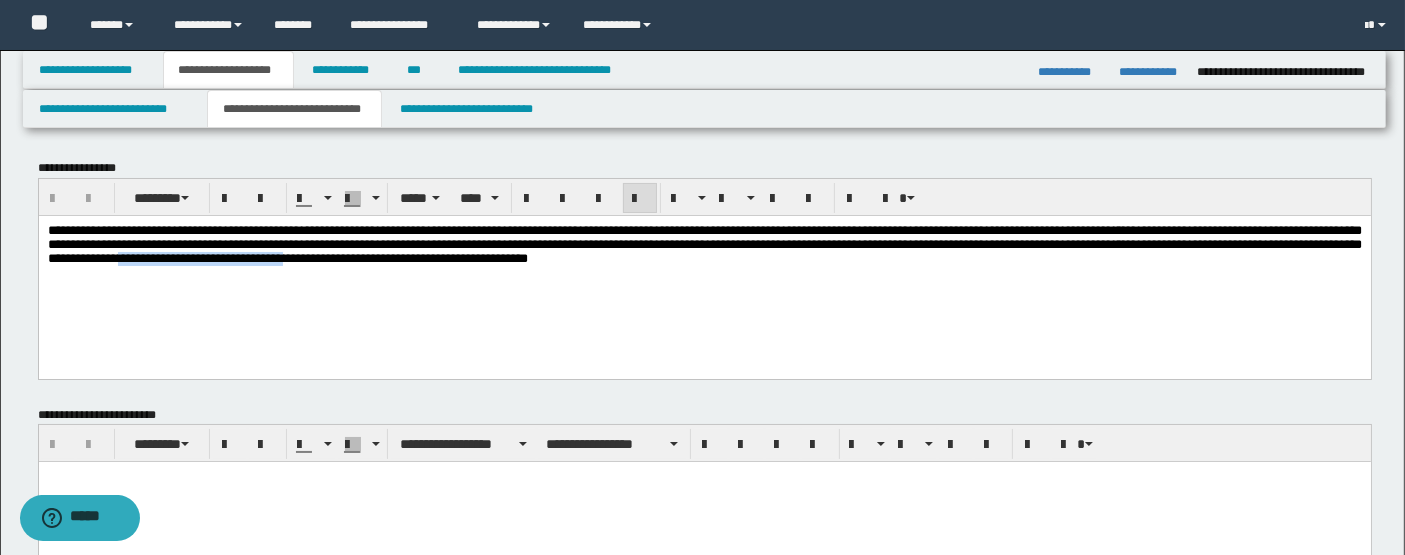 drag, startPoint x: 656, startPoint y: 259, endPoint x: 876, endPoint y: 273, distance: 220.445 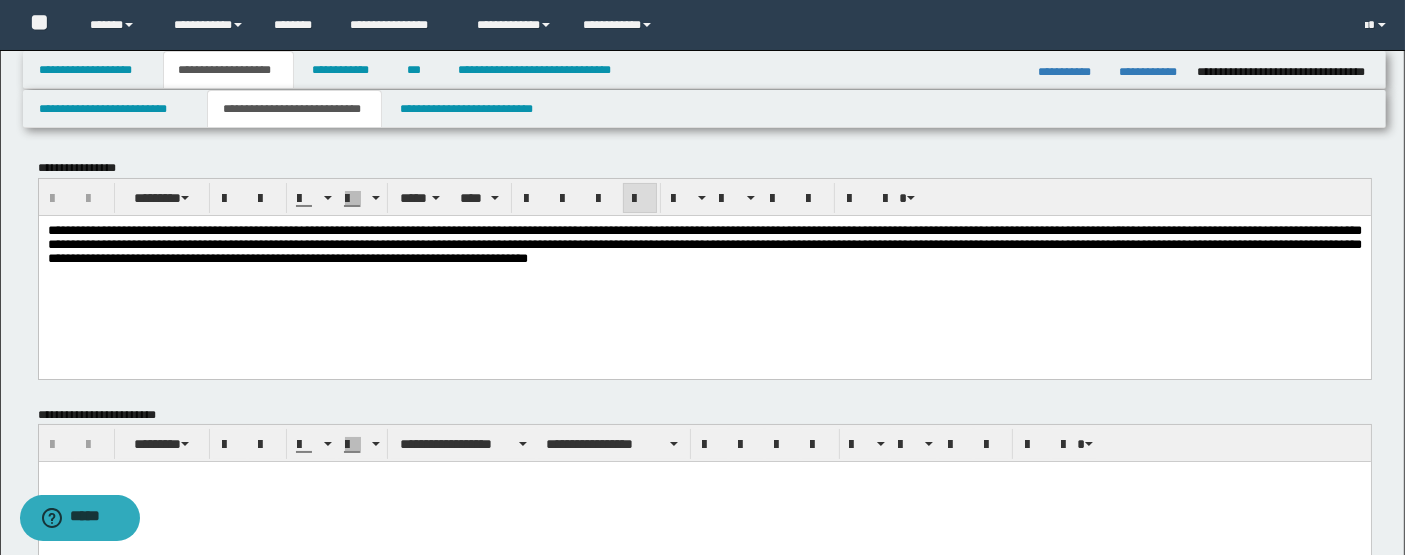 click on "**********" at bounding box center [704, 243] 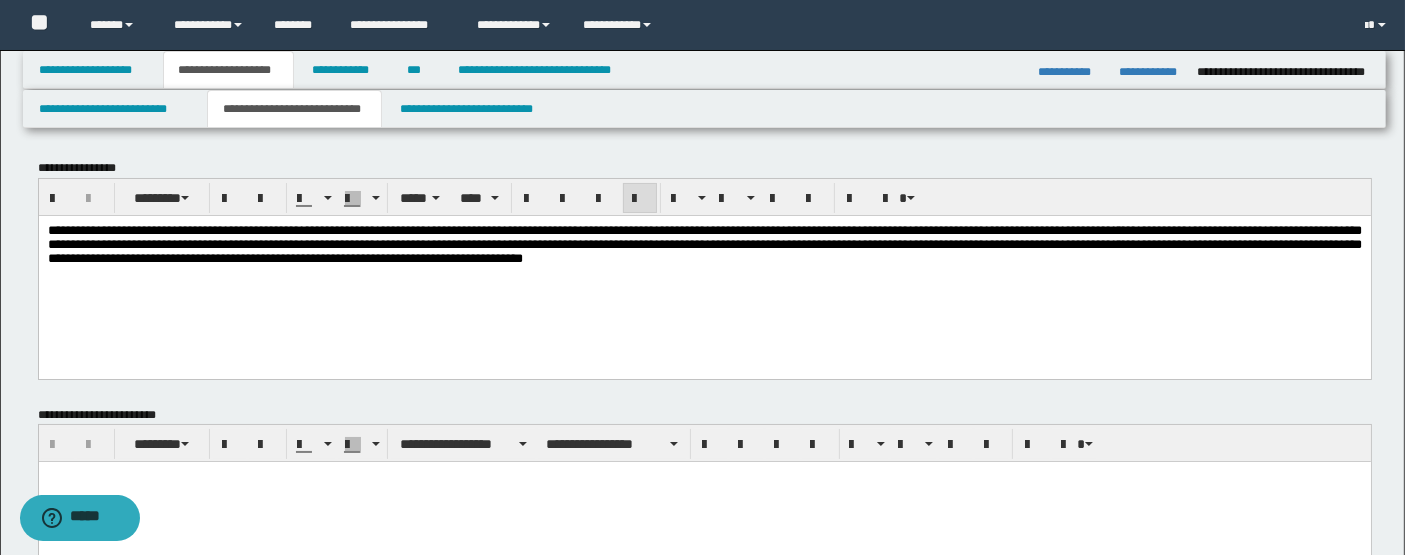 click on "**********" at bounding box center (704, 243) 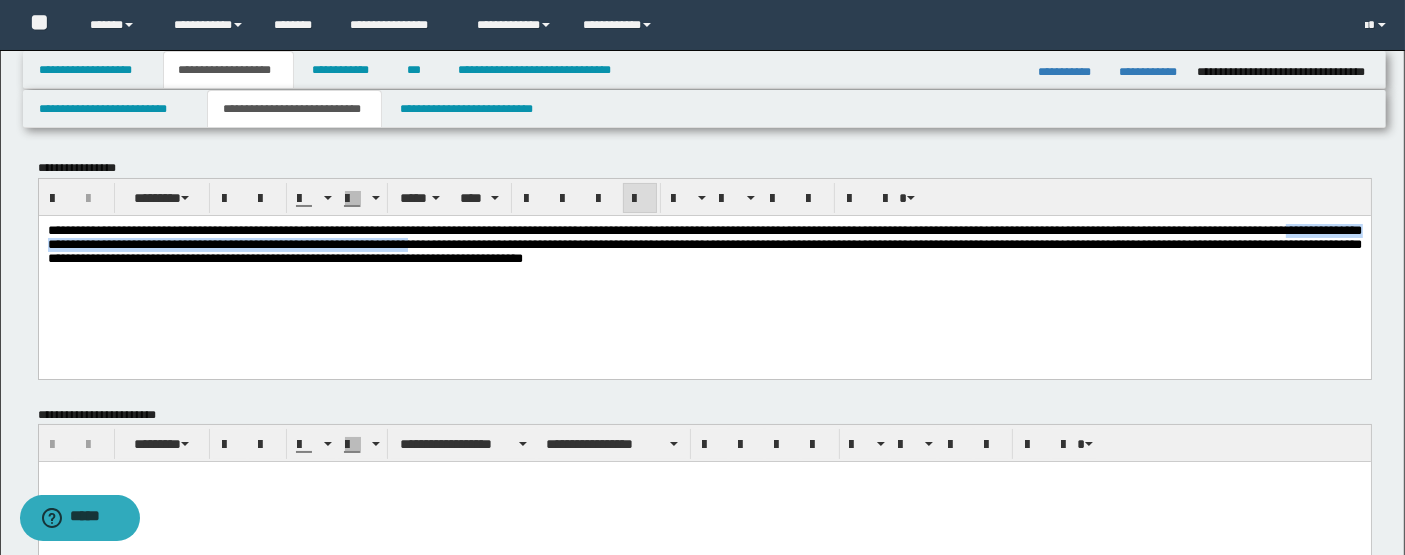 drag, startPoint x: 216, startPoint y: 245, endPoint x: 805, endPoint y: 246, distance: 589.00085 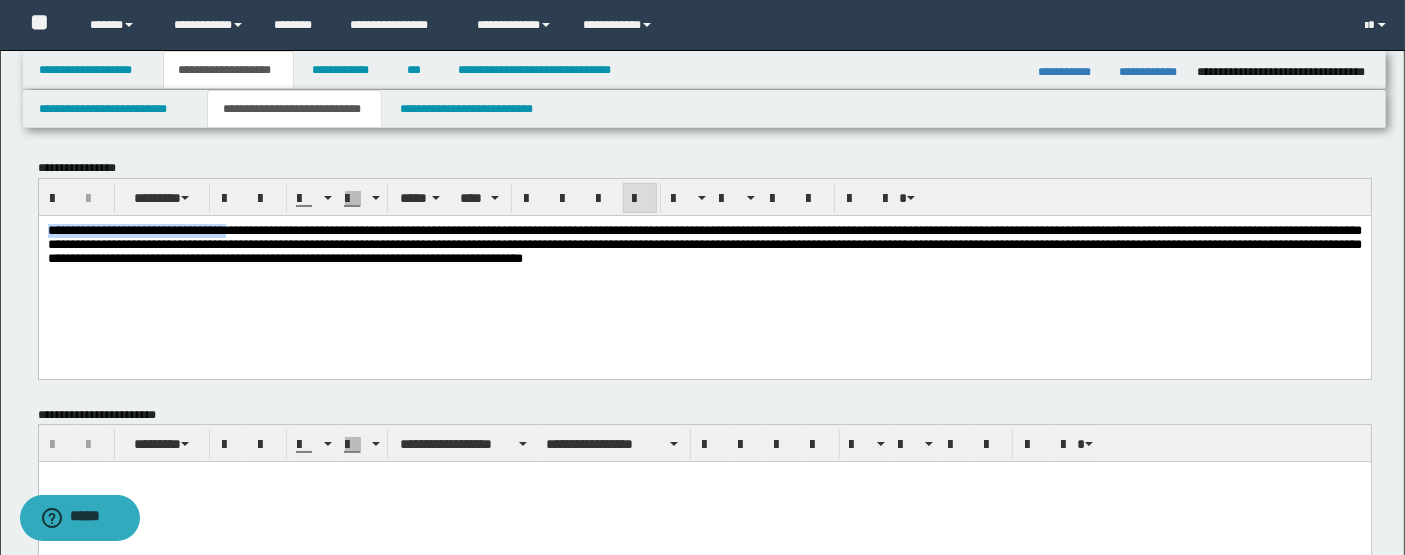 drag, startPoint x: 46, startPoint y: 226, endPoint x: 264, endPoint y: 232, distance: 218.08255 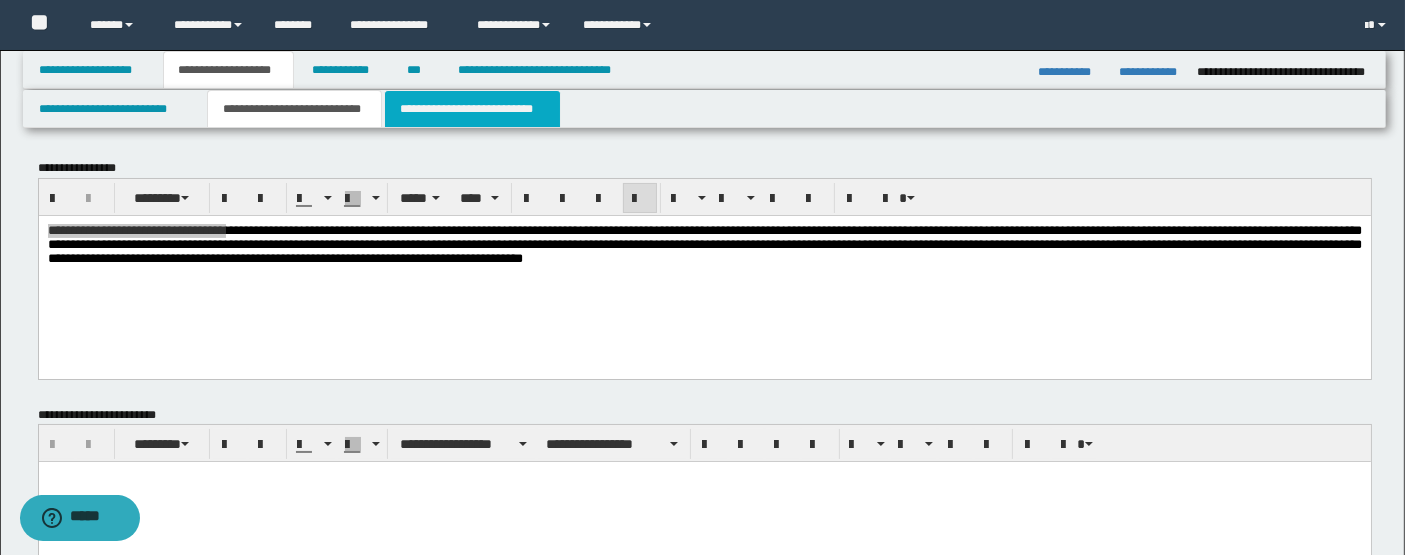 click on "**********" at bounding box center (472, 109) 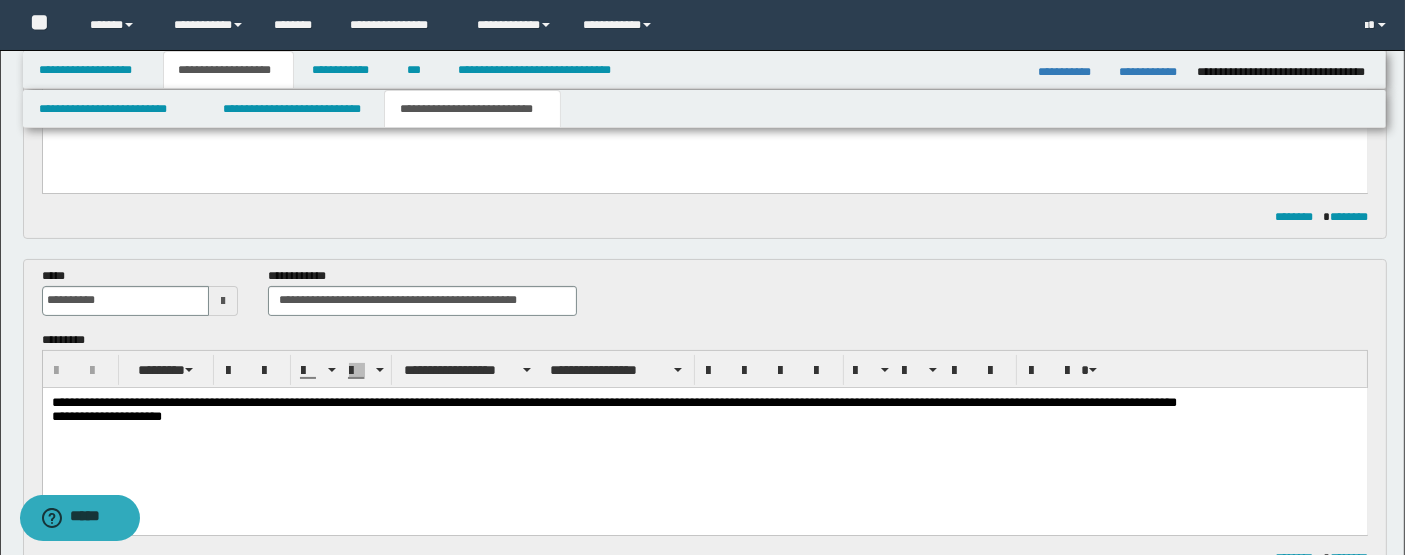 scroll, scrollTop: 297, scrollLeft: 0, axis: vertical 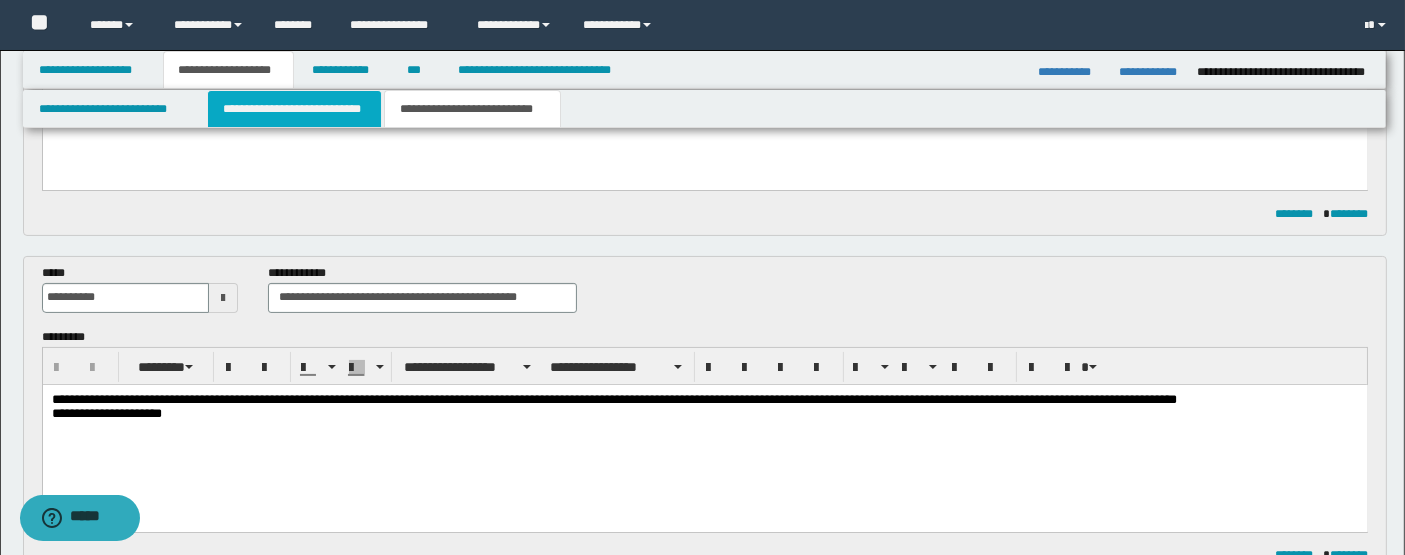 click on "**********" at bounding box center (294, 109) 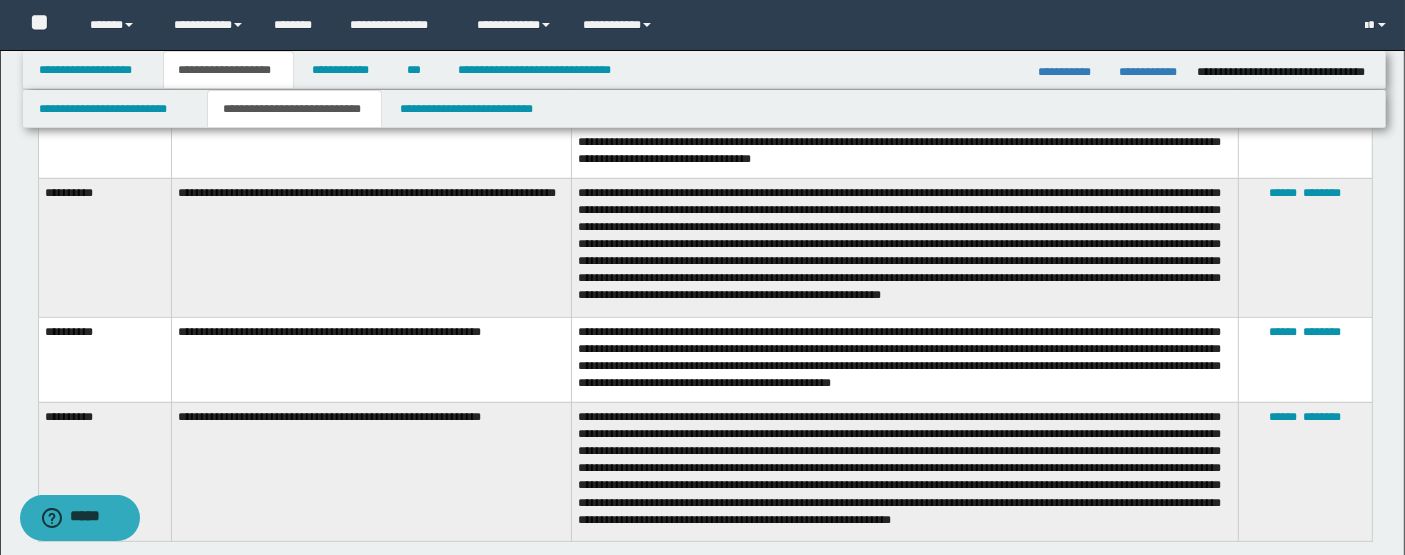 scroll, scrollTop: 942, scrollLeft: 0, axis: vertical 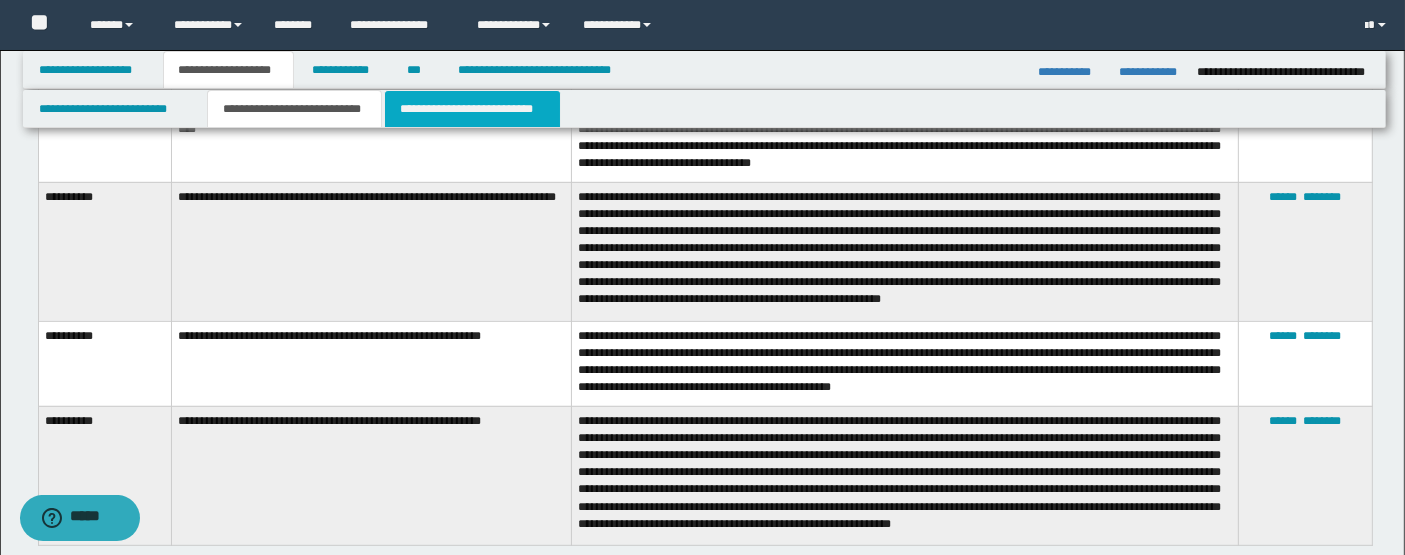 click on "**********" at bounding box center [472, 109] 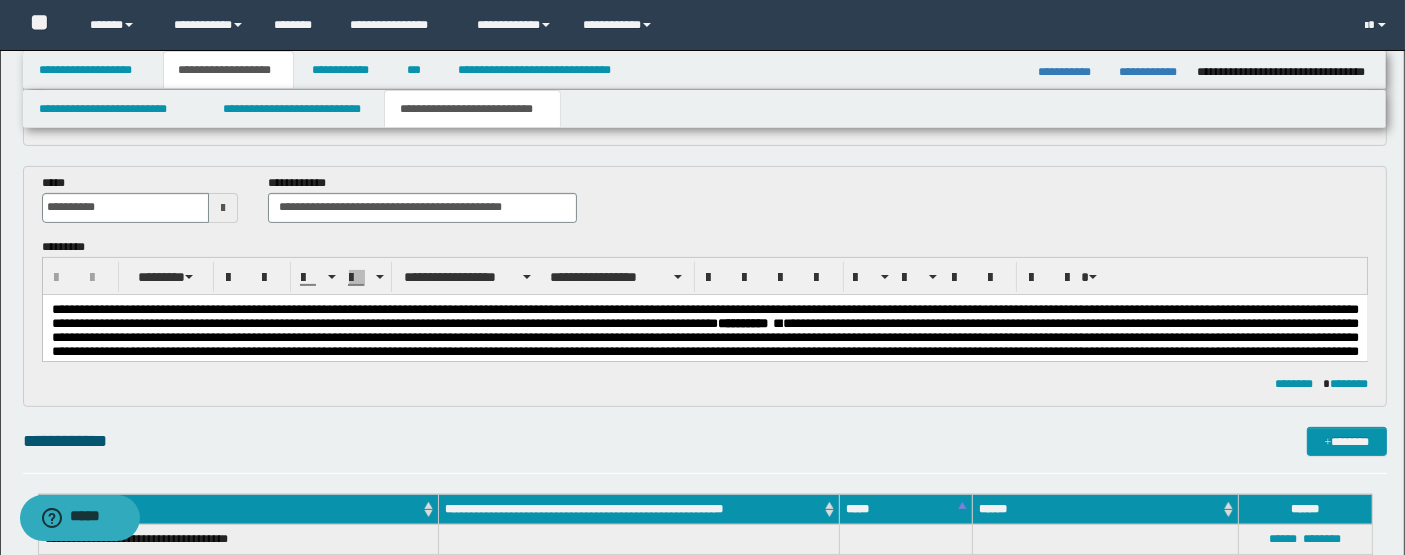 scroll, scrollTop: 580, scrollLeft: 0, axis: vertical 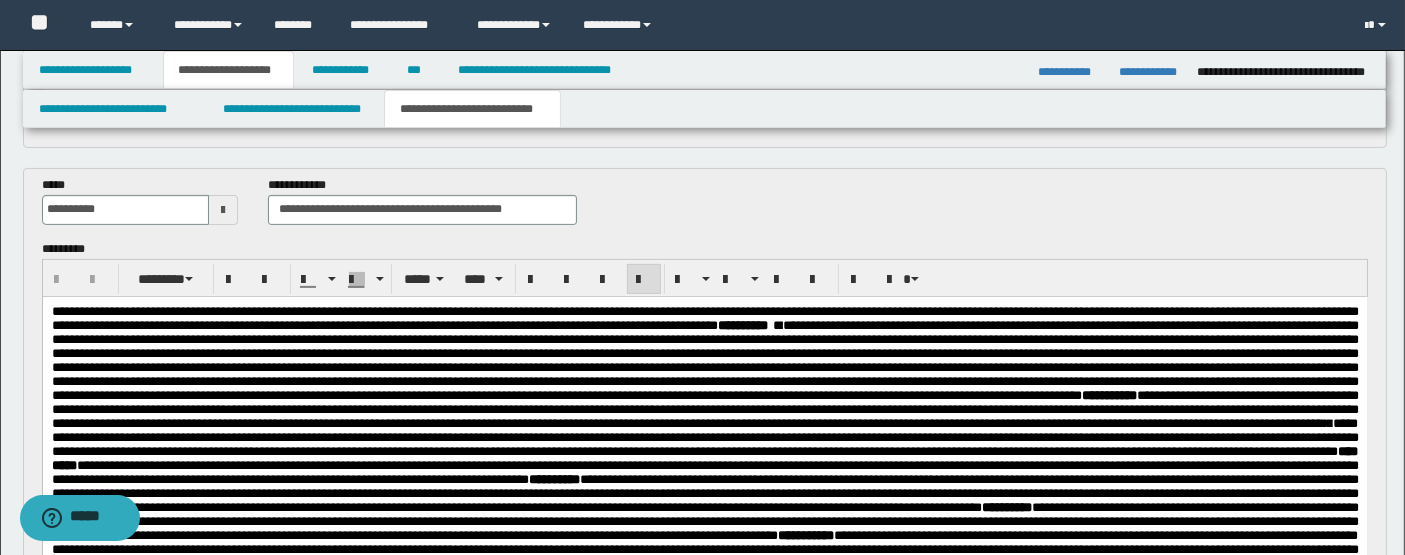click on "**********" at bounding box center (704, 450) 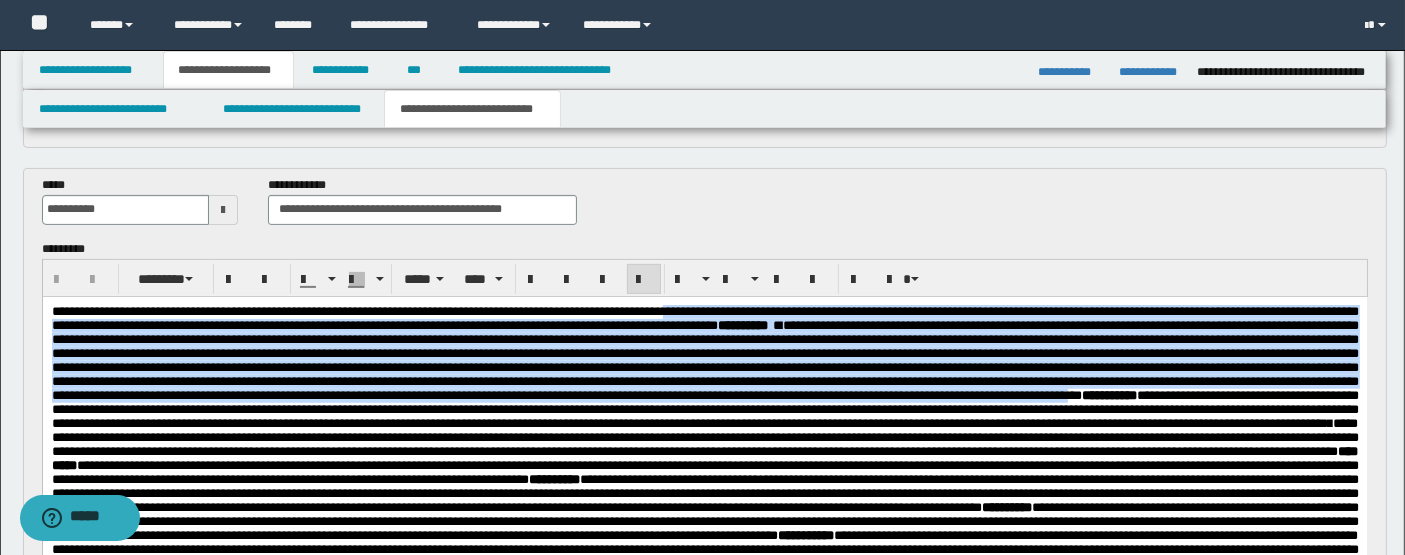 drag, startPoint x: 769, startPoint y: 312, endPoint x: 234, endPoint y: 439, distance: 549.86725 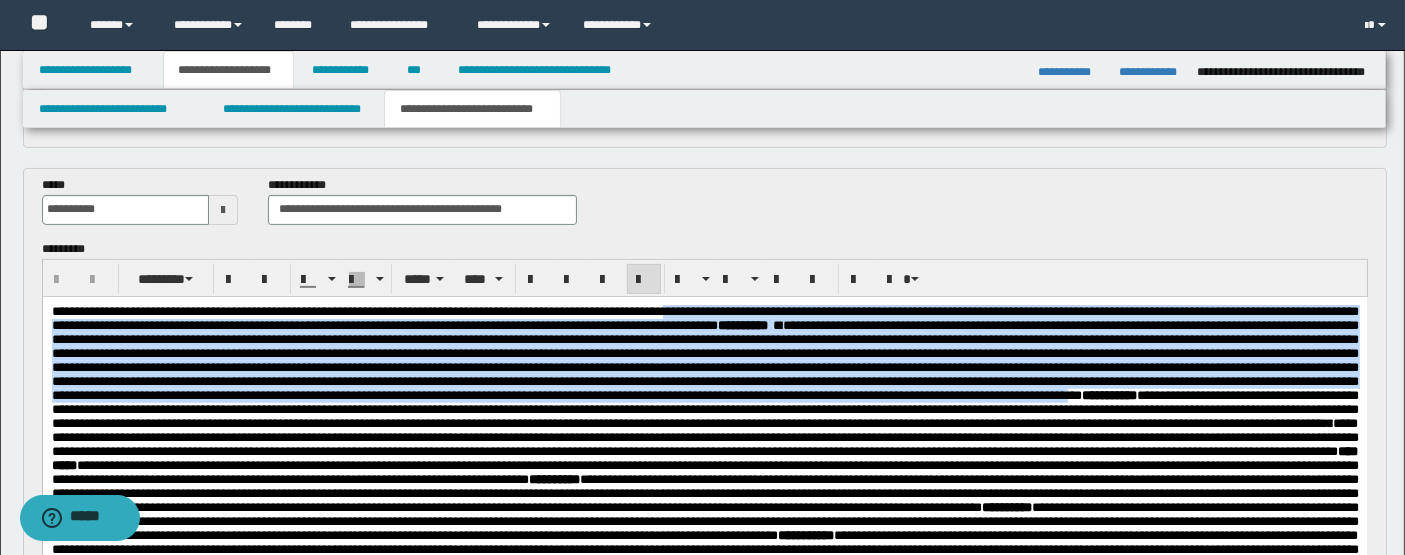 click on "**********" at bounding box center (704, 464) 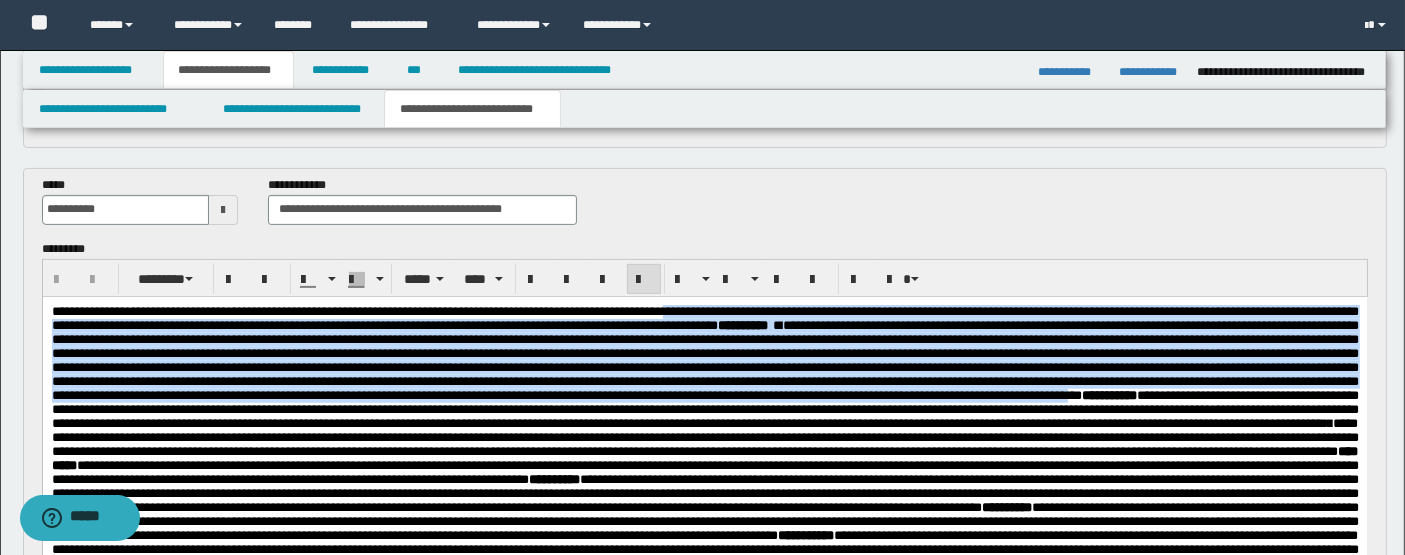 copy on "**********" 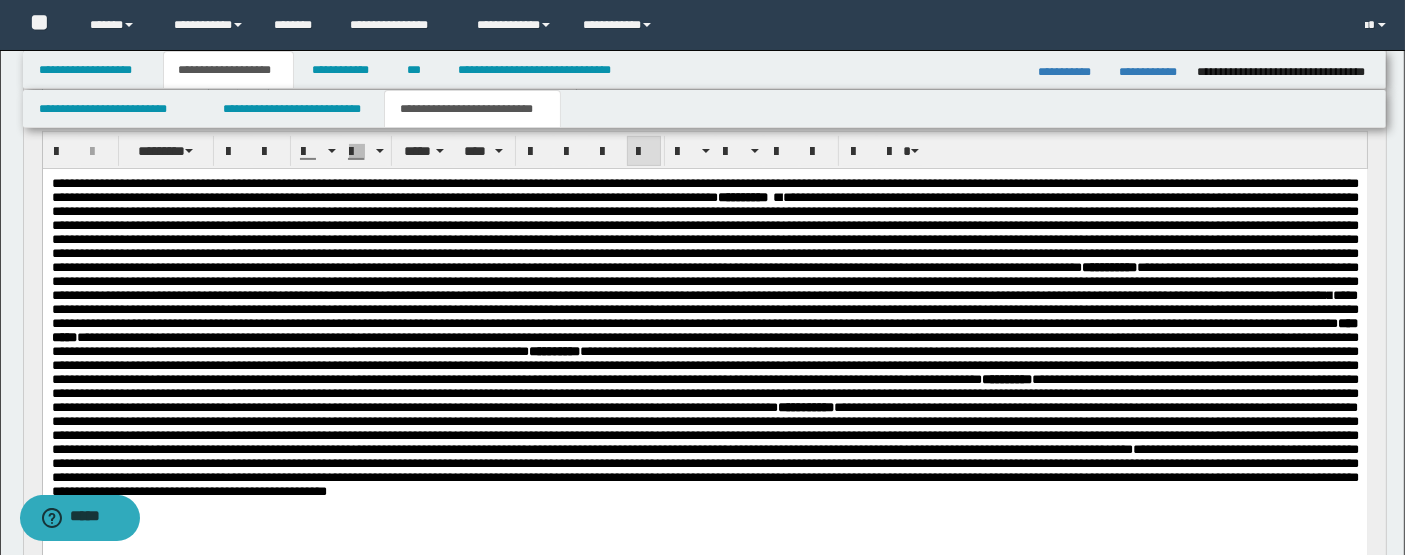 scroll, scrollTop: 747, scrollLeft: 0, axis: vertical 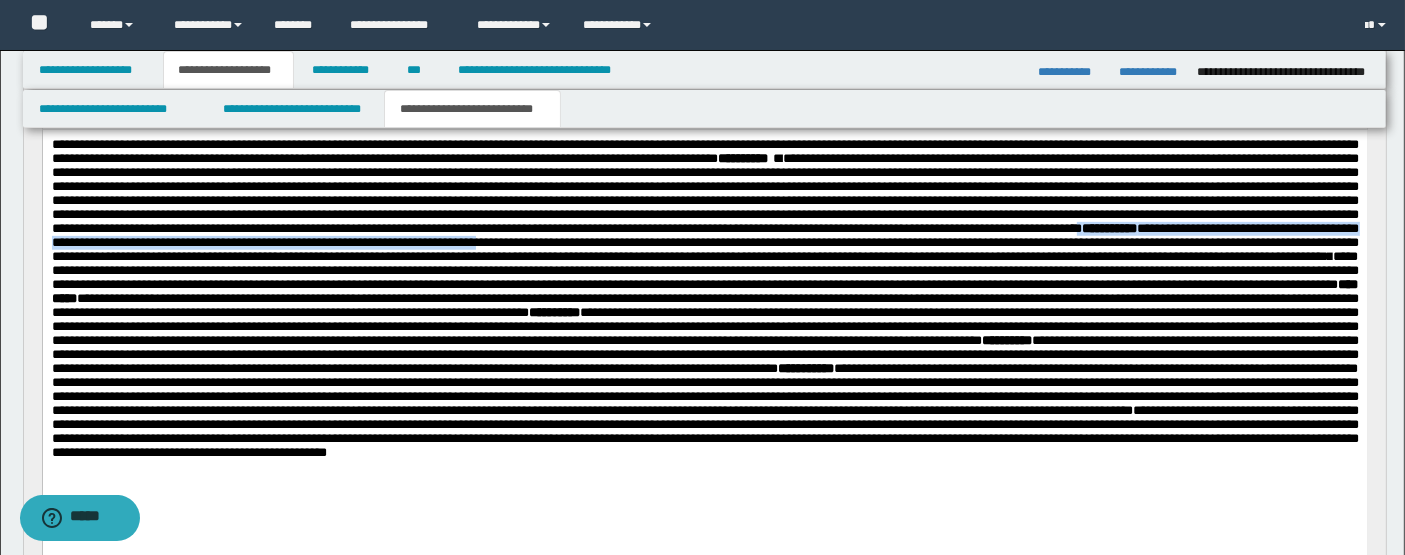 drag, startPoint x: 249, startPoint y: 270, endPoint x: 1118, endPoint y: 272, distance: 869.0023 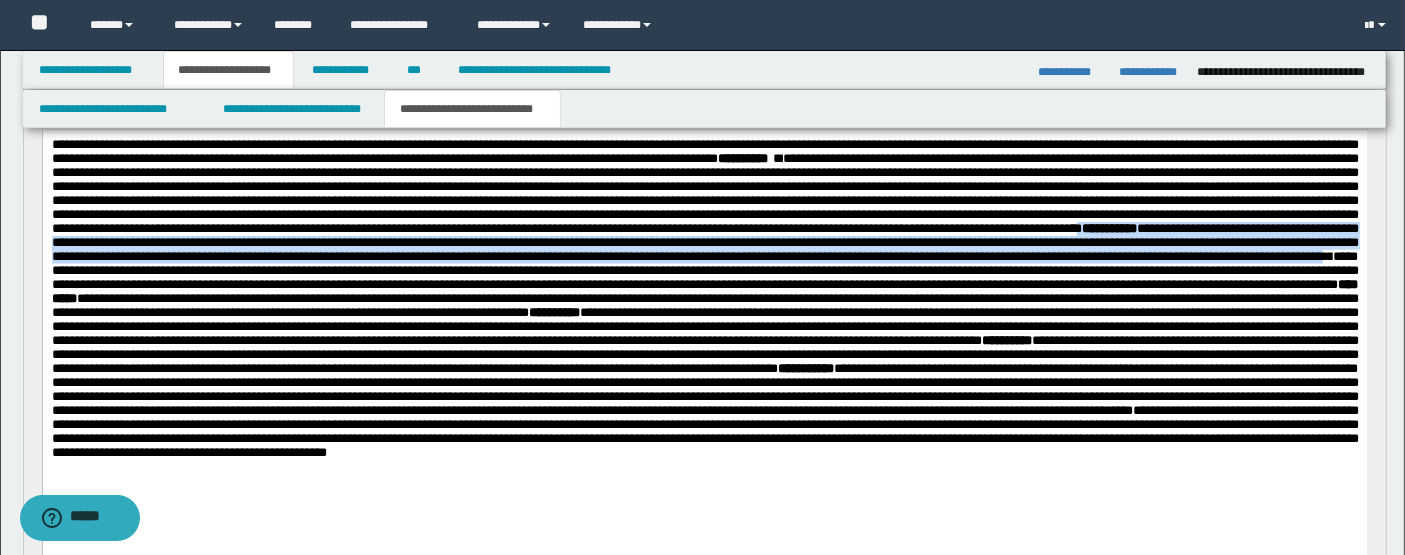 copy on "**********" 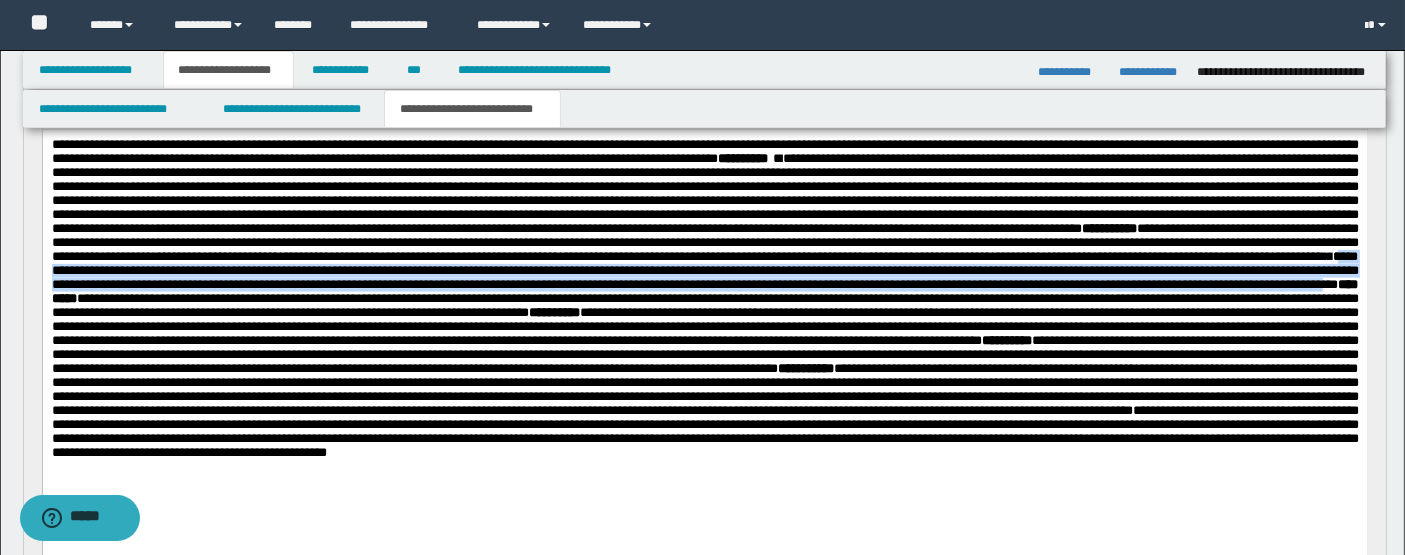 drag, startPoint x: 1189, startPoint y: 295, endPoint x: 393, endPoint y: 347, distance: 797.69666 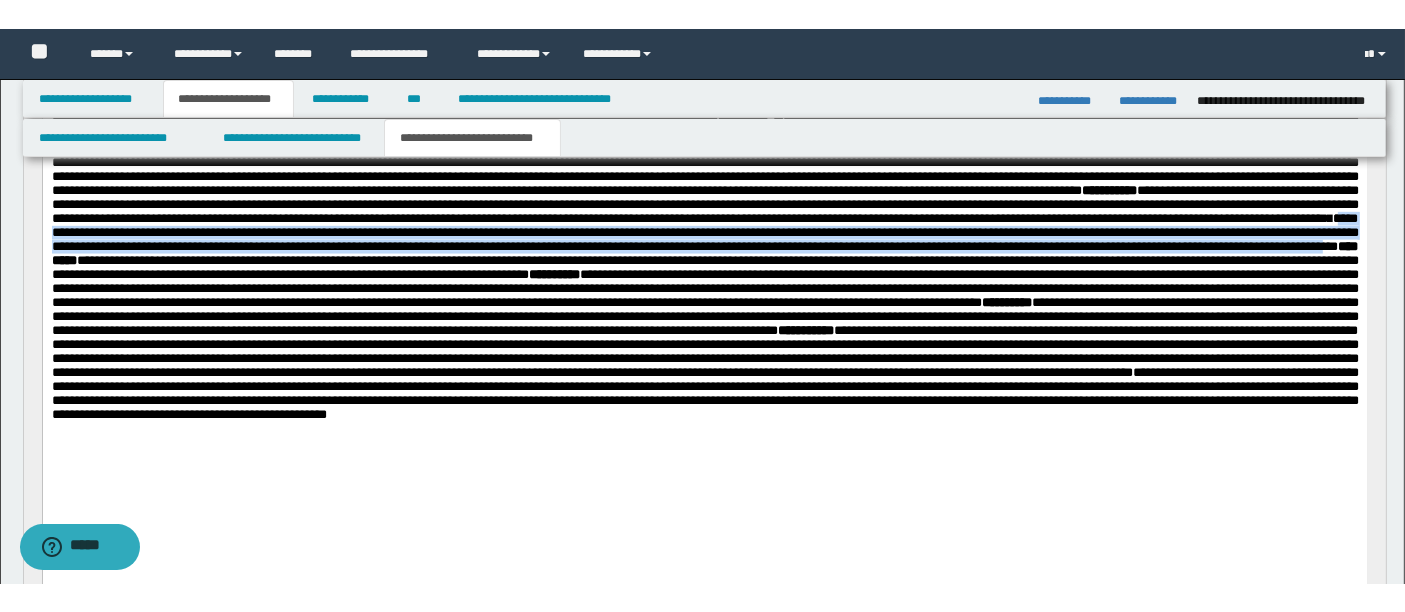 scroll, scrollTop: 814, scrollLeft: 0, axis: vertical 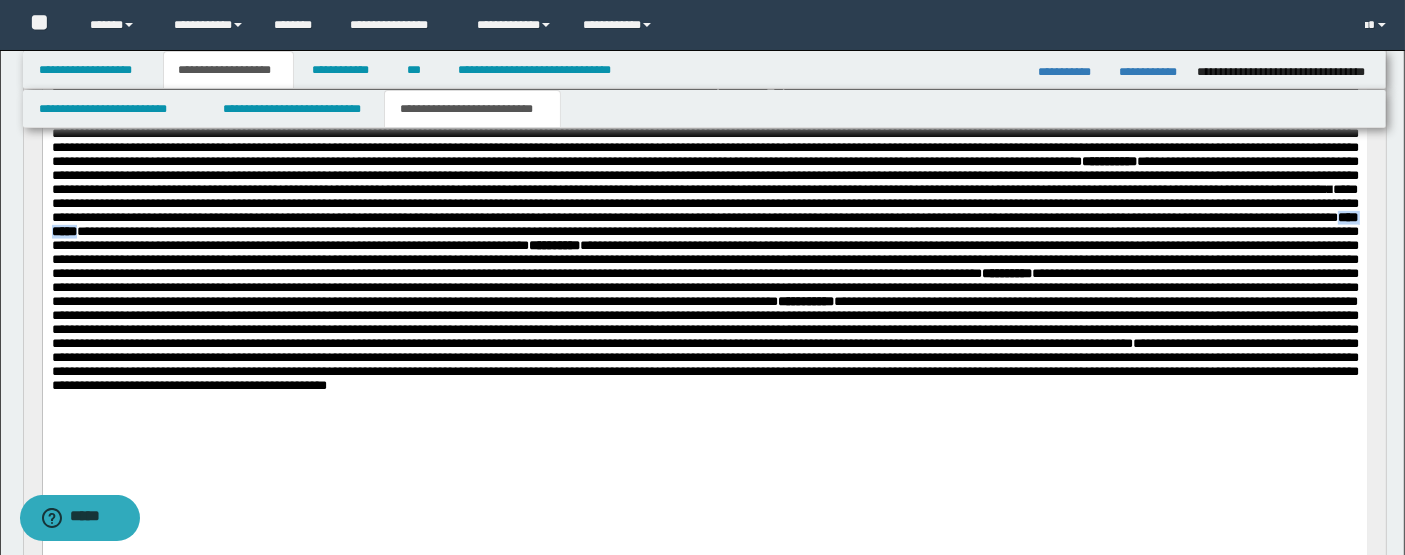 drag, startPoint x: 406, startPoint y: 276, endPoint x: 471, endPoint y: 277, distance: 65.00769 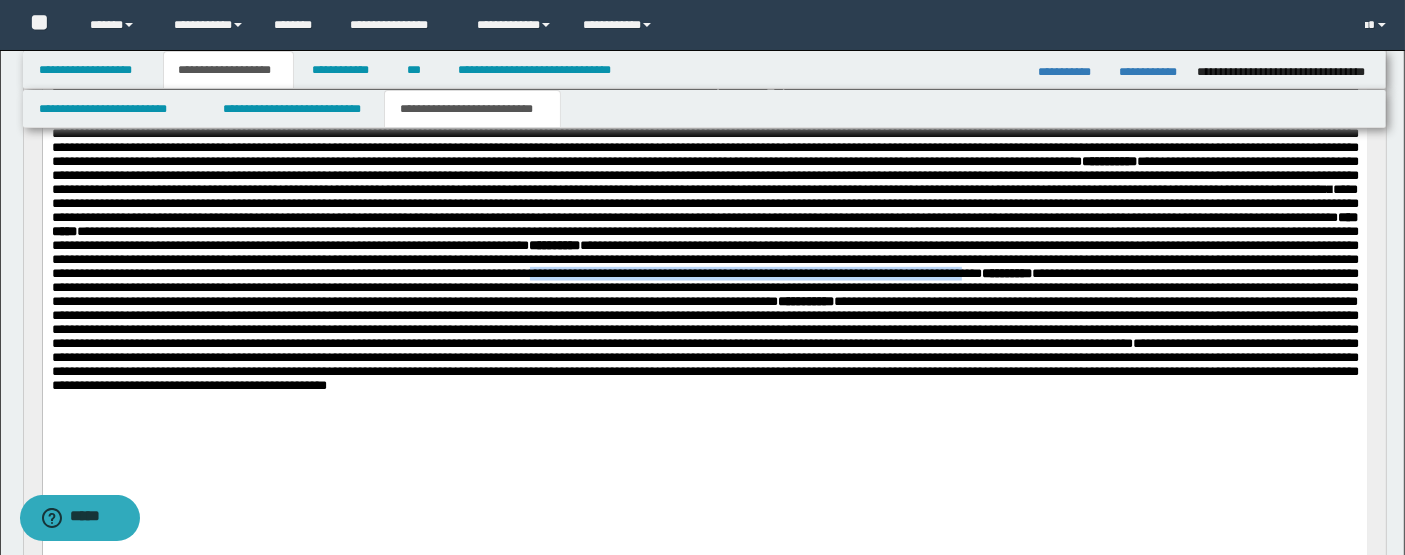 drag, startPoint x: 429, startPoint y: 340, endPoint x: 935, endPoint y: 349, distance: 506.08005 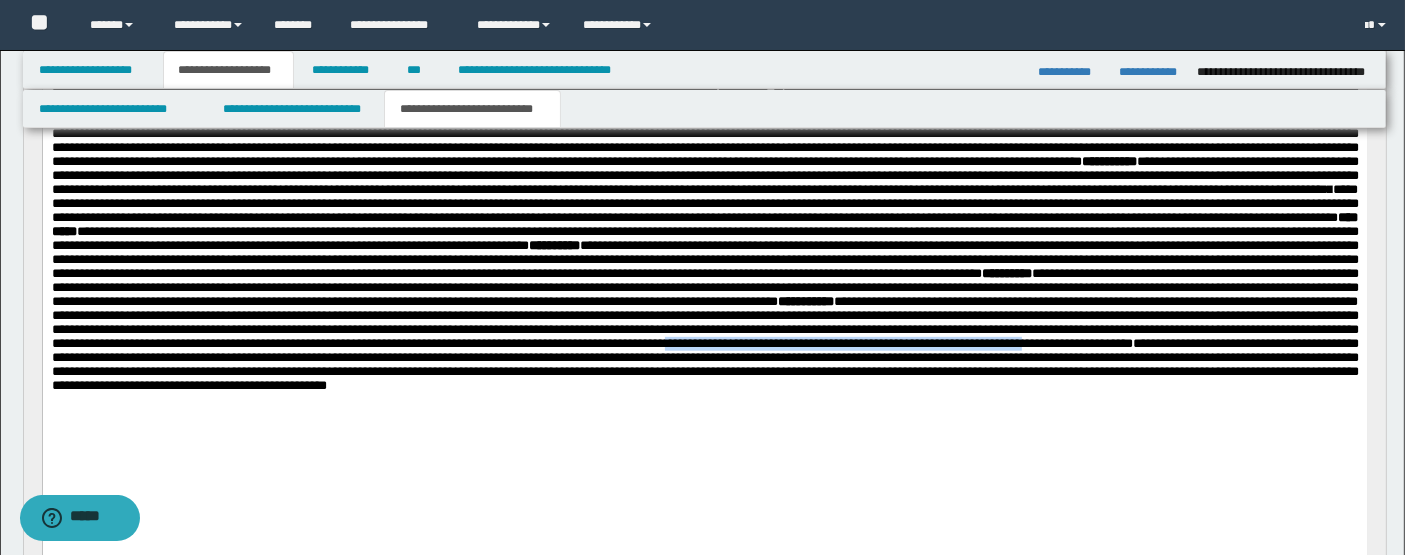 drag, startPoint x: 520, startPoint y: 438, endPoint x: 950, endPoint y: 442, distance: 430.01862 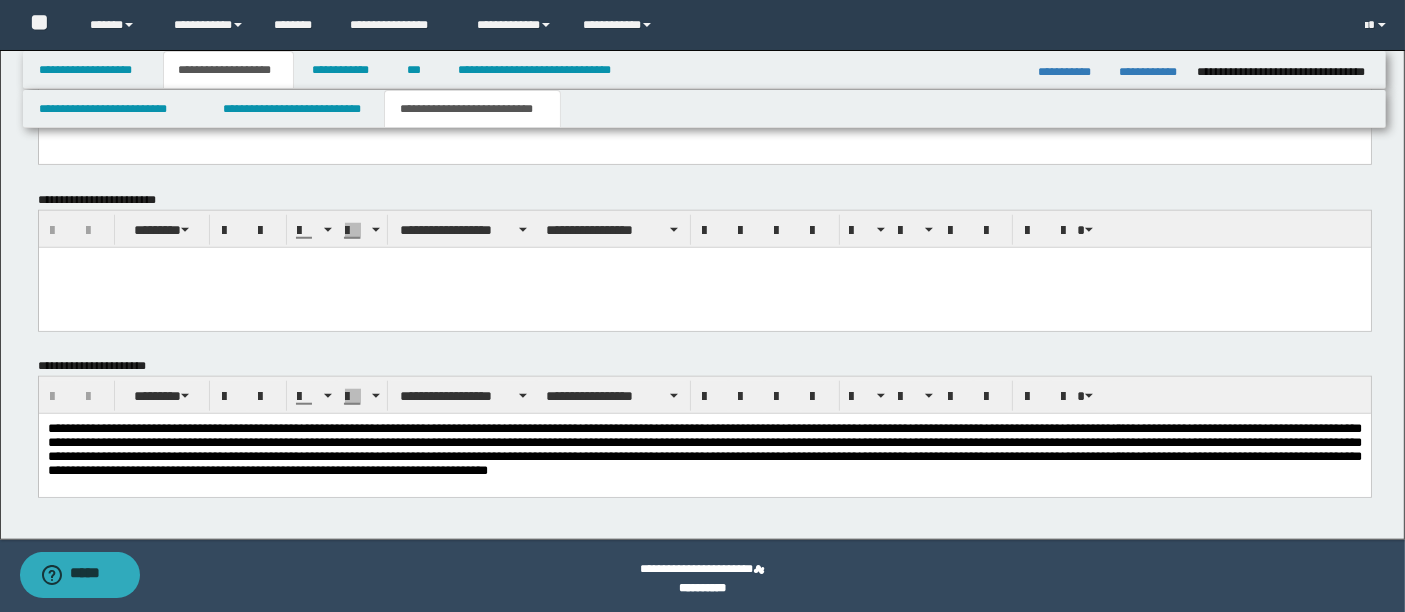scroll, scrollTop: 1791, scrollLeft: 0, axis: vertical 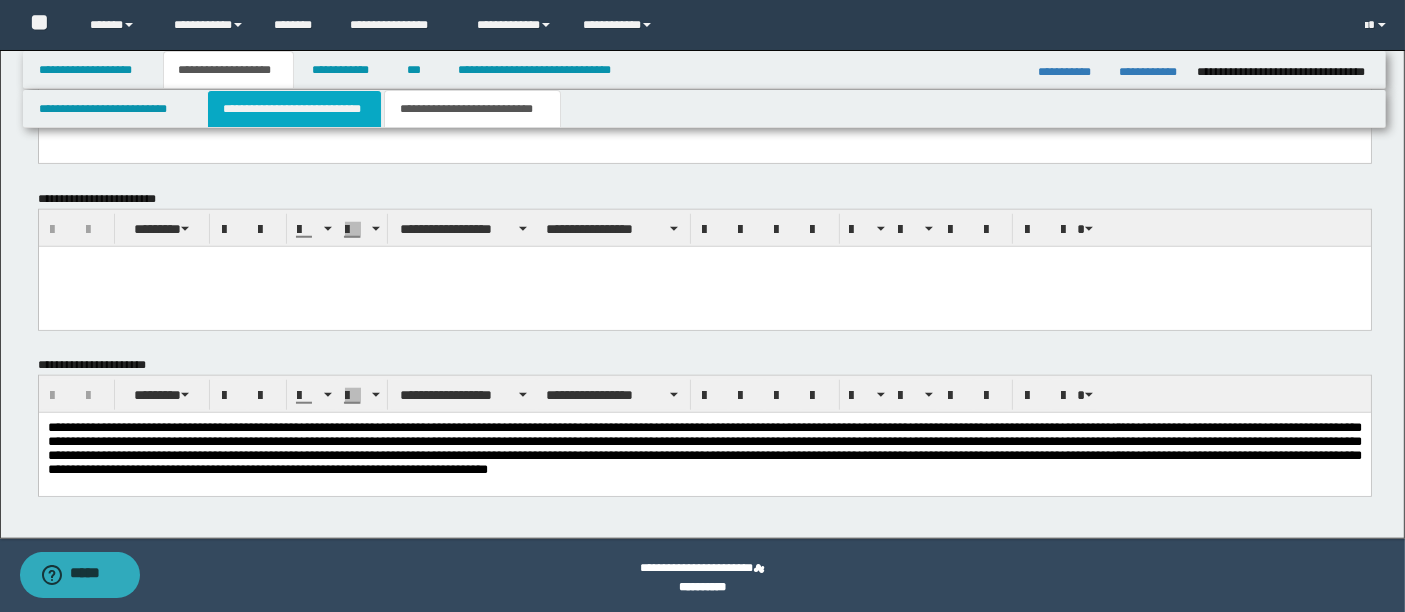 click on "**********" at bounding box center (294, 109) 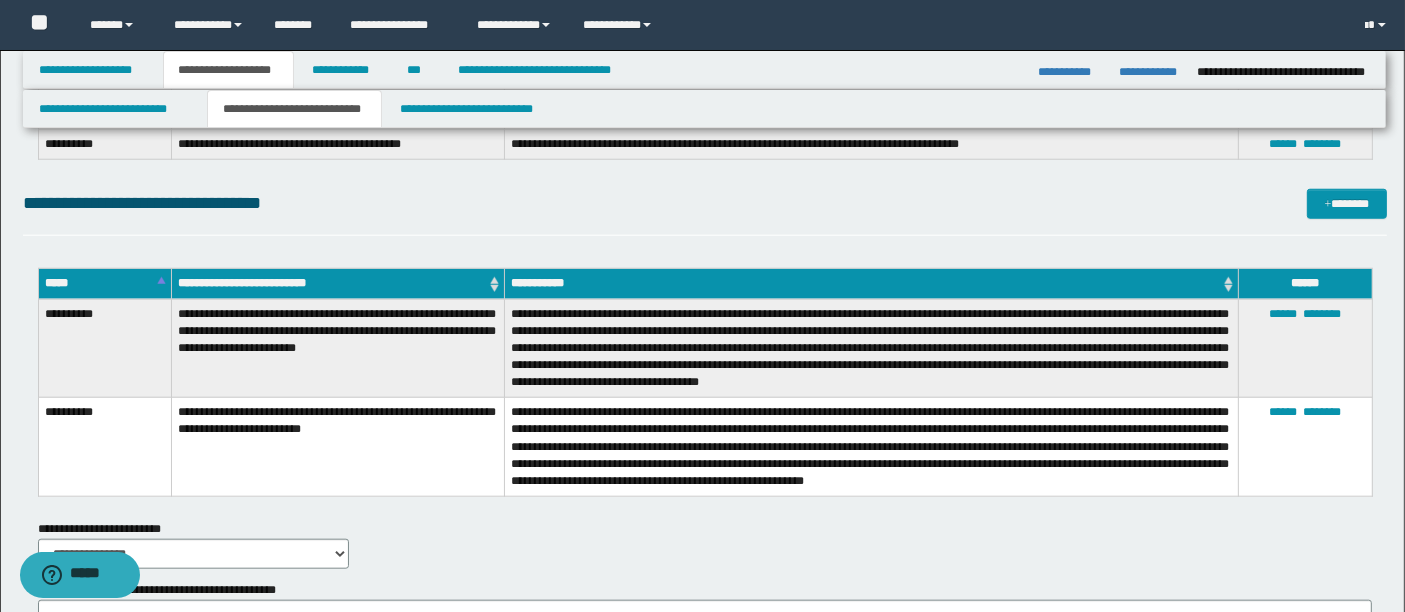 scroll, scrollTop: 1917, scrollLeft: 0, axis: vertical 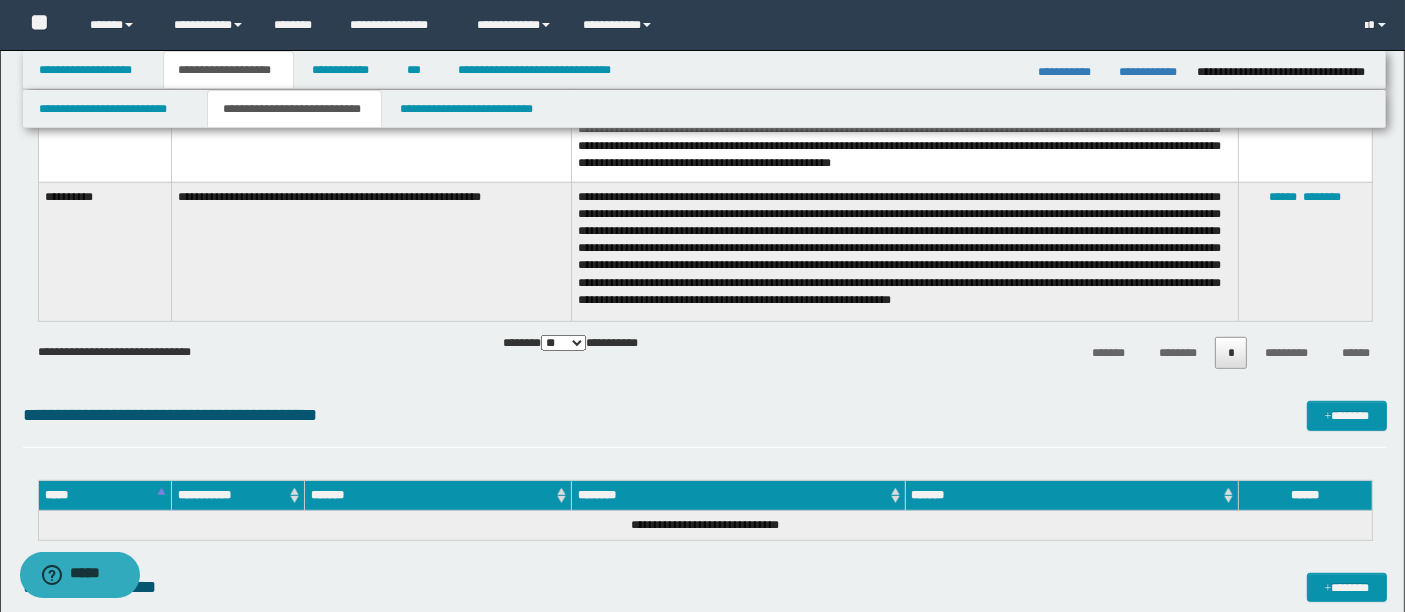 click on "**********" at bounding box center [905, 251] 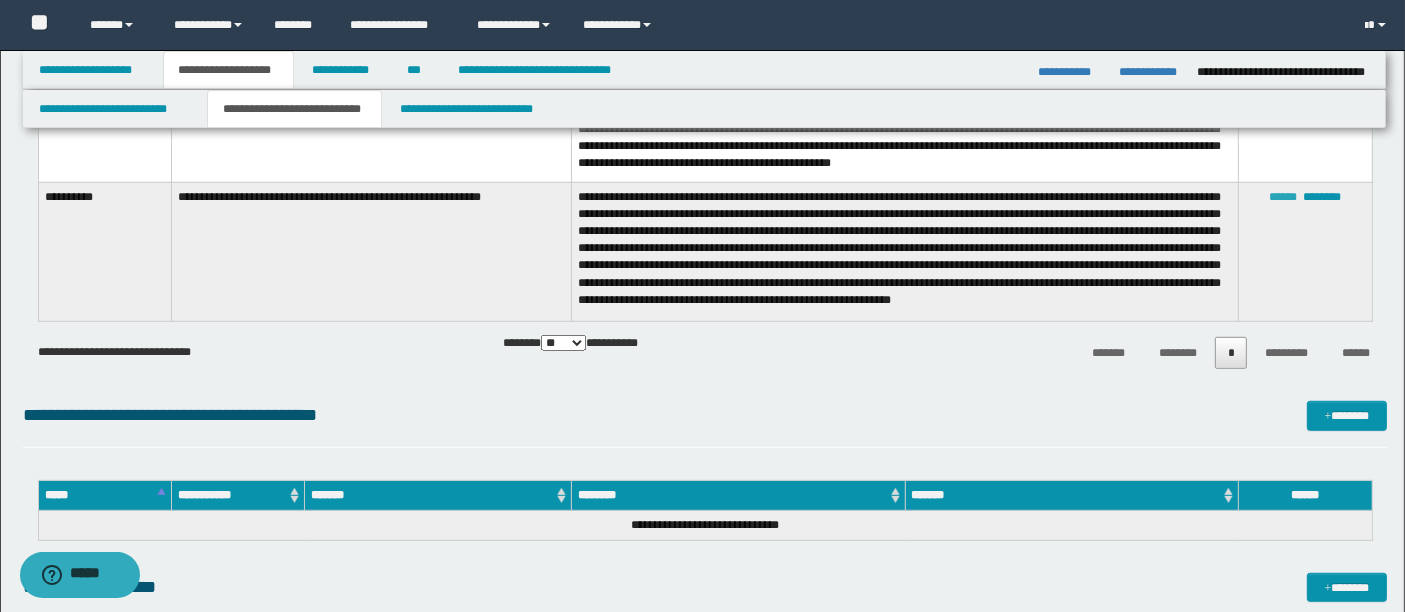 click on "******" at bounding box center (1284, 197) 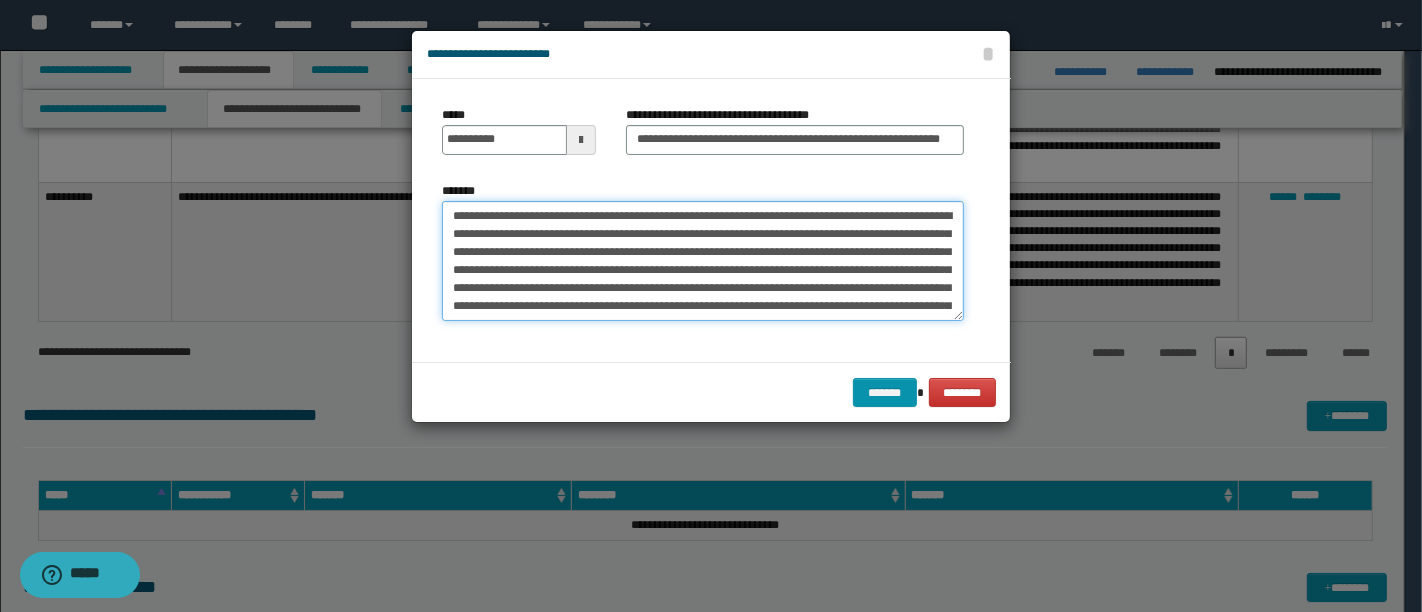 click on "**********" at bounding box center [703, 261] 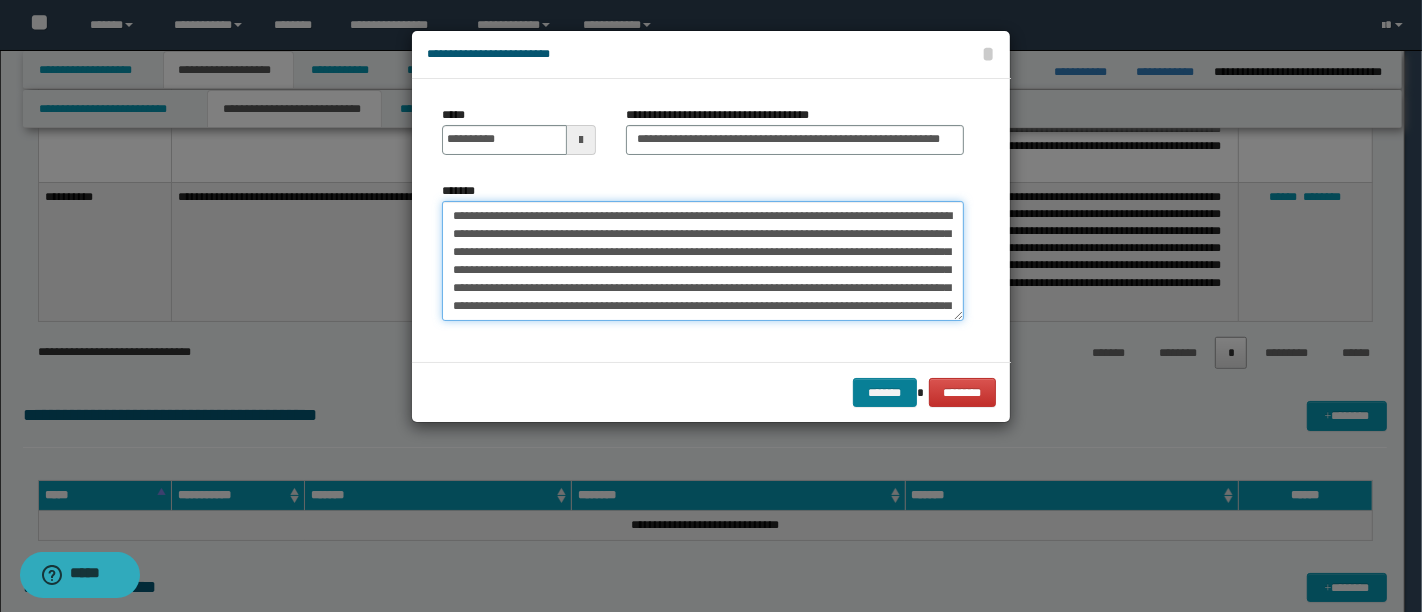 type on "**********" 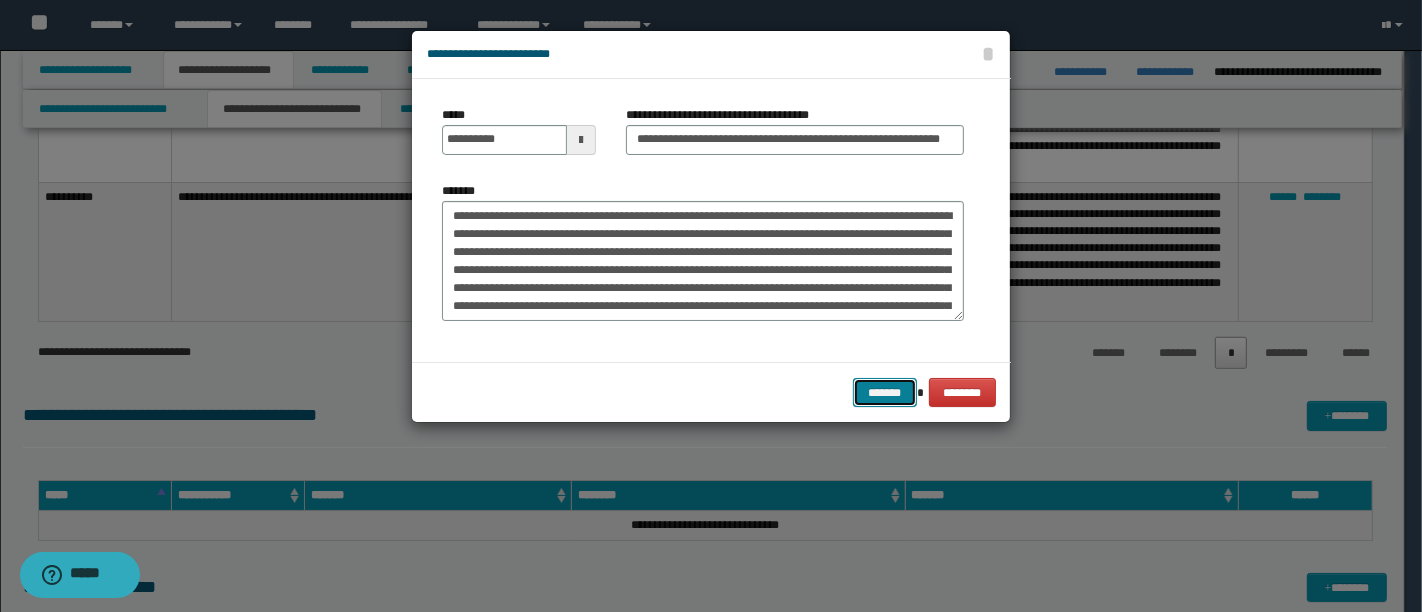 click on "*******" at bounding box center (885, 392) 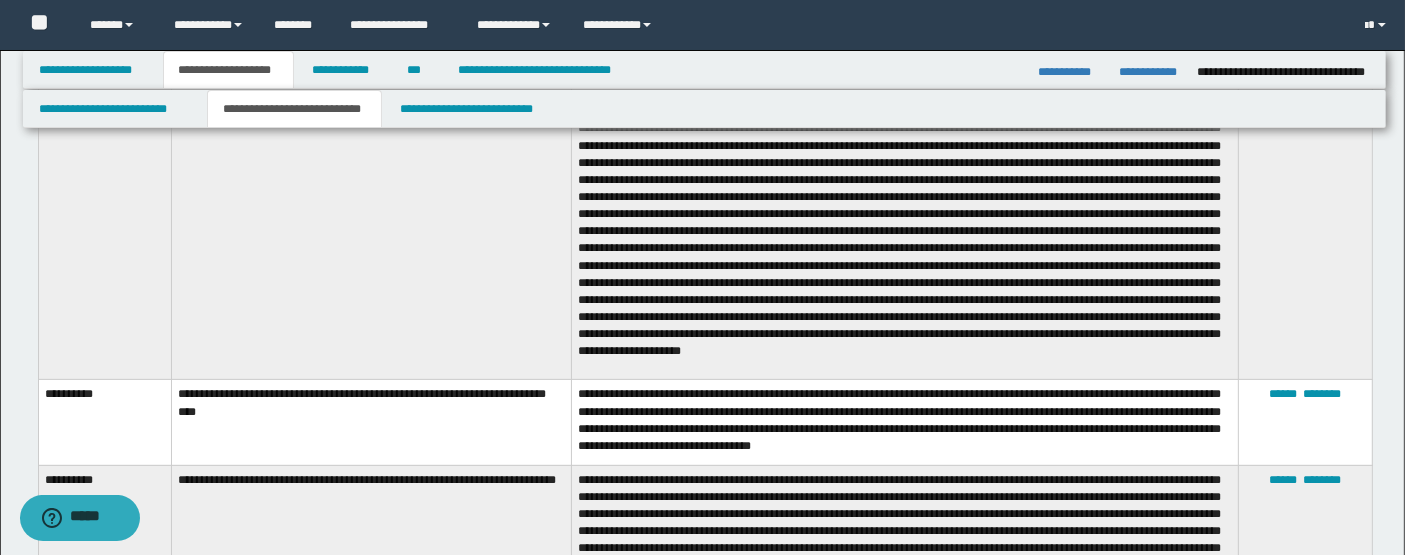 scroll, scrollTop: 652, scrollLeft: 0, axis: vertical 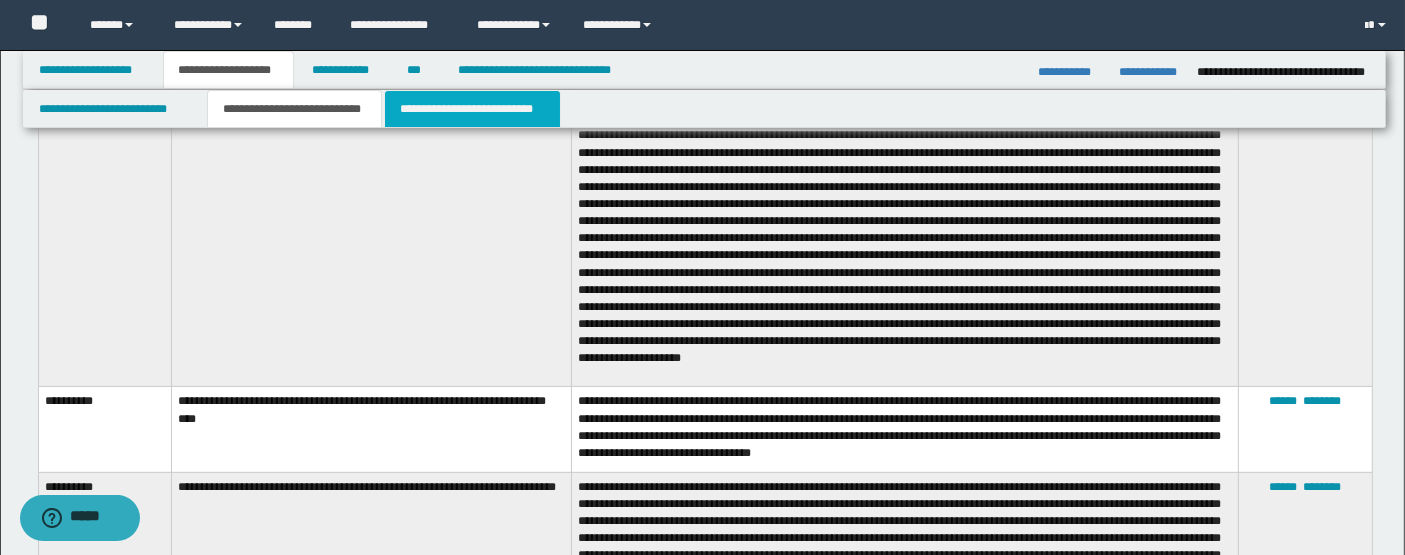 click on "**********" at bounding box center [472, 109] 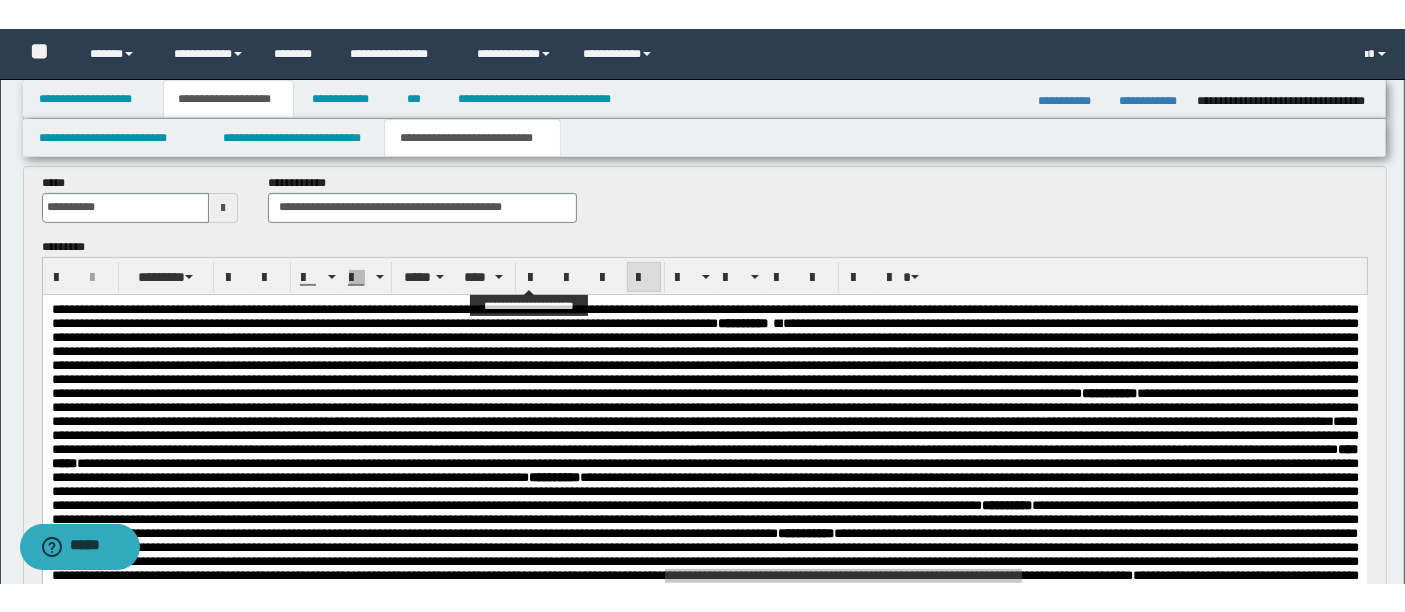 scroll, scrollTop: 610, scrollLeft: 0, axis: vertical 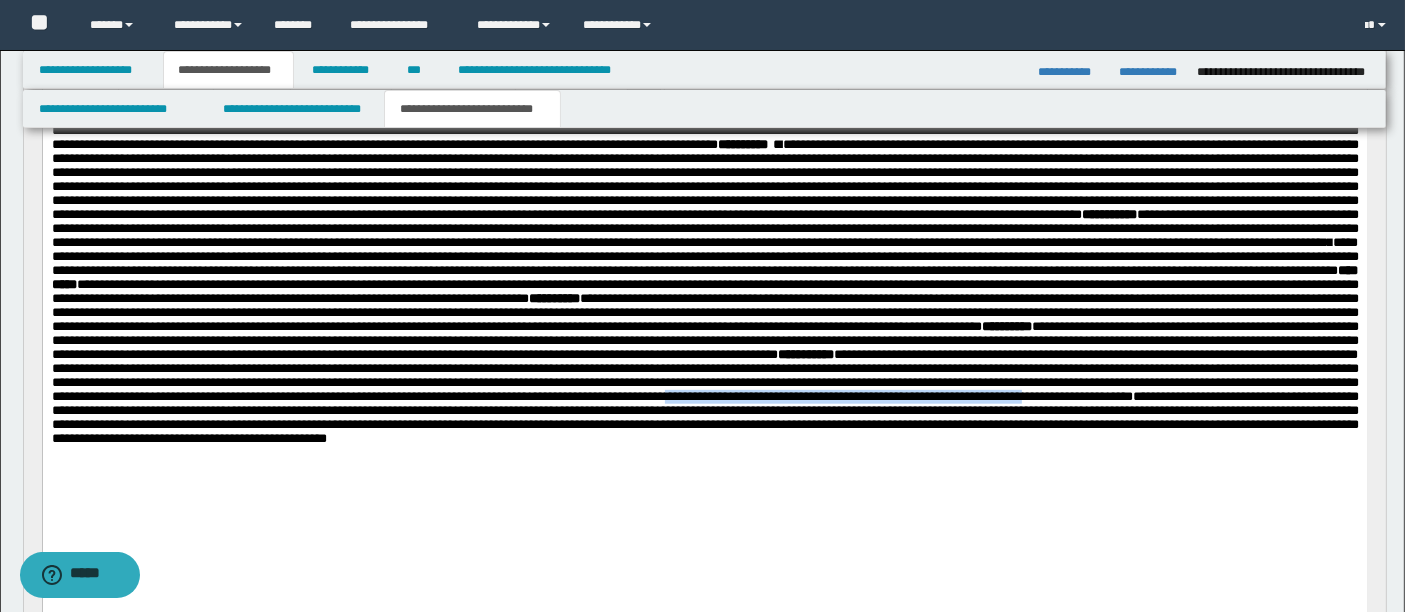 click on "**********" at bounding box center (704, 416) 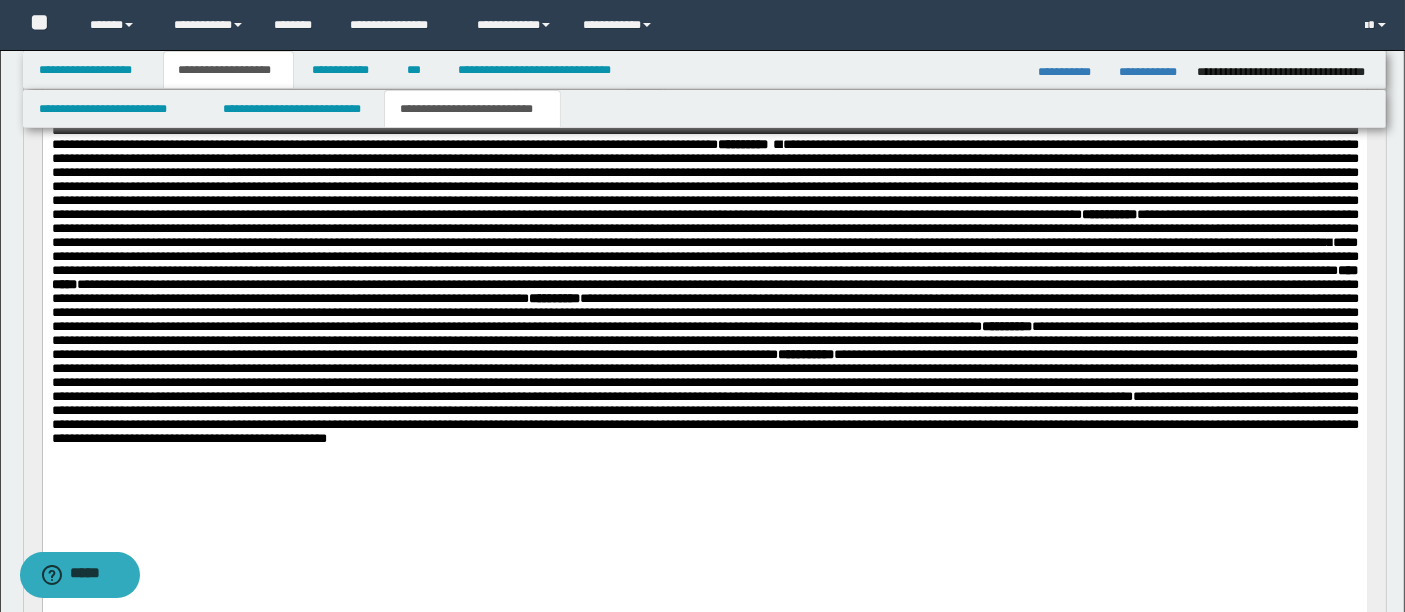 click on "**********" at bounding box center (704, 416) 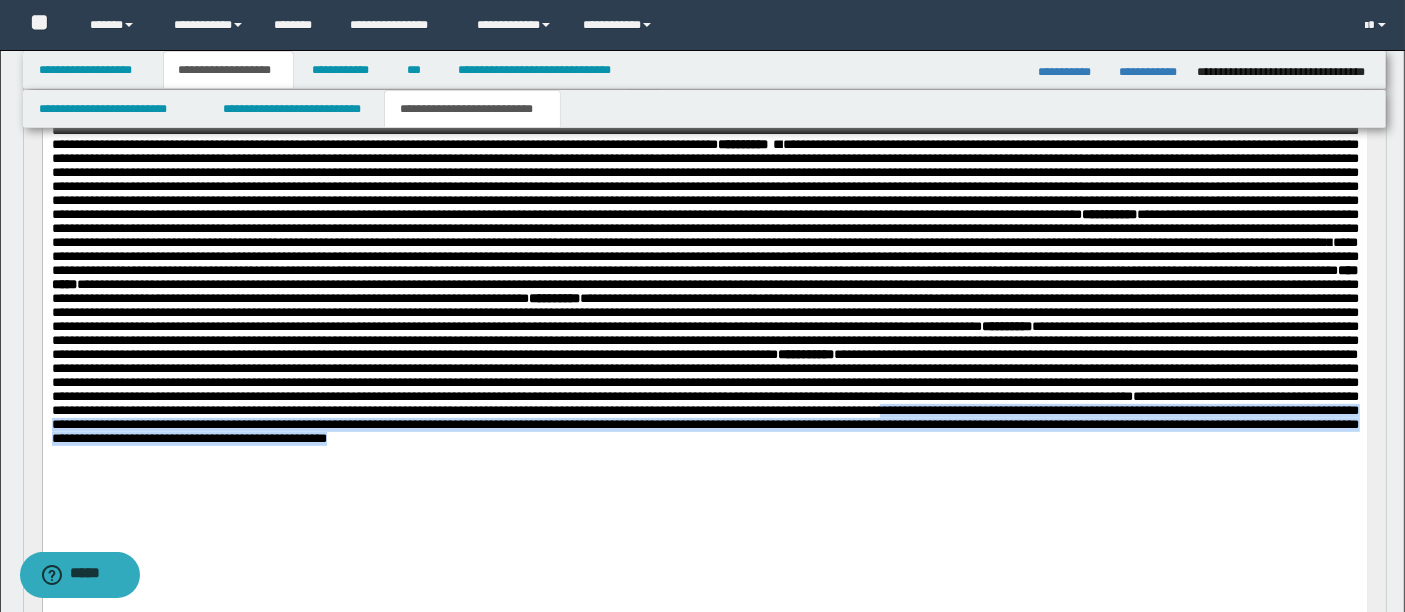 drag, startPoint x: 1002, startPoint y: 508, endPoint x: 1012, endPoint y: 555, distance: 48.052055 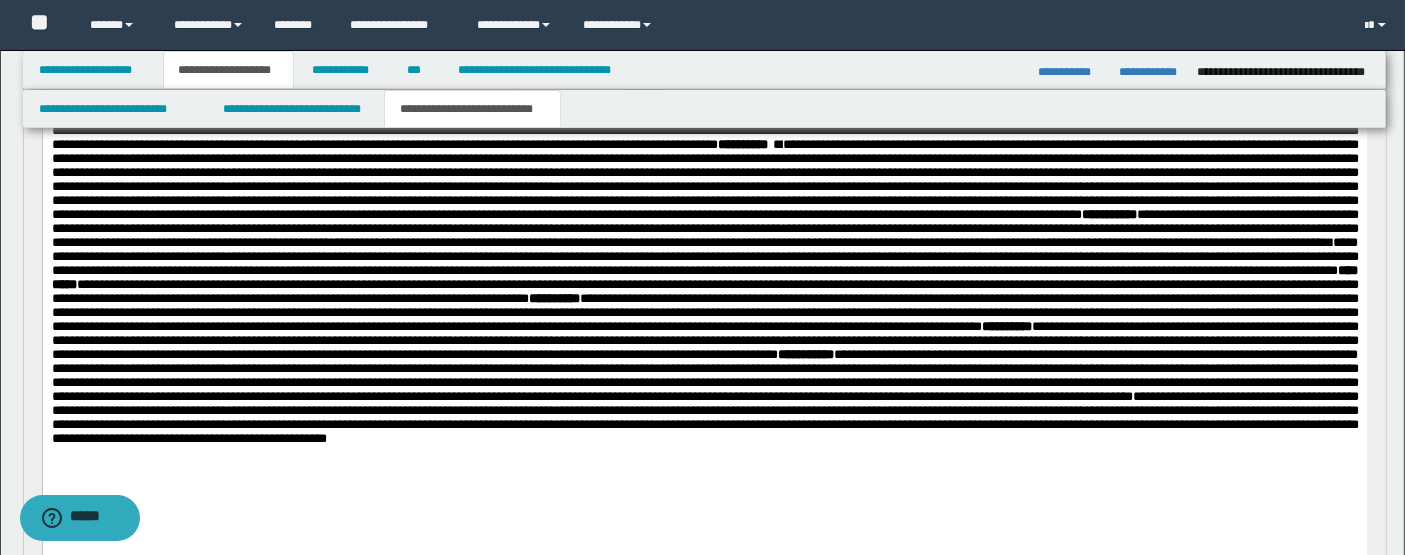 click on "**********" at bounding box center [704, 269] 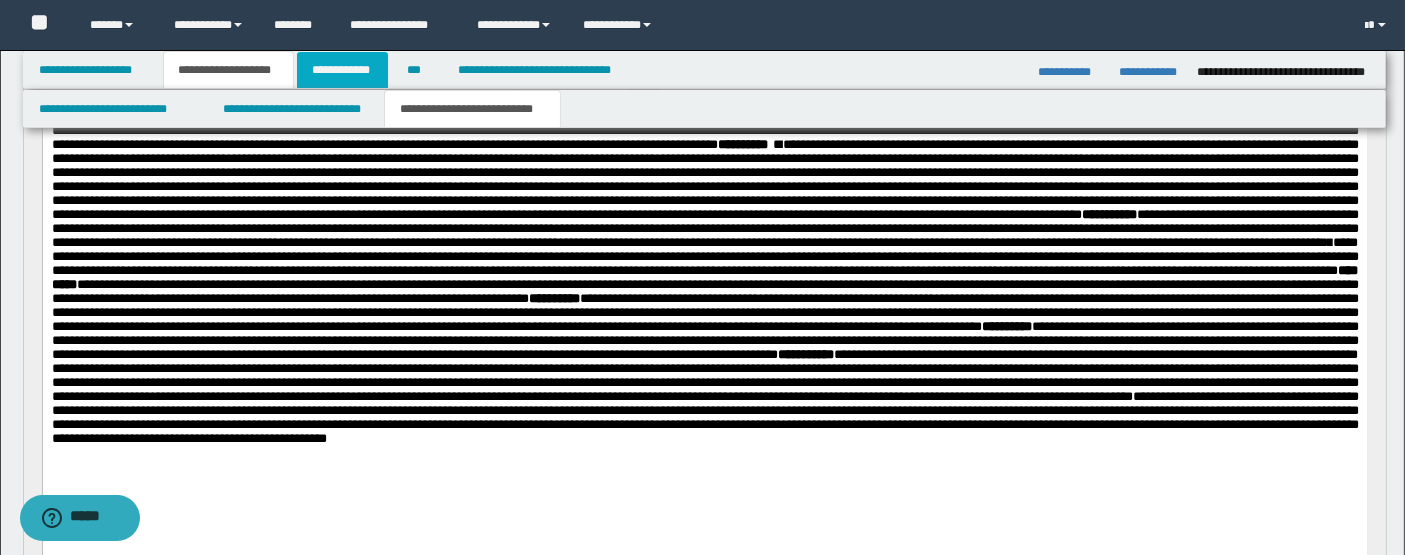 click on "**********" at bounding box center [343, 70] 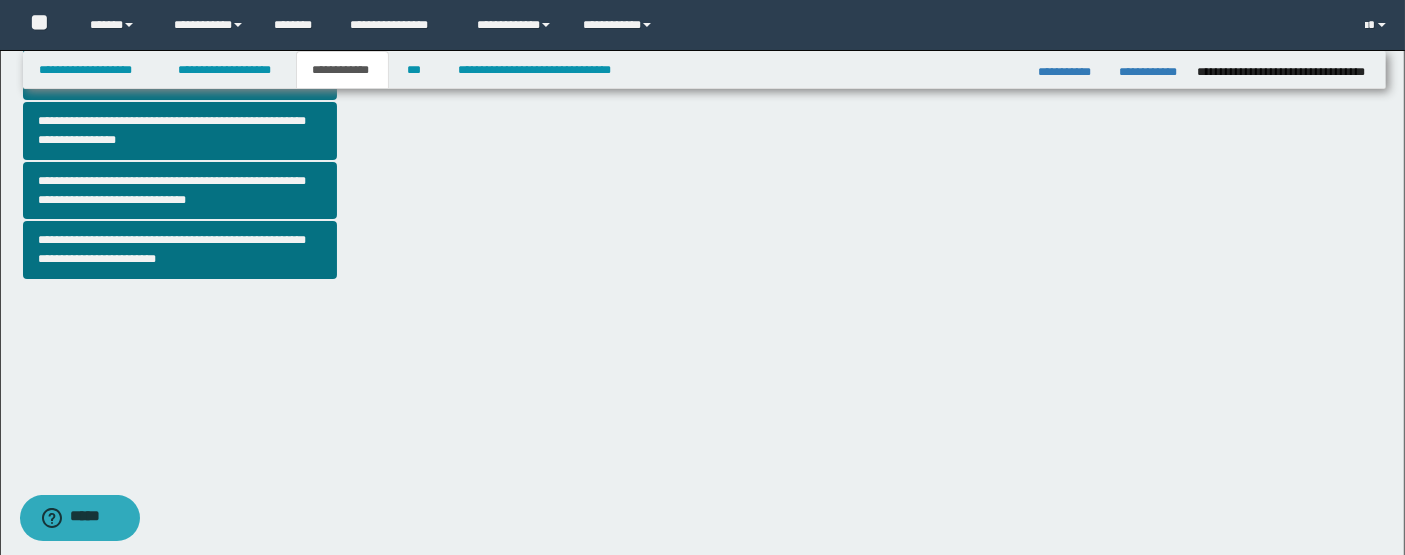 scroll, scrollTop: 593, scrollLeft: 0, axis: vertical 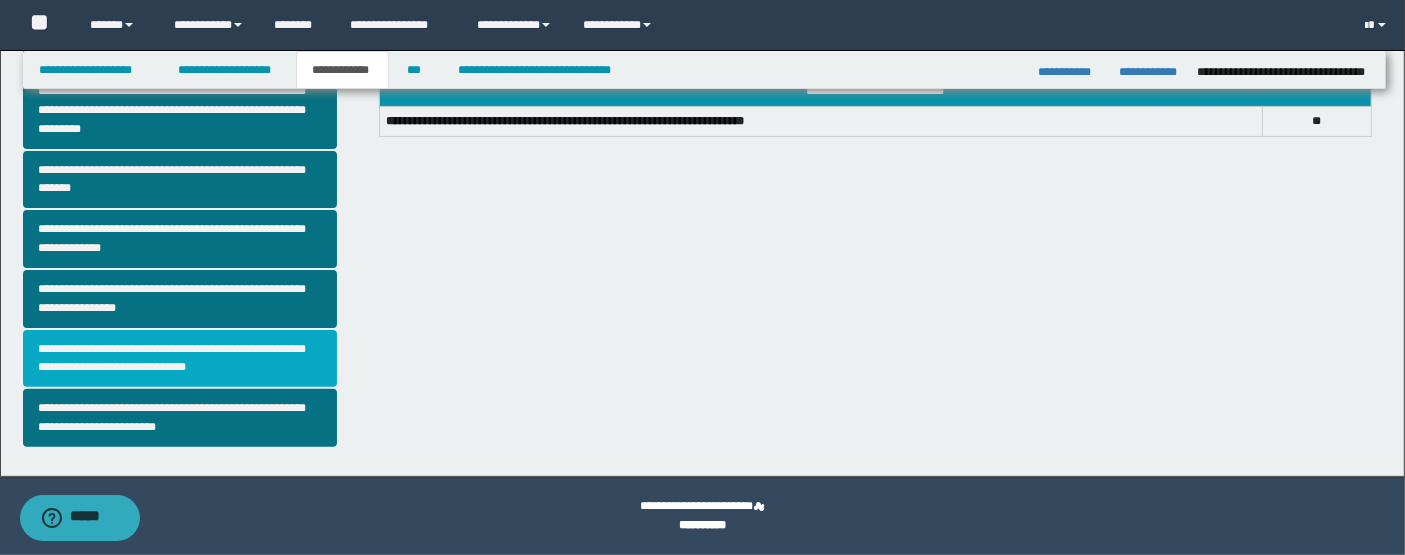 click on "**********" at bounding box center [180, 359] 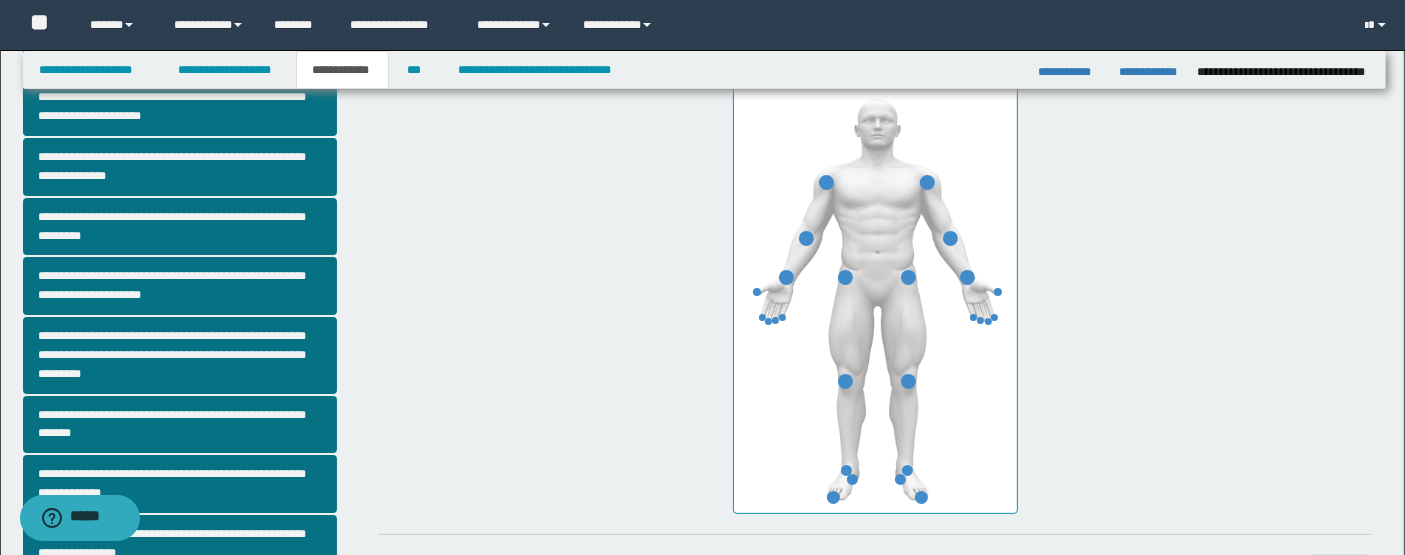 scroll, scrollTop: 348, scrollLeft: 0, axis: vertical 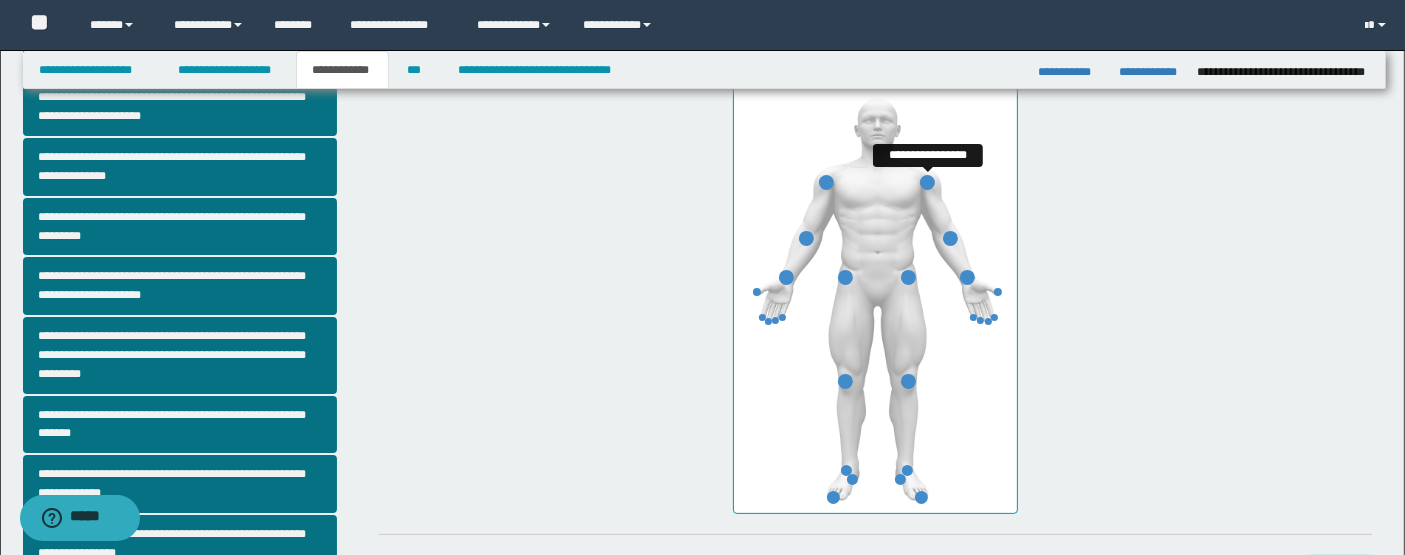 click at bounding box center [927, 182] 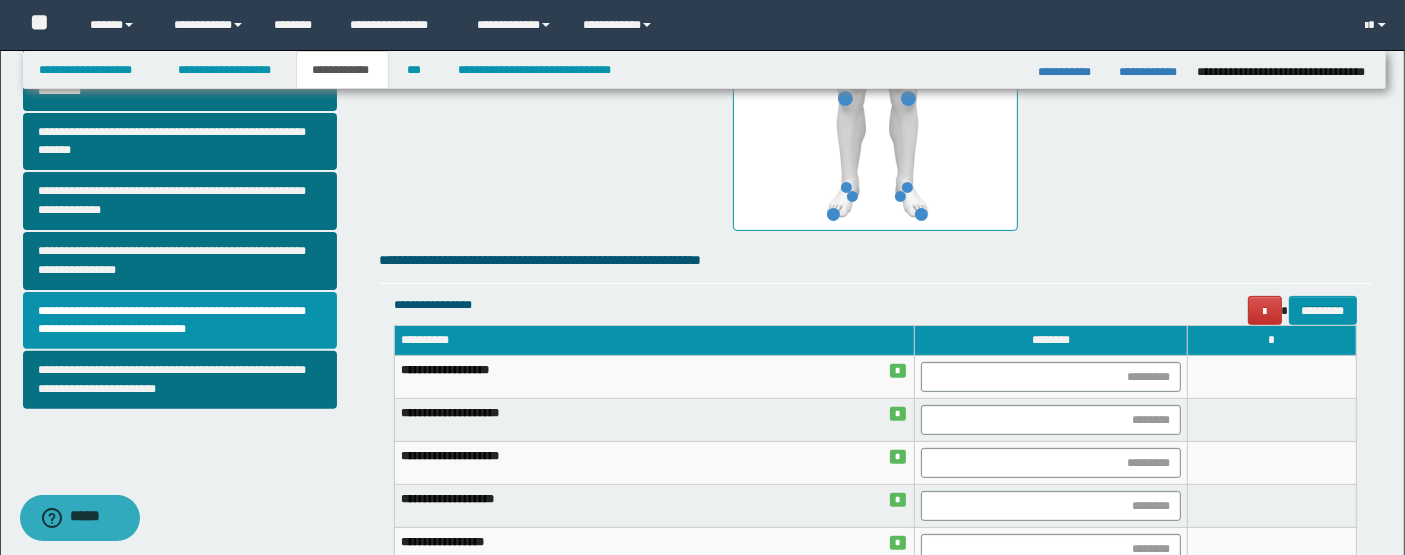 scroll, scrollTop: 632, scrollLeft: 0, axis: vertical 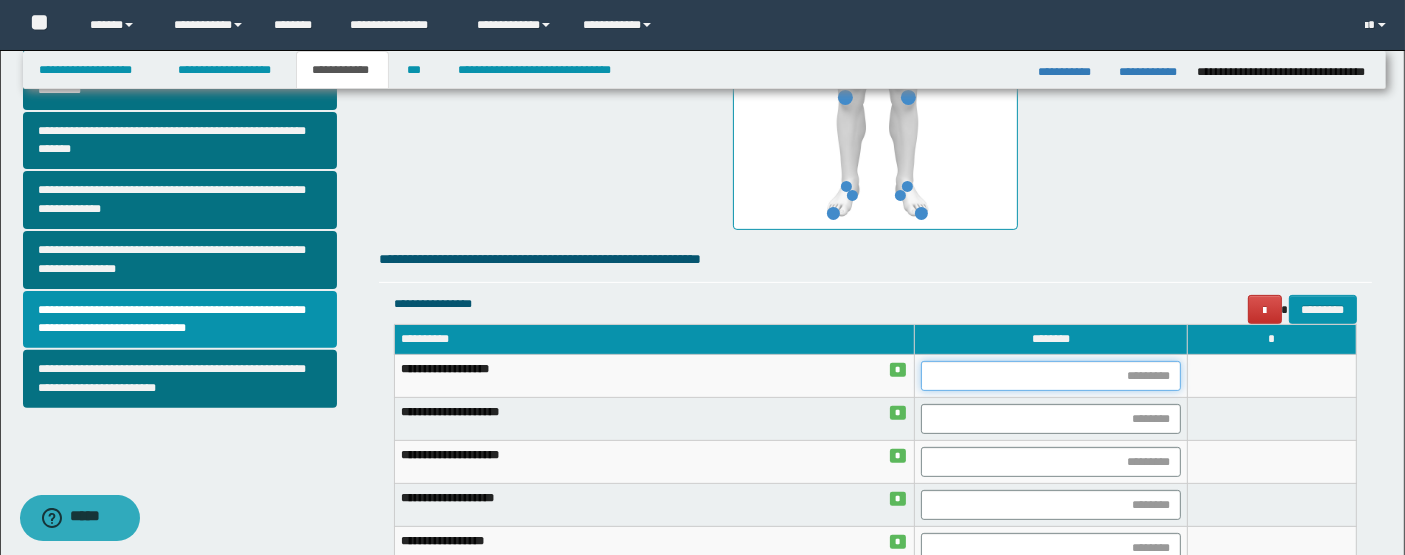 click at bounding box center [1051, 376] 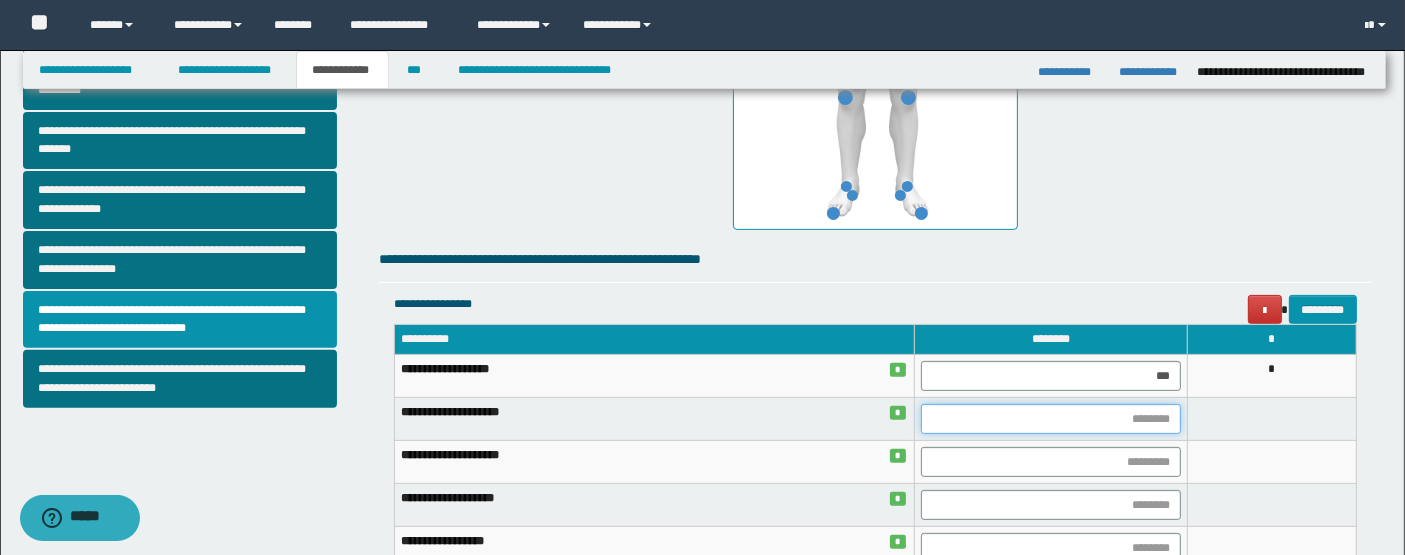 click at bounding box center (1051, 419) 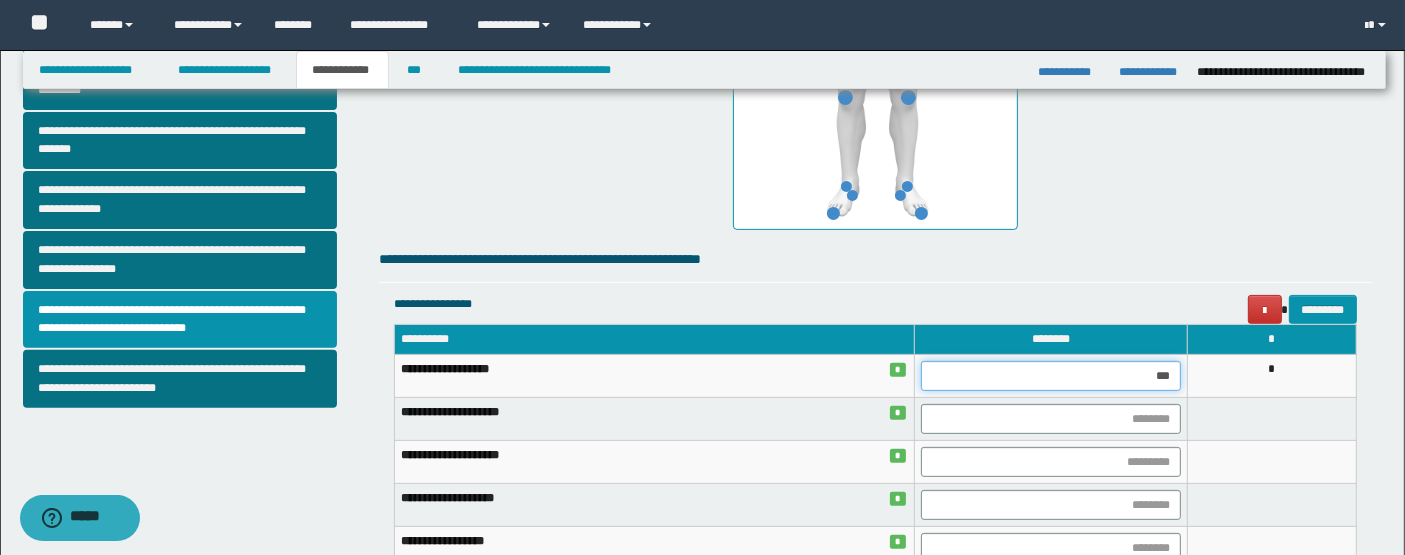 click on "***" at bounding box center [1051, 376] 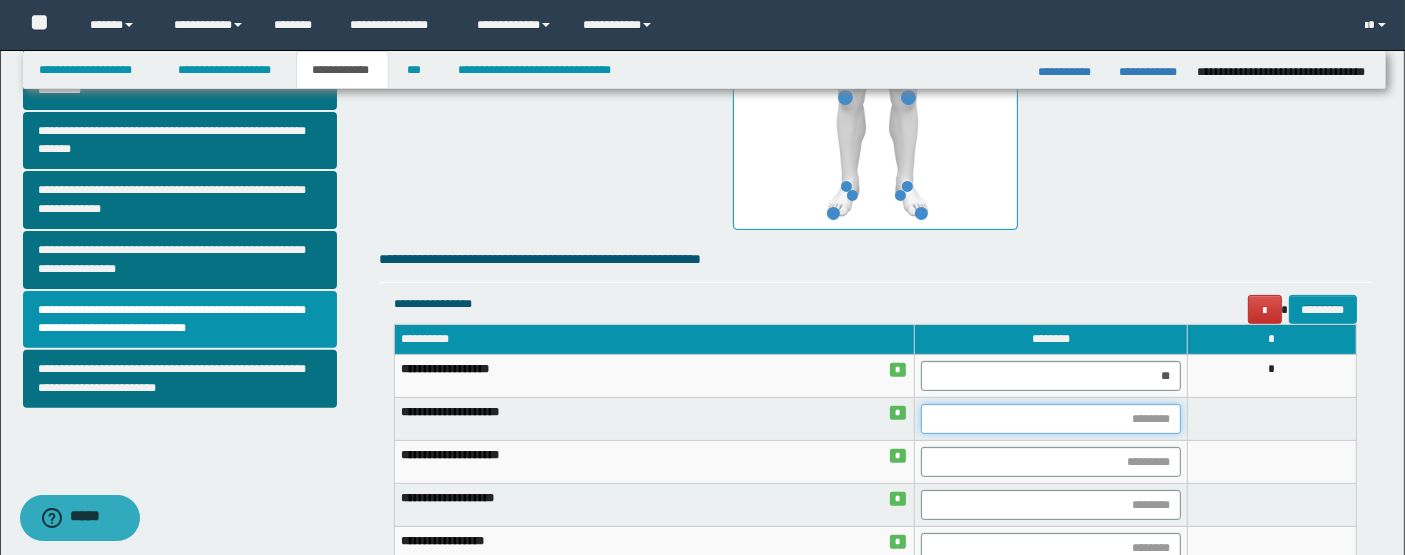 click at bounding box center (1051, 419) 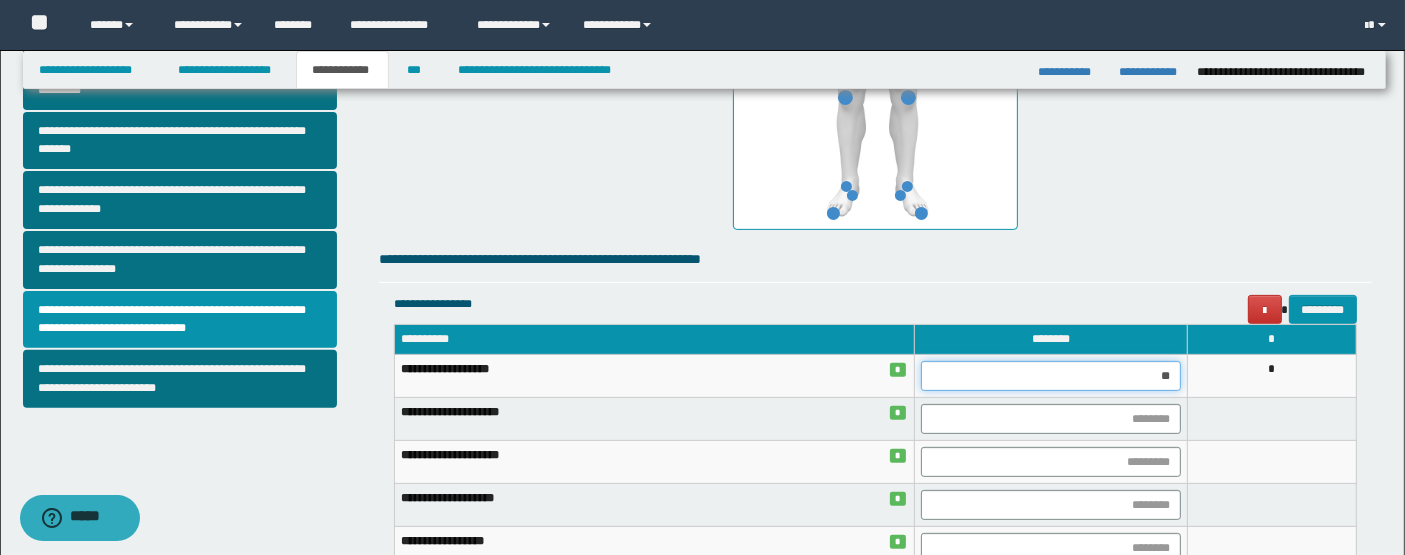 click on "**" at bounding box center (1051, 376) 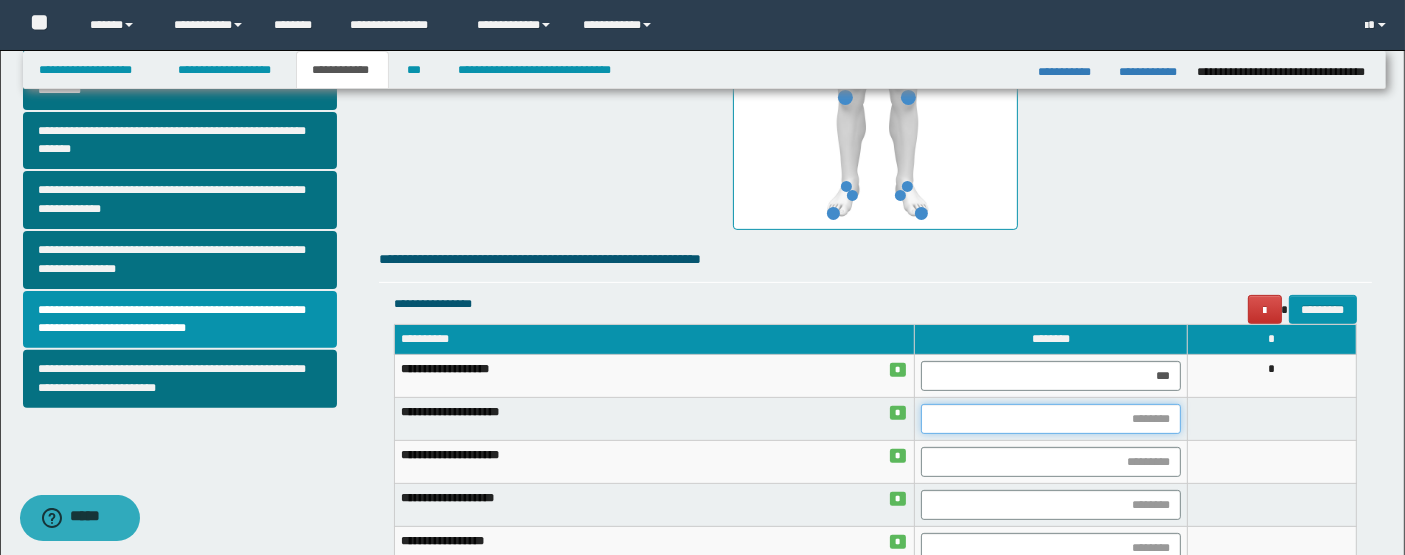 click at bounding box center [1051, 419] 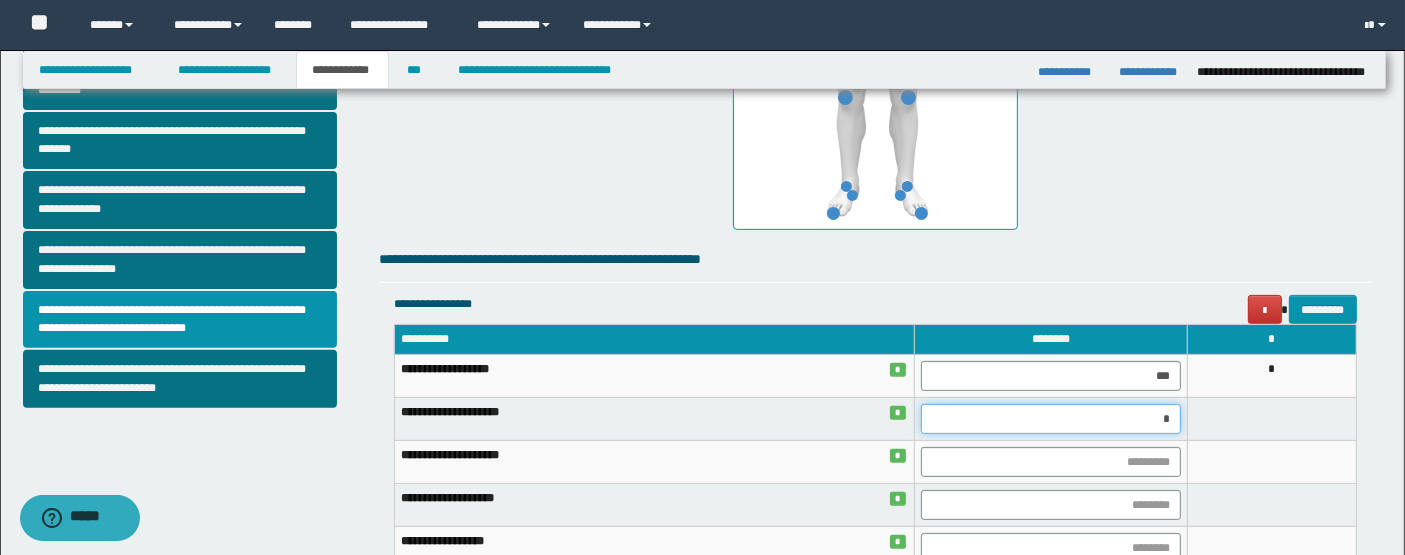 type on "**" 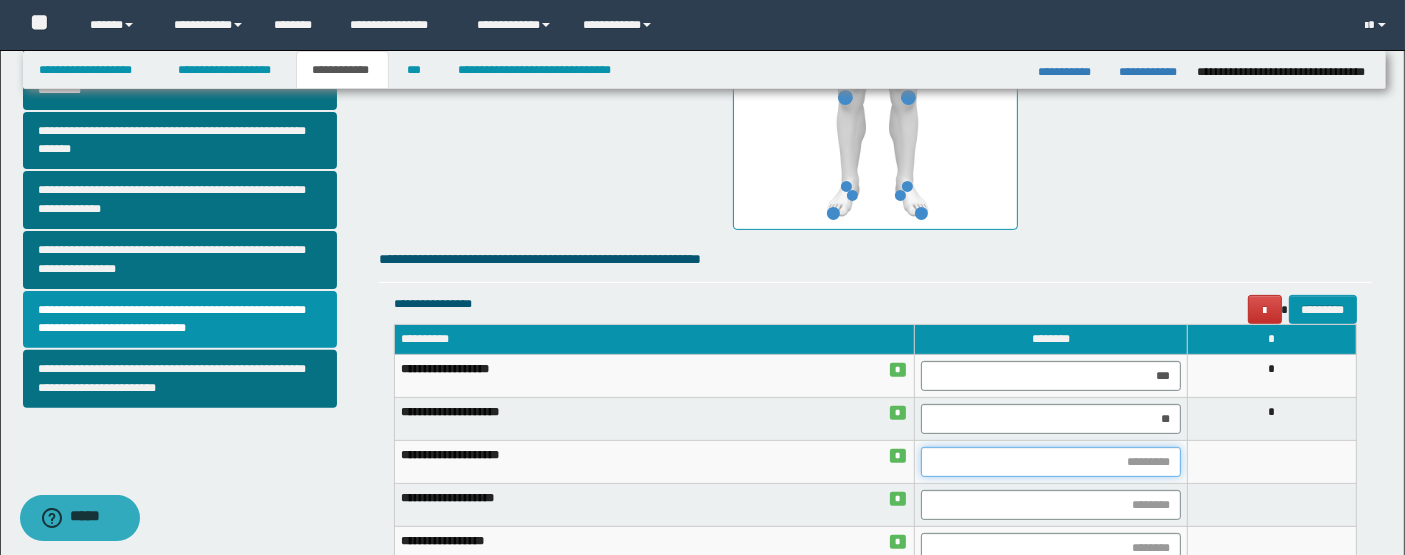 click at bounding box center [1051, 462] 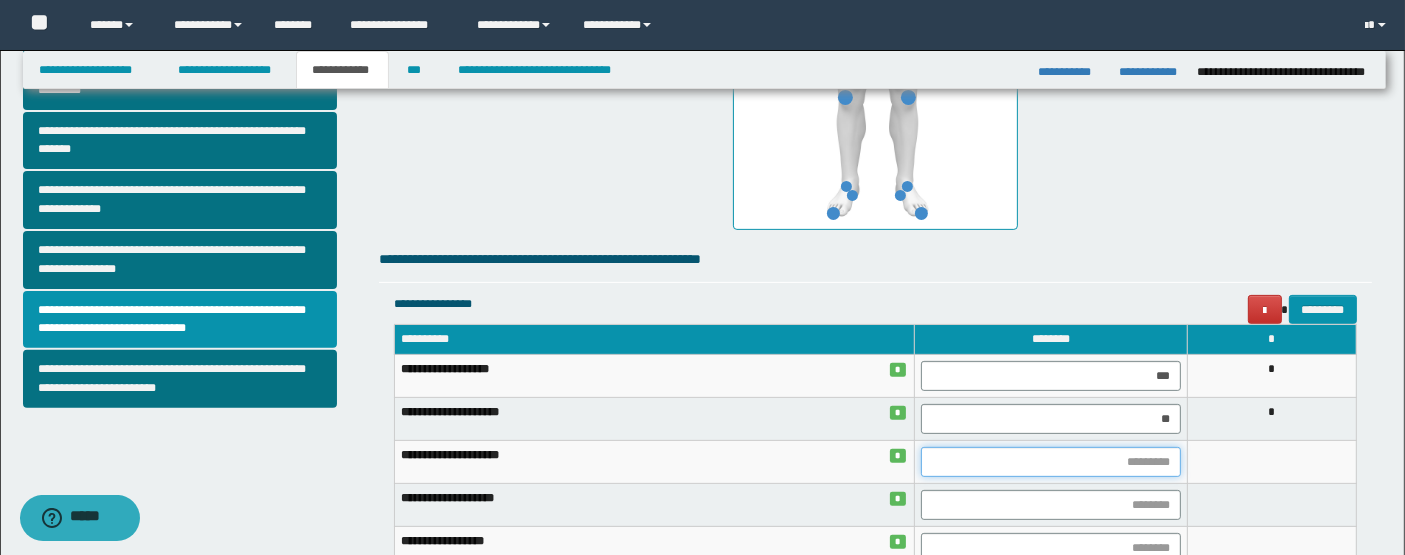 click at bounding box center (1051, 462) 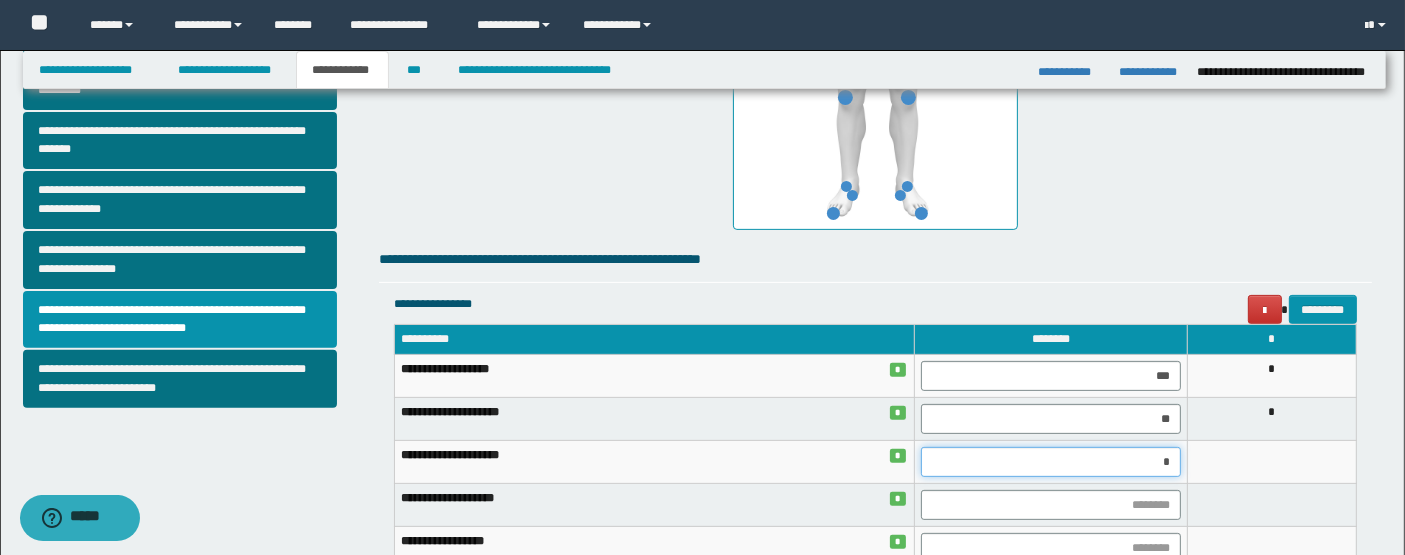 type on "**" 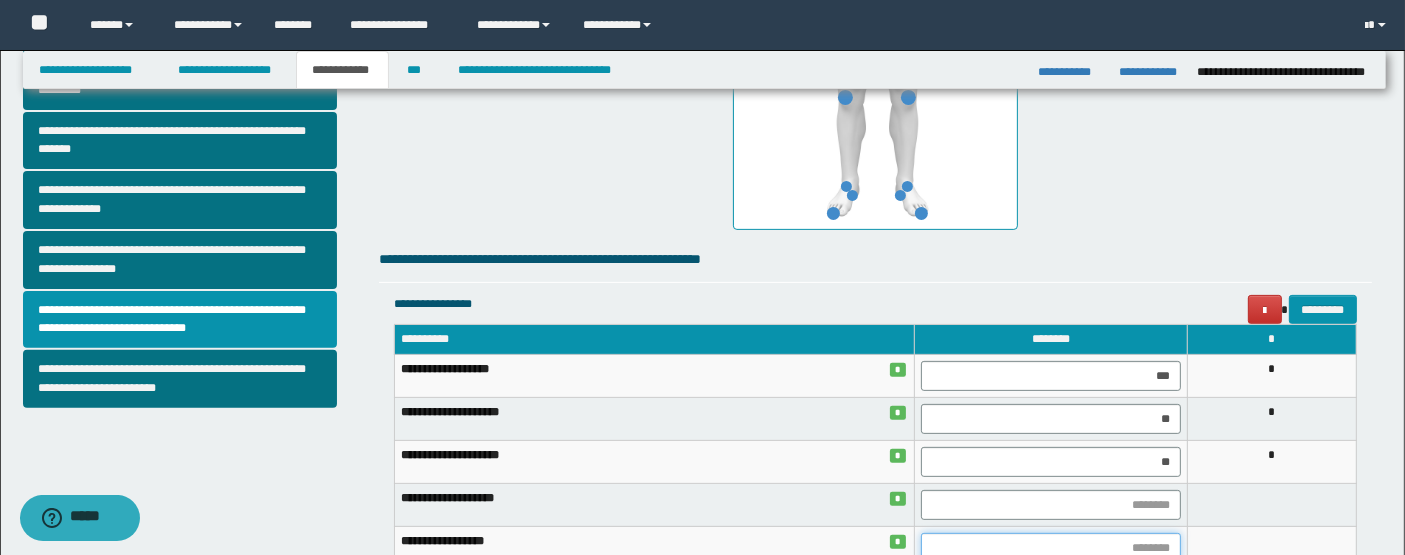 click at bounding box center (1051, 548) 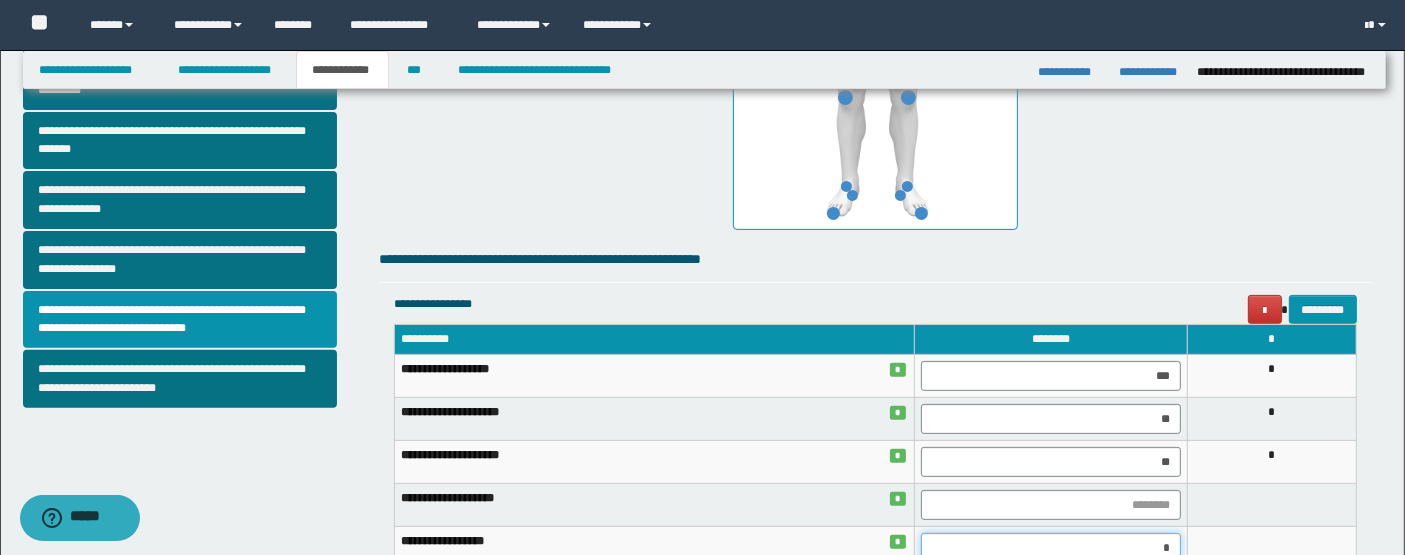 type on "**" 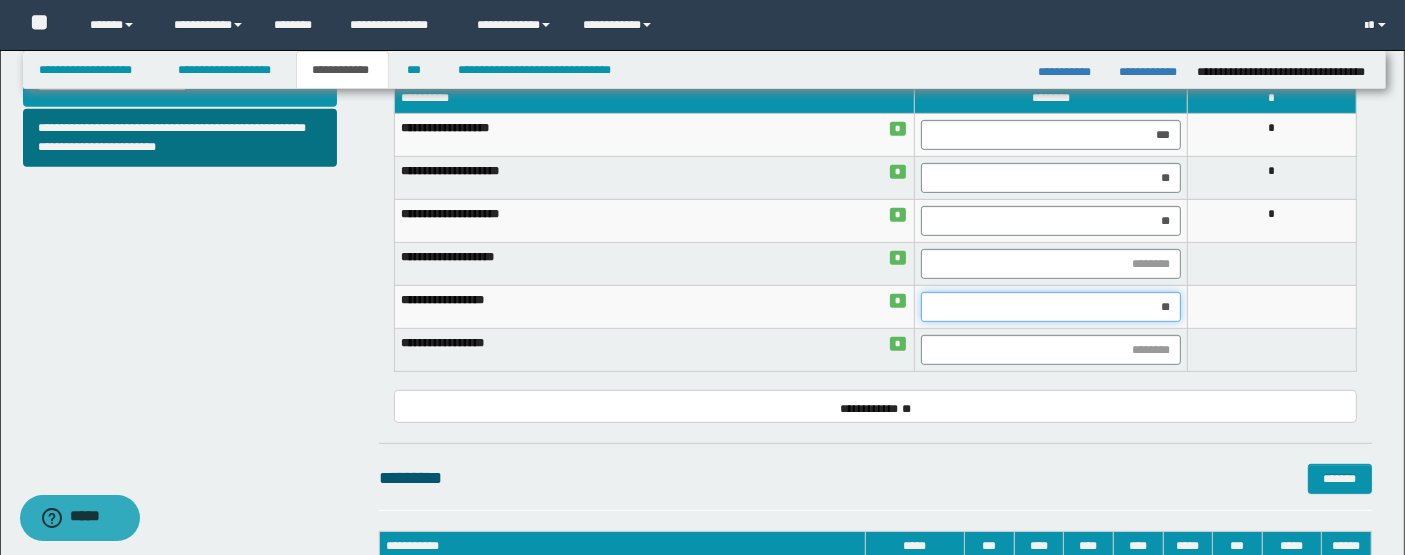 scroll, scrollTop: 904, scrollLeft: 0, axis: vertical 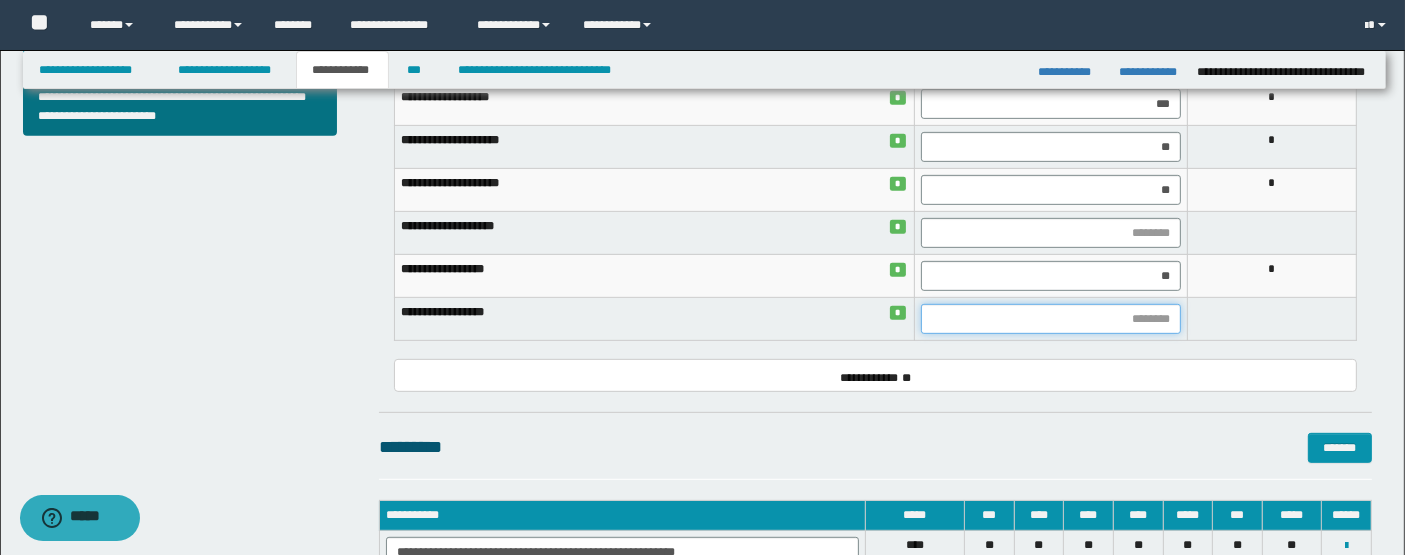 click at bounding box center (1051, 319) 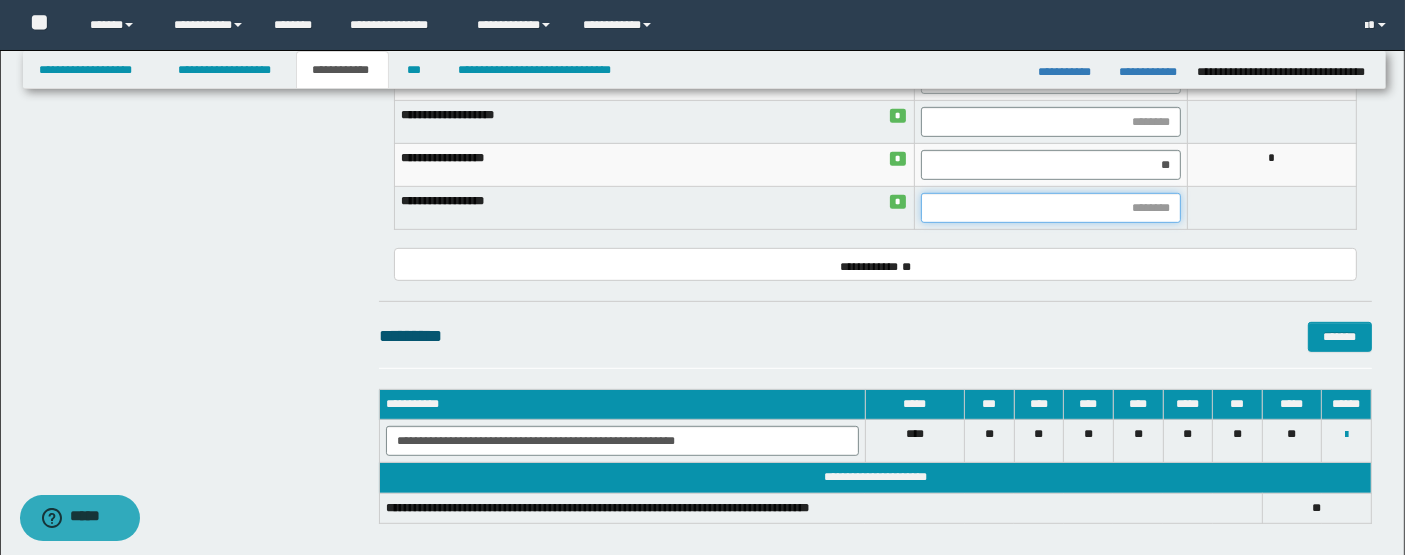 scroll, scrollTop: 1016, scrollLeft: 0, axis: vertical 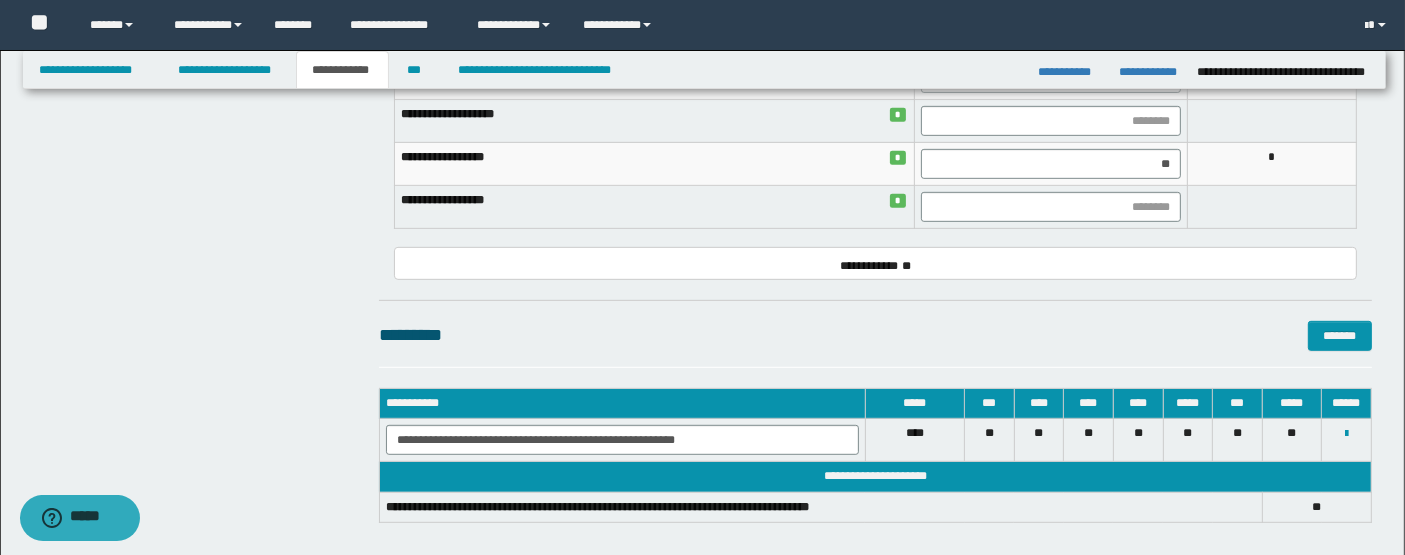 drag, startPoint x: 778, startPoint y: 361, endPoint x: 1077, endPoint y: 532, distance: 344.4445 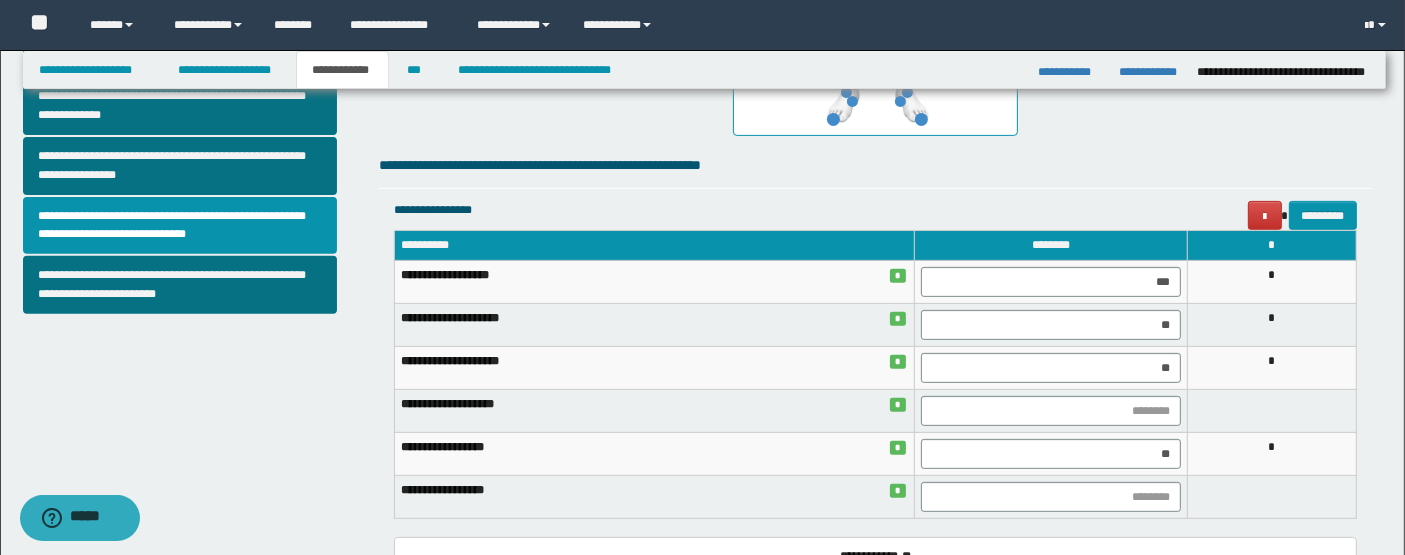 scroll, scrollTop: 696, scrollLeft: 0, axis: vertical 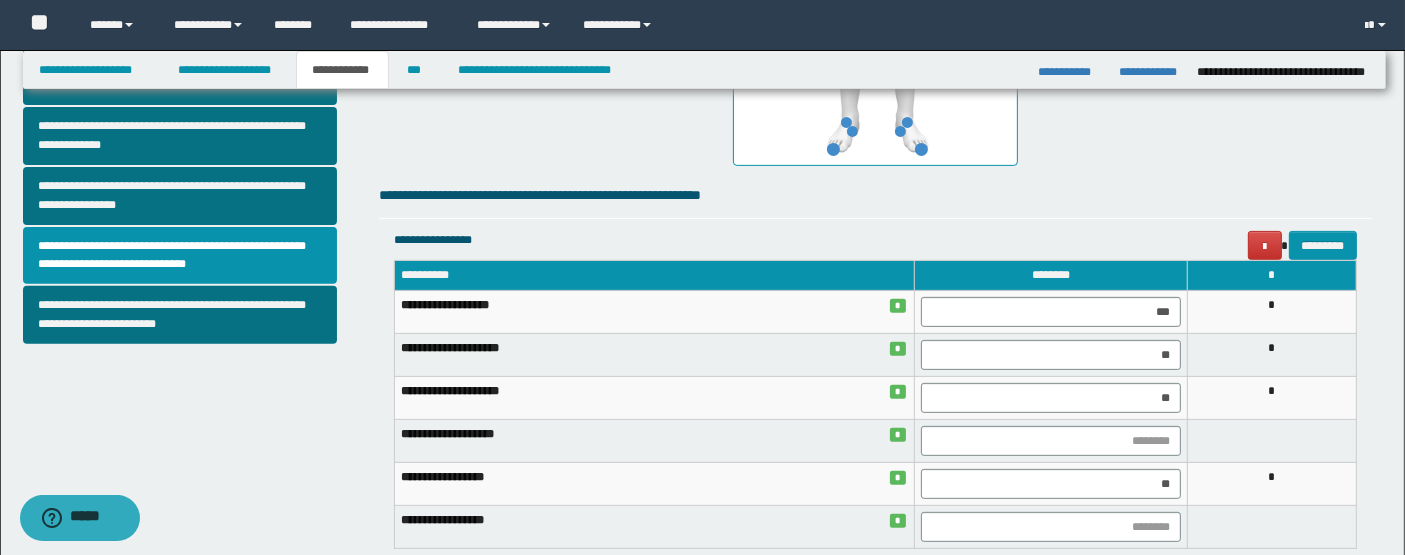 click on "**********" at bounding box center (875, 146) 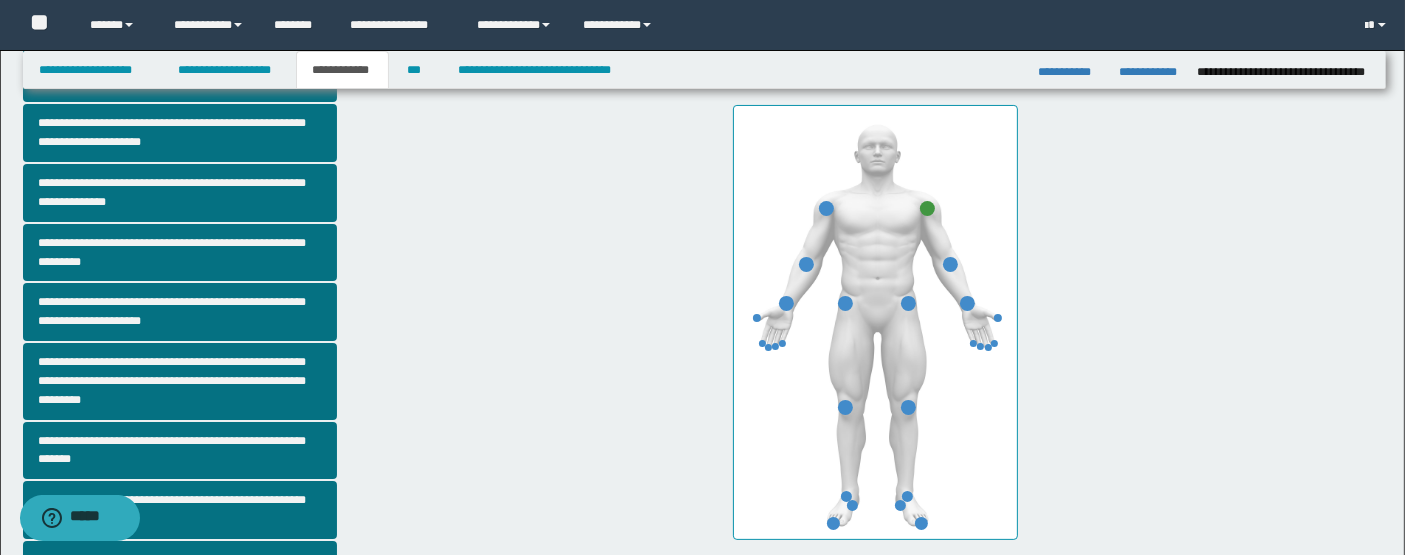 scroll, scrollTop: 322, scrollLeft: 0, axis: vertical 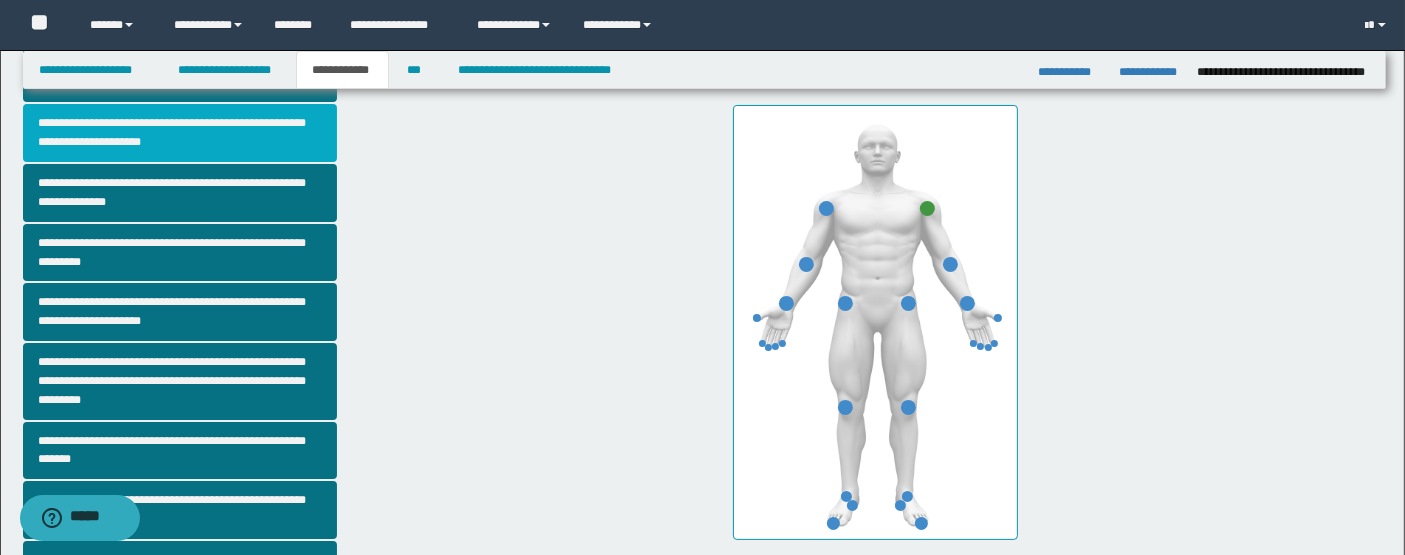 click on "**********" at bounding box center (180, 133) 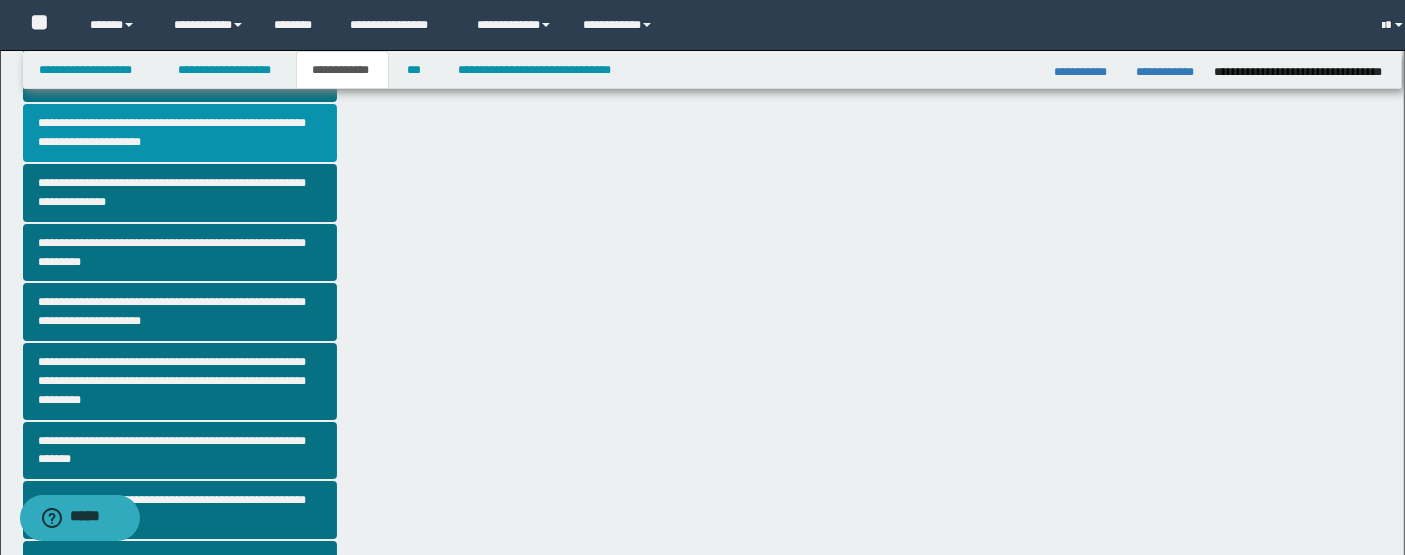 scroll, scrollTop: 0, scrollLeft: 0, axis: both 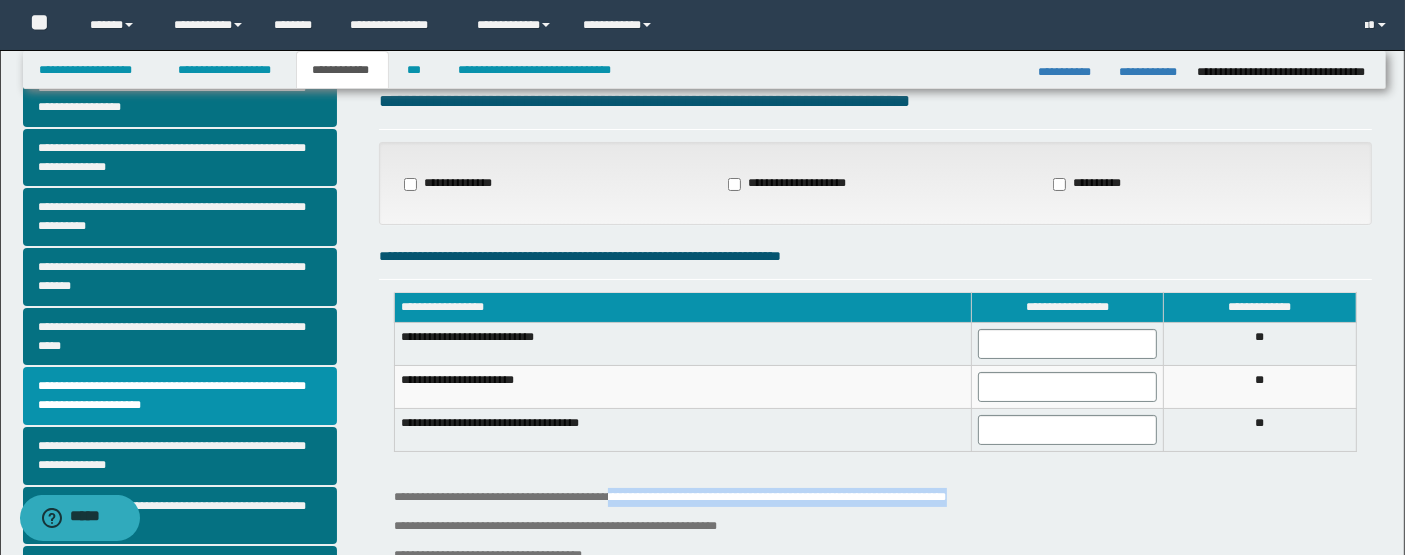 drag, startPoint x: 621, startPoint y: 498, endPoint x: 982, endPoint y: 503, distance: 361.03464 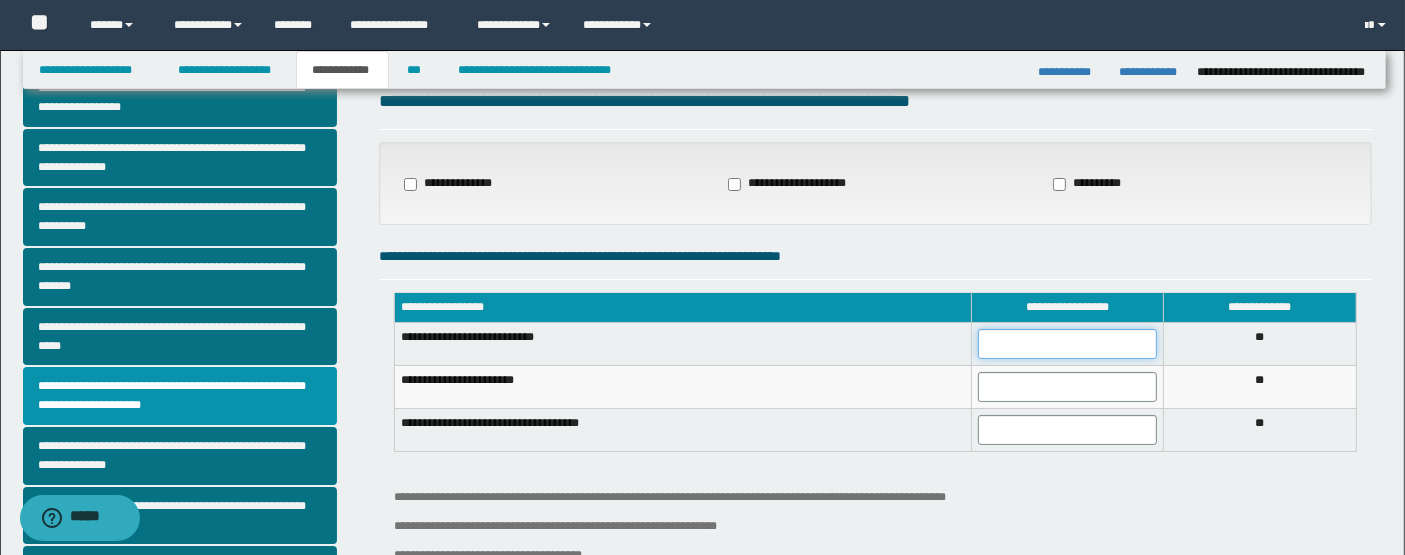 click at bounding box center [1067, 344] 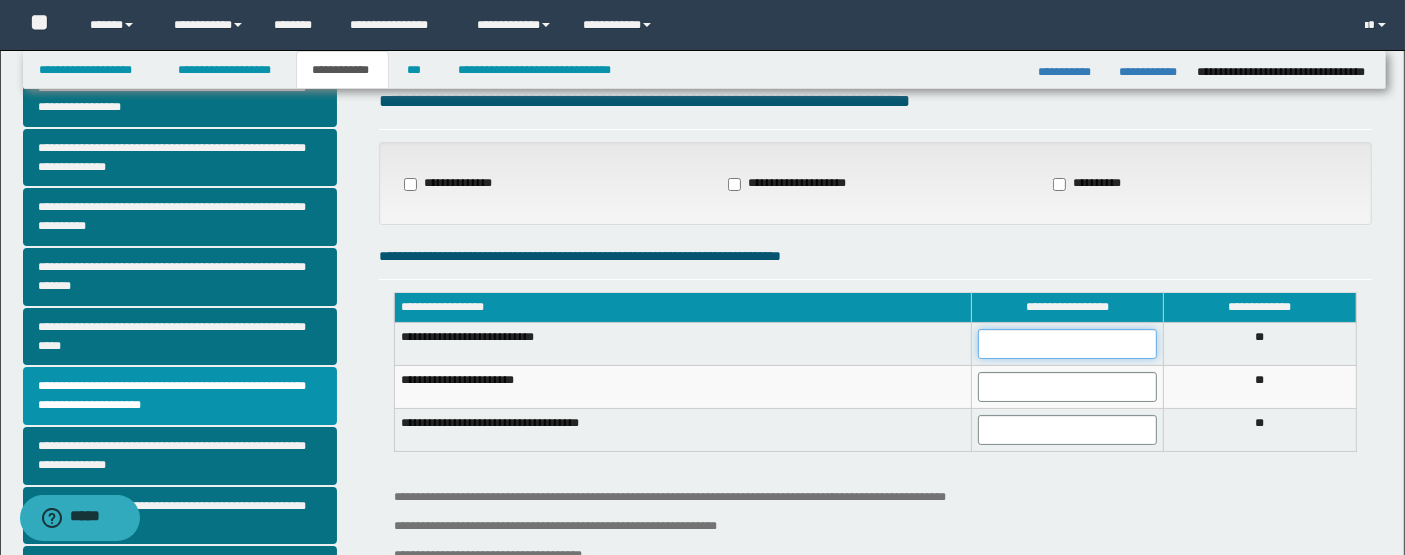 type on "*" 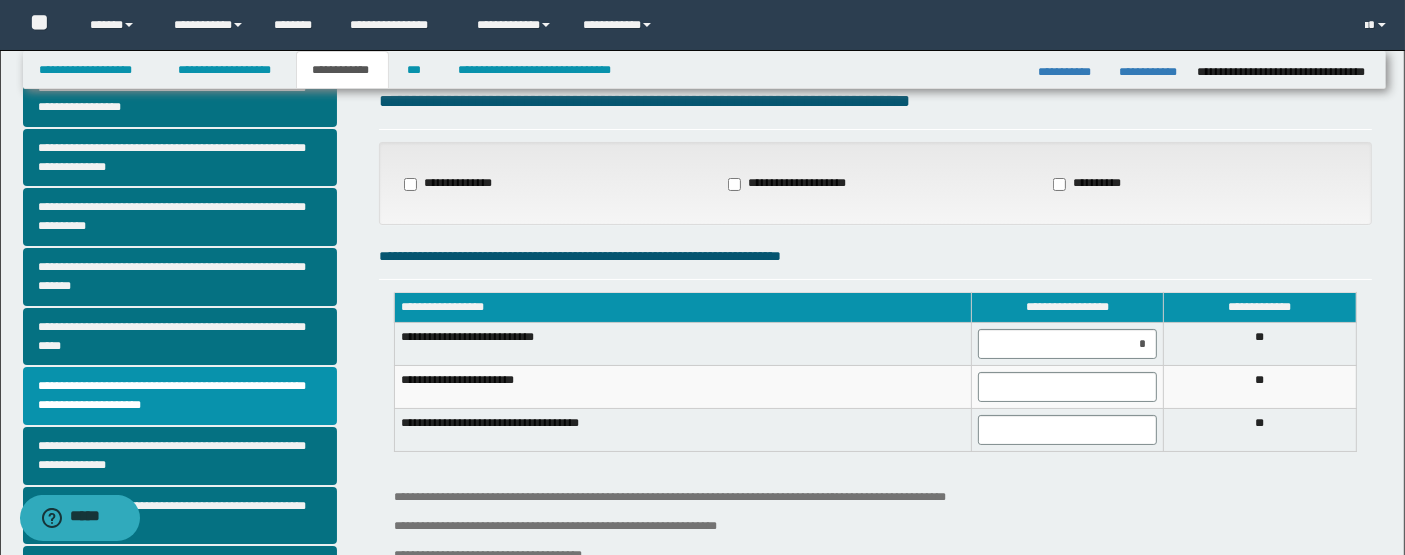 click on "**********" at bounding box center [875, 409] 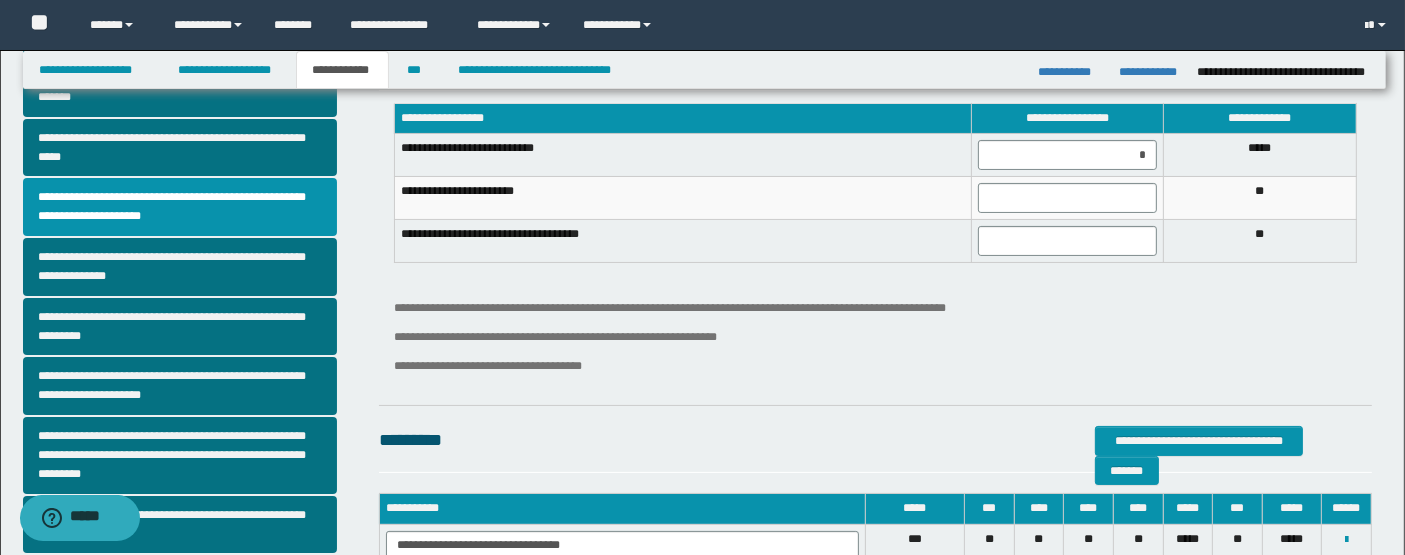 scroll, scrollTop: 250, scrollLeft: 0, axis: vertical 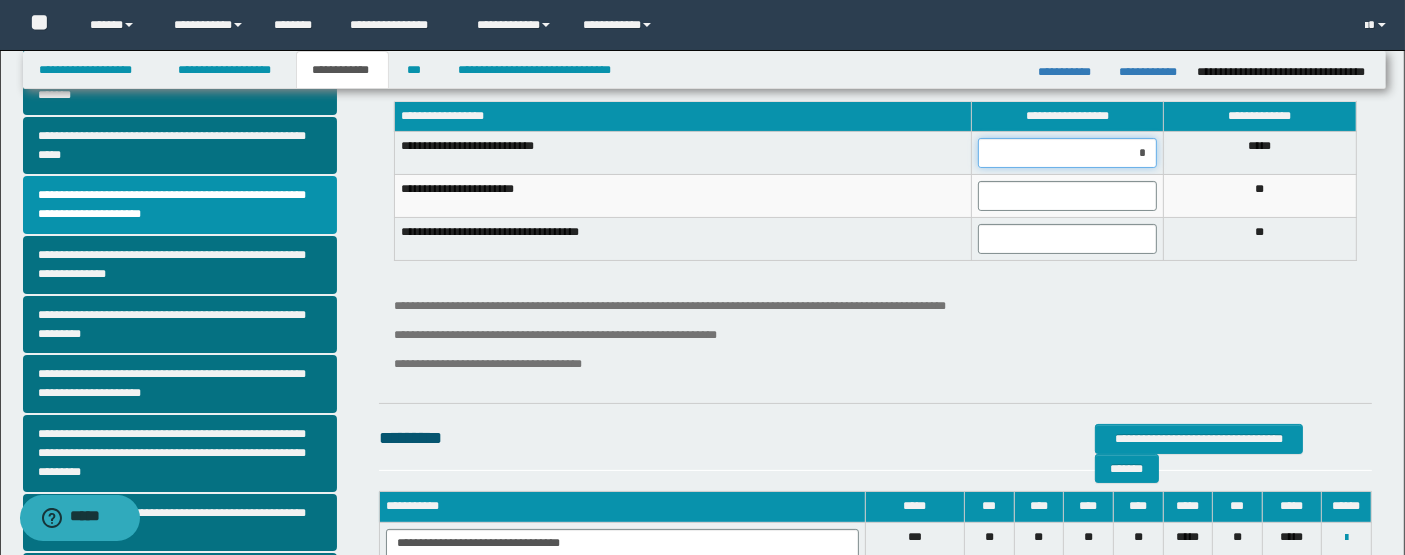 click on "*" at bounding box center [1067, 153] 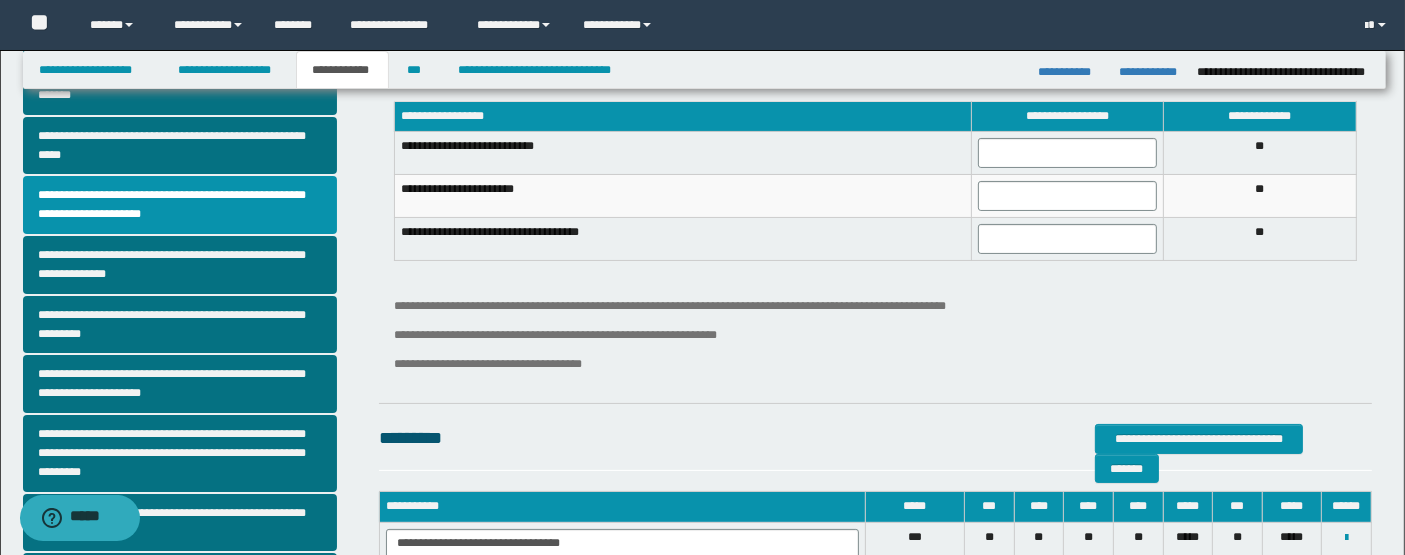 click on "**********" at bounding box center (875, 306) 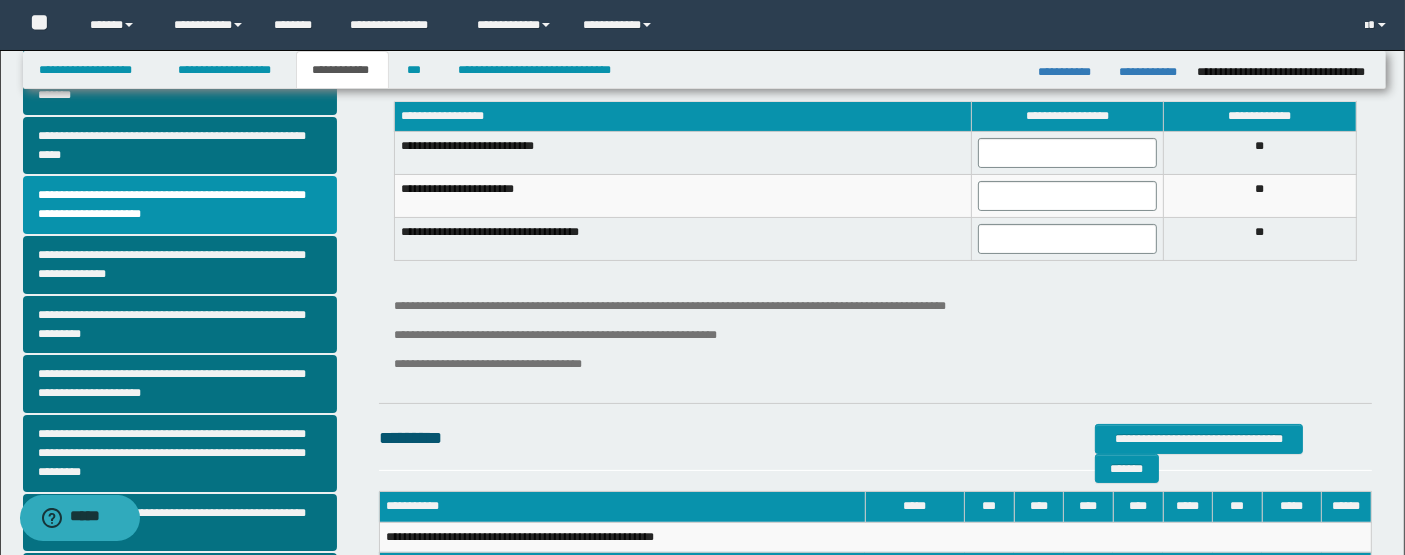 scroll, scrollTop: 265, scrollLeft: 0, axis: vertical 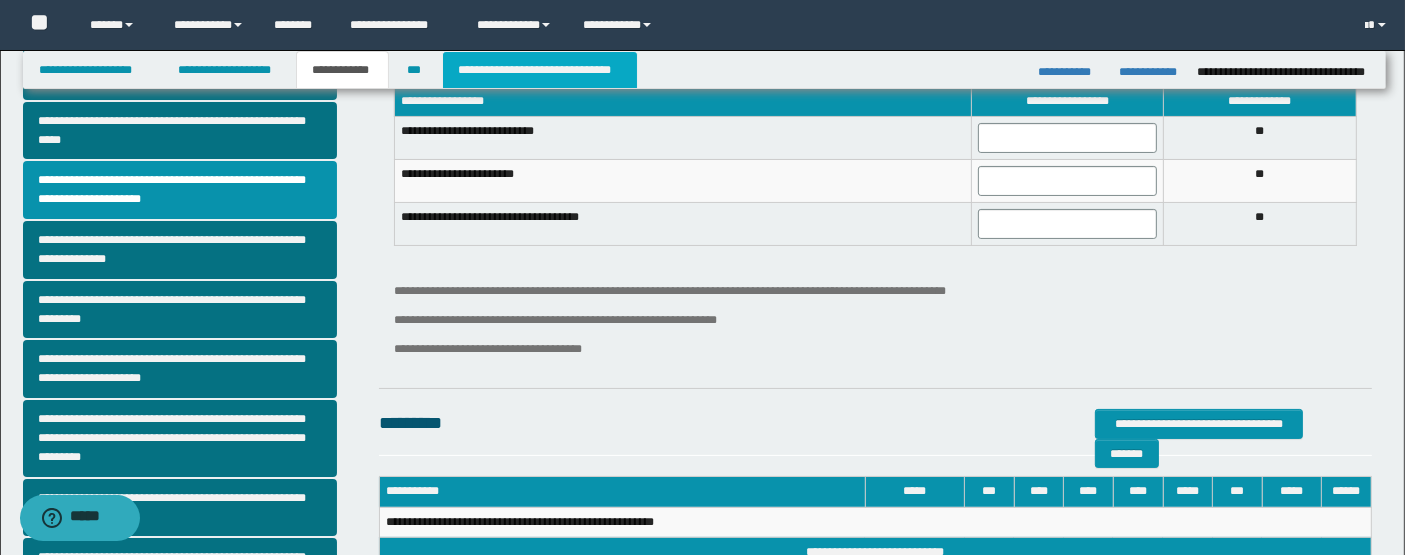 click on "**********" at bounding box center (540, 70) 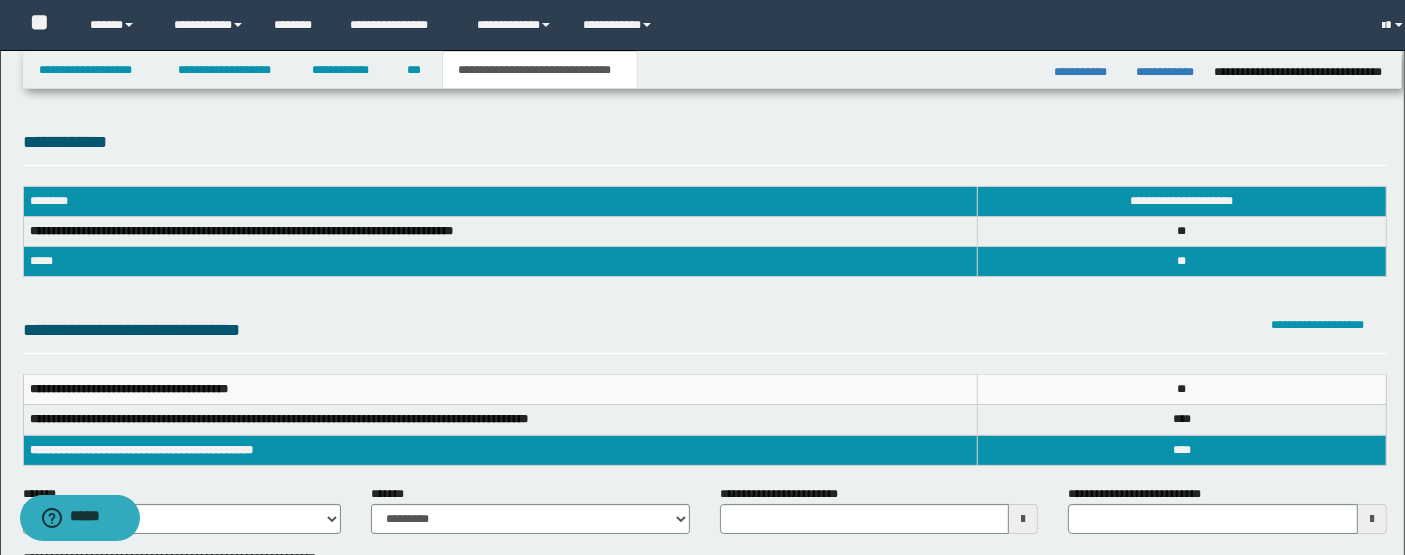 scroll, scrollTop: 0, scrollLeft: 0, axis: both 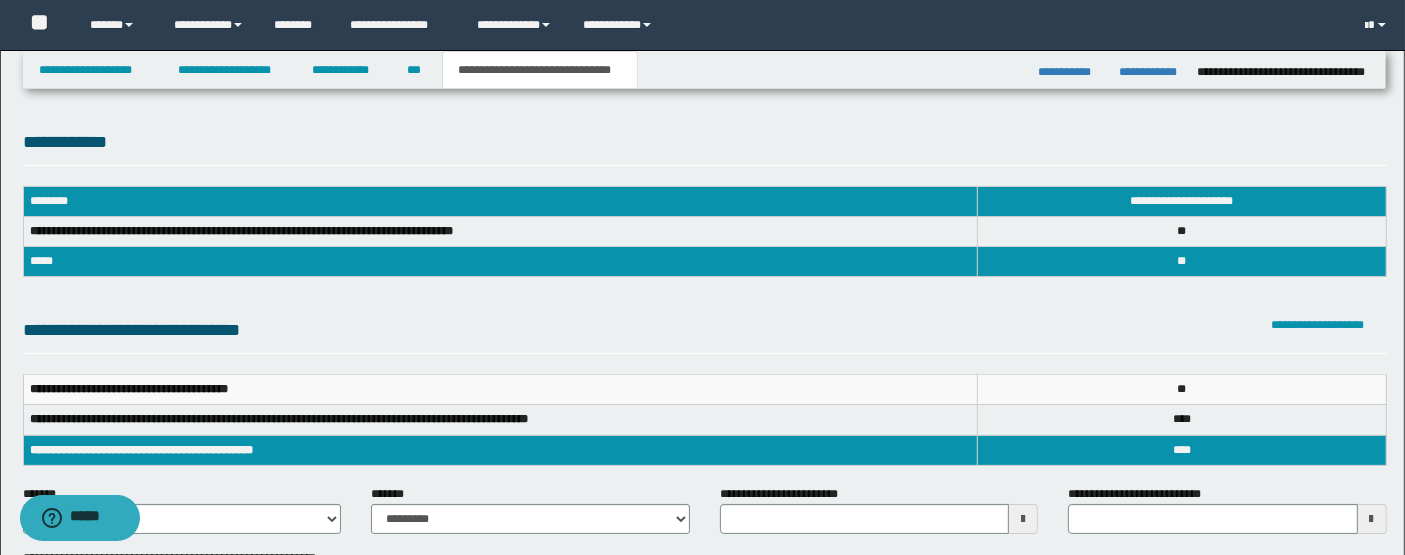 drag, startPoint x: 577, startPoint y: 356, endPoint x: 1226, endPoint y: 470, distance: 658.9363 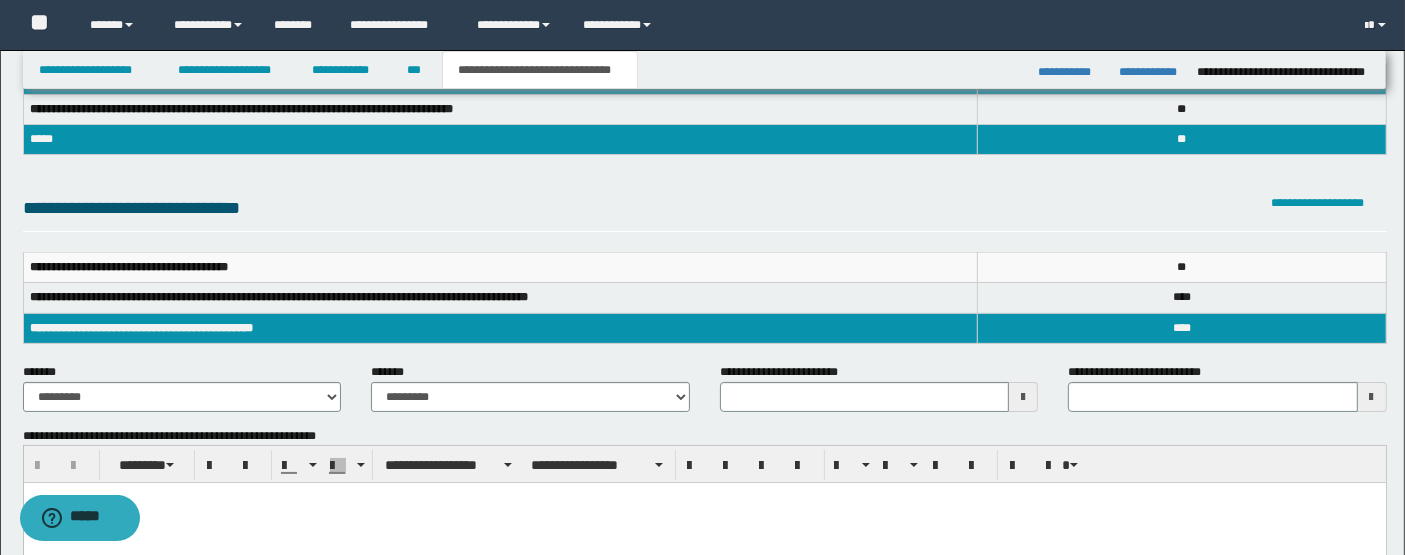scroll, scrollTop: 128, scrollLeft: 0, axis: vertical 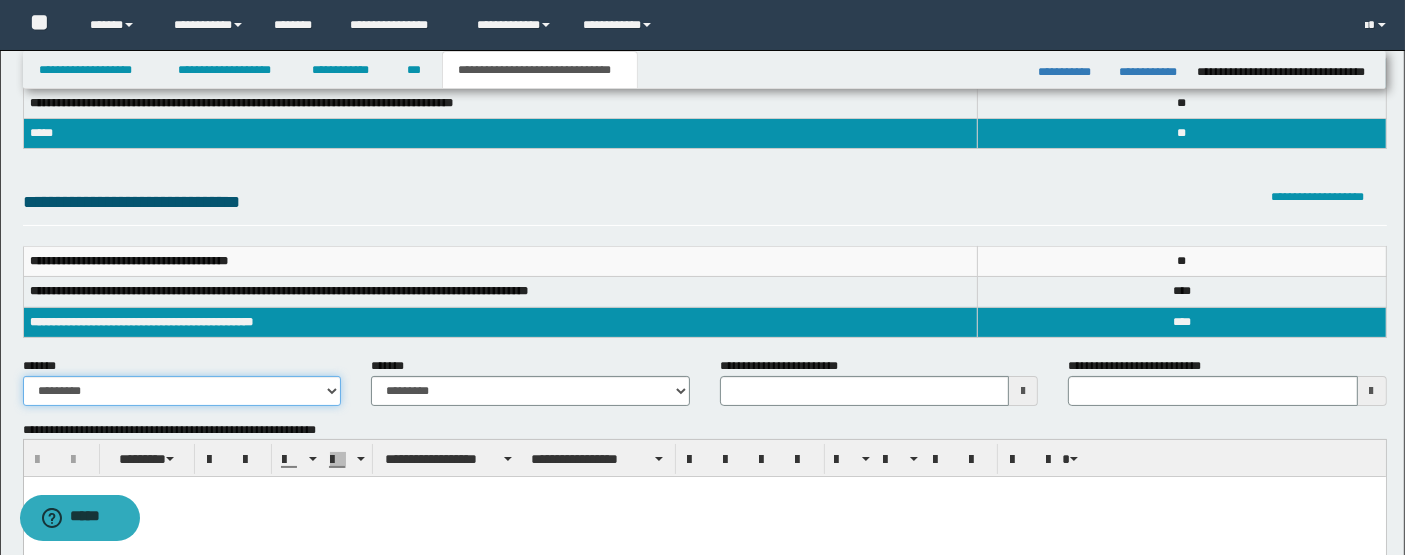 click on "**********" at bounding box center [182, 391] 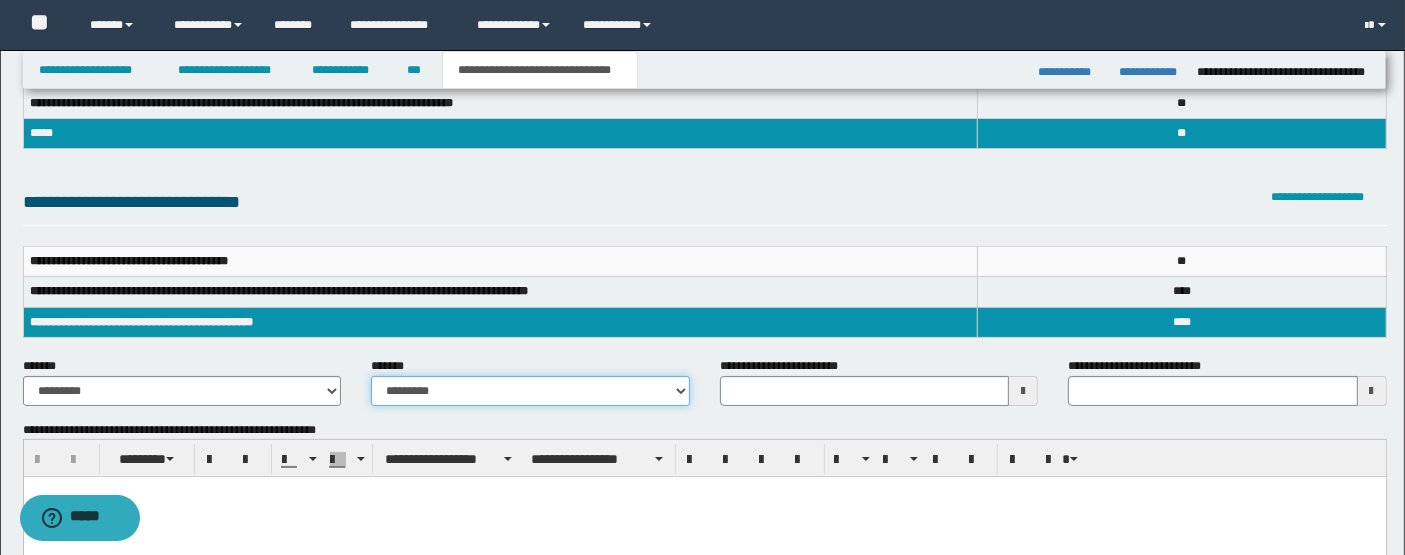 click on "**********" at bounding box center (530, 391) 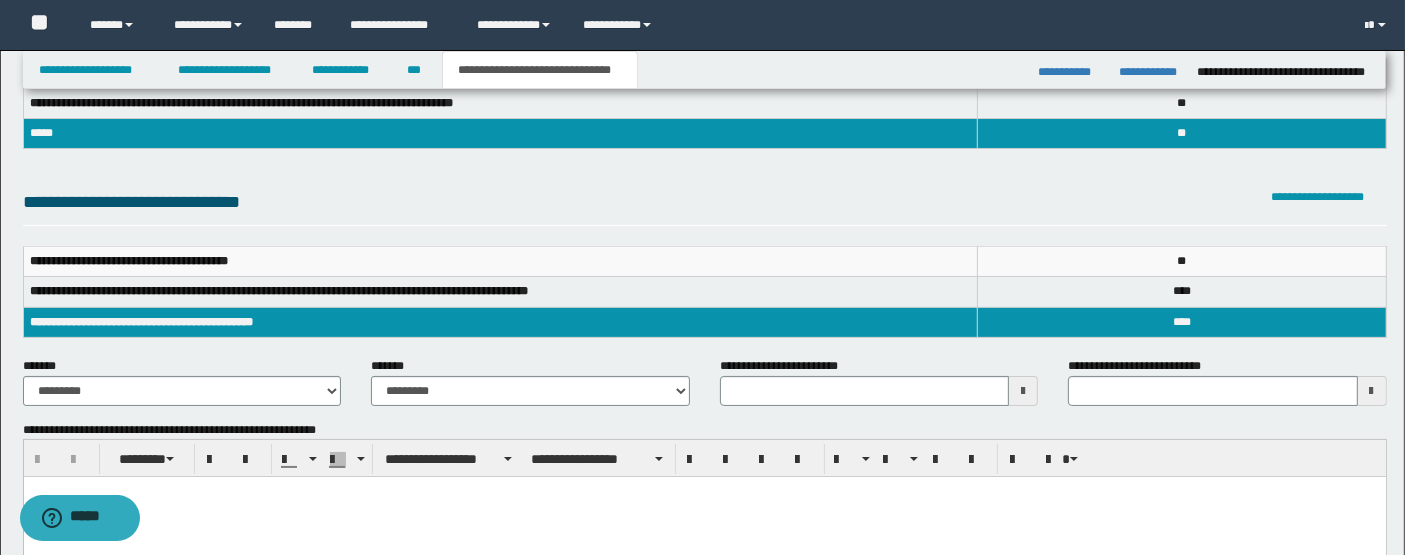 click on "**********" at bounding box center [705, 301] 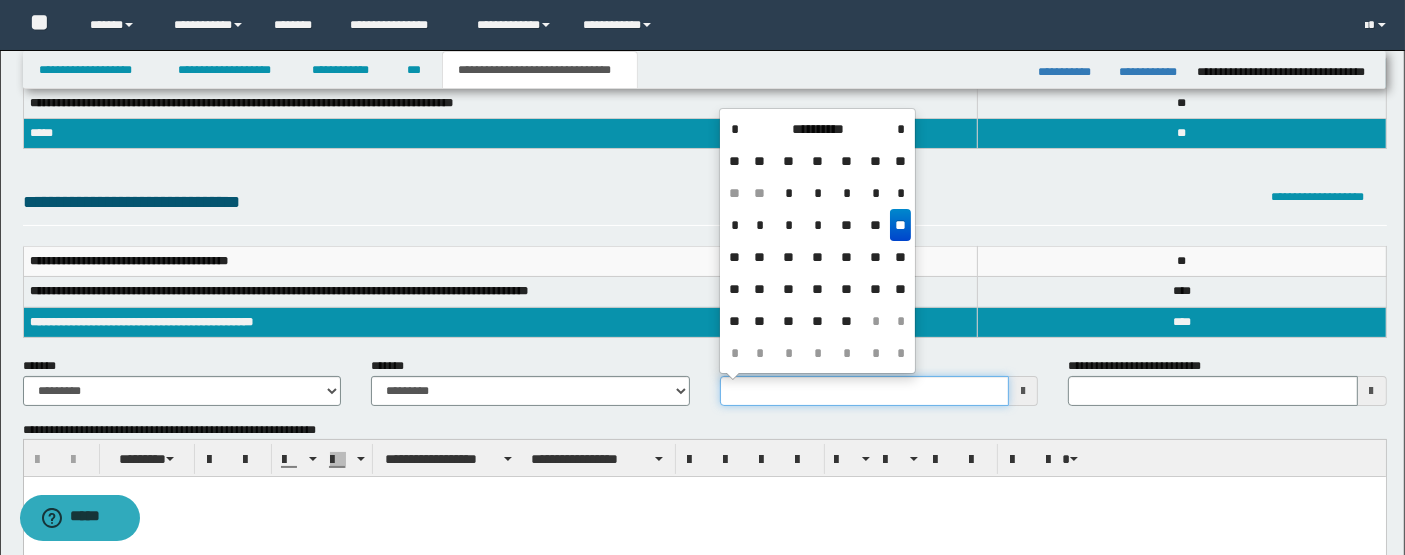 click on "**********" at bounding box center [865, 391] 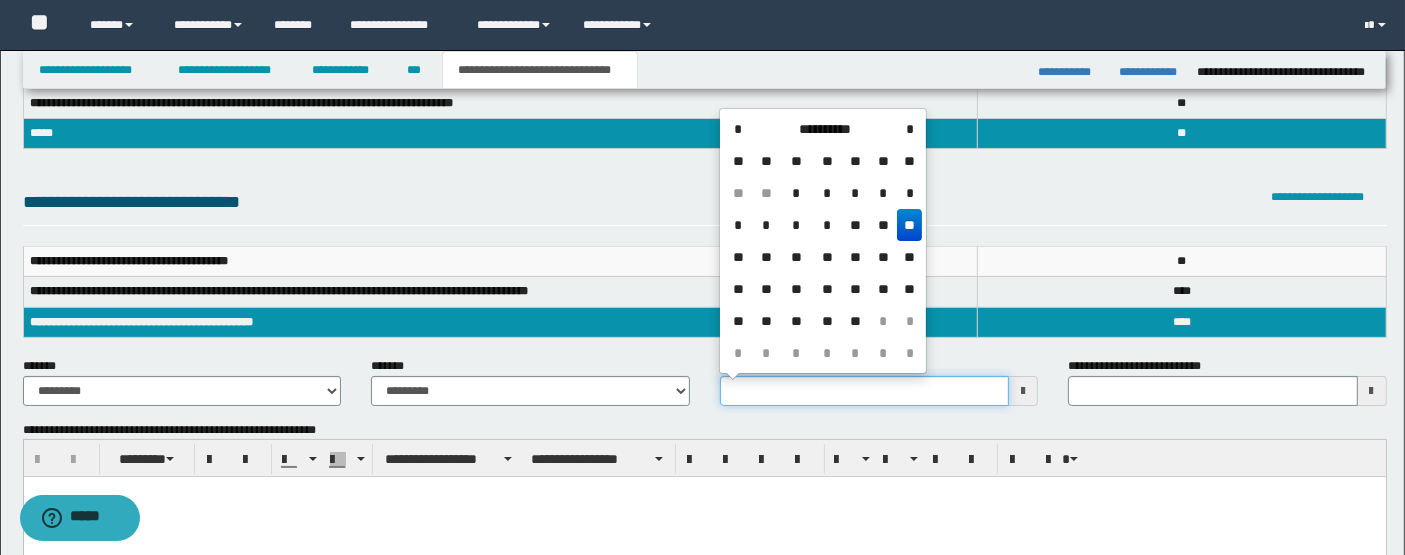 type on "**********" 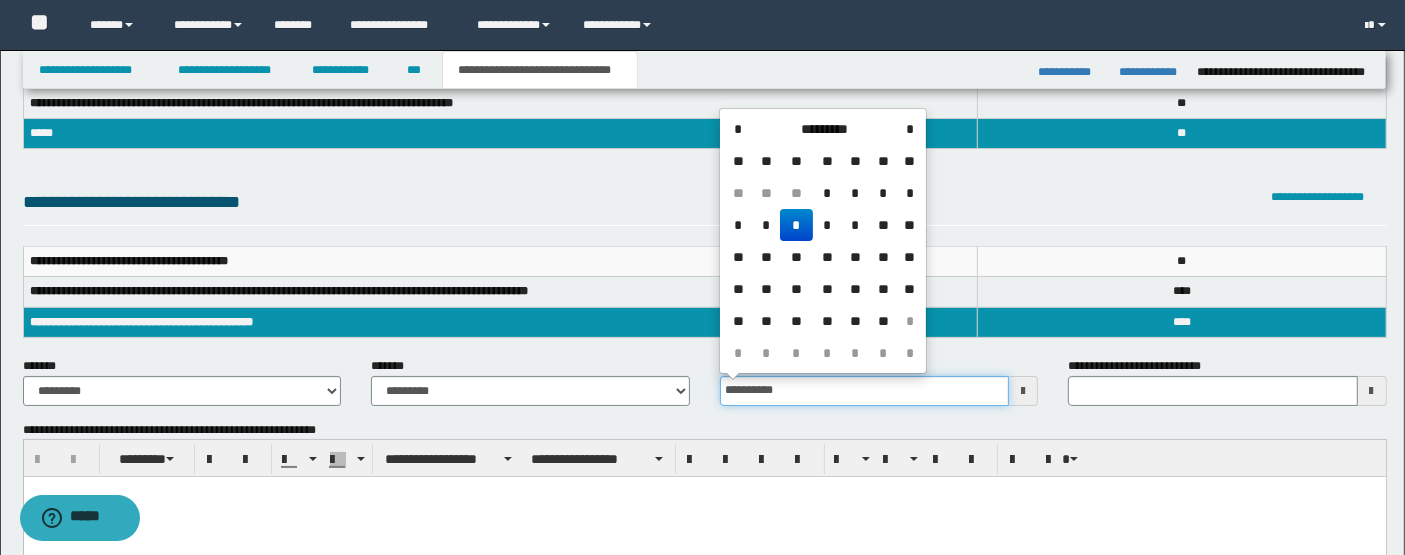 type 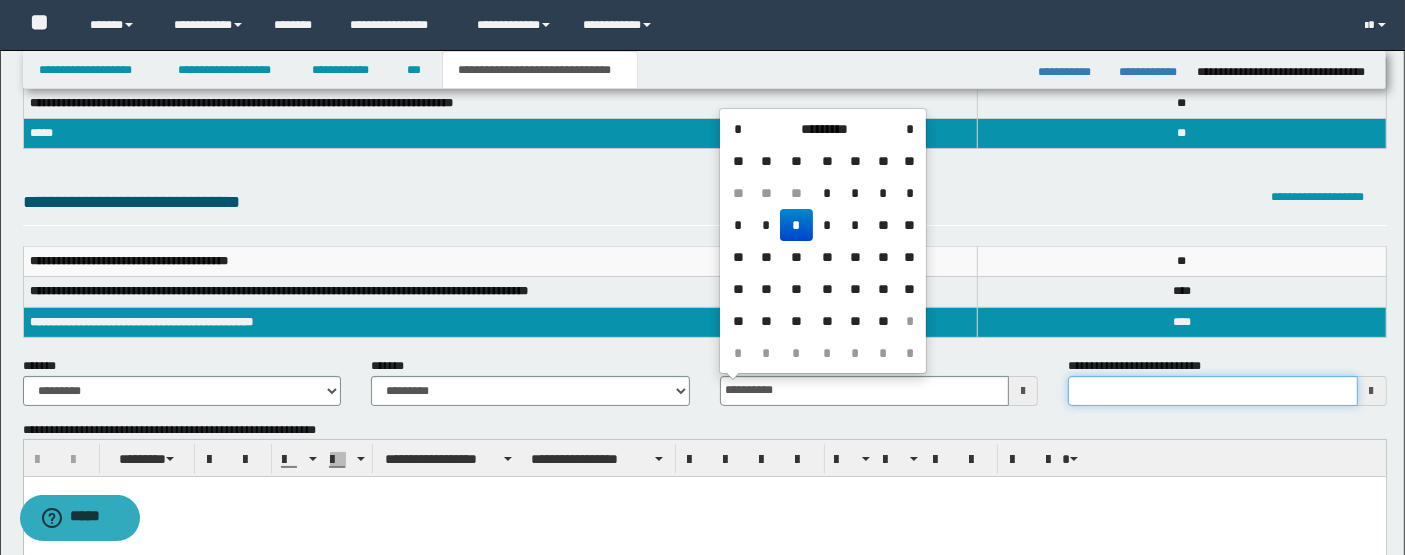 type on "**********" 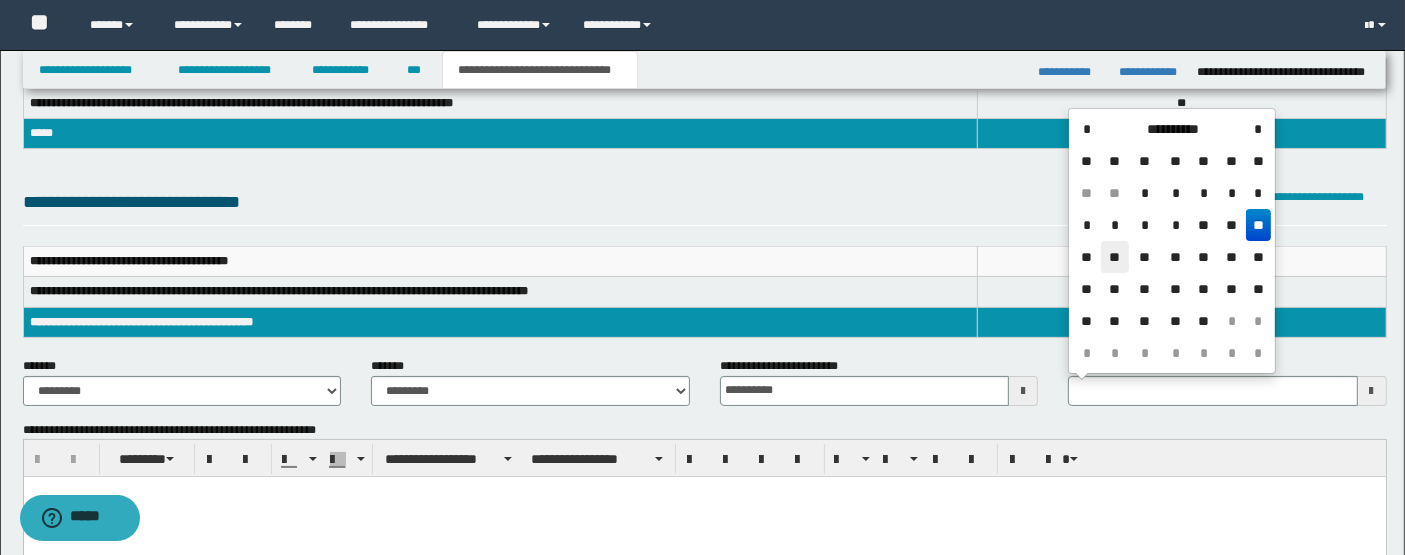 click on "**" at bounding box center [1115, 257] 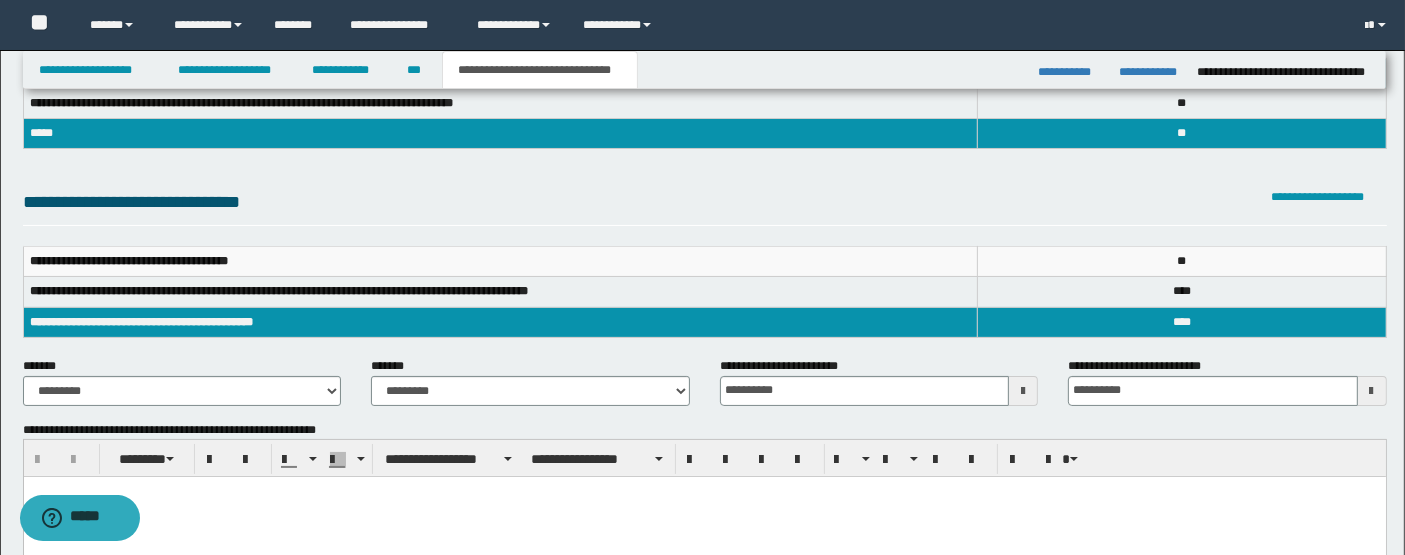 click at bounding box center [704, 517] 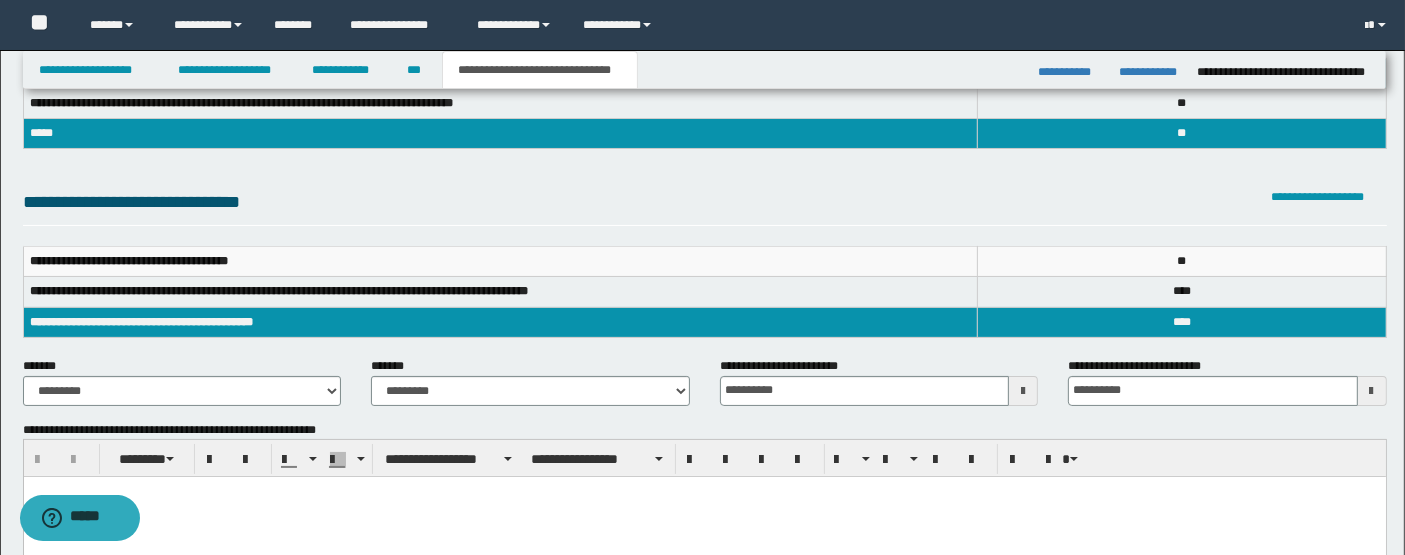 type 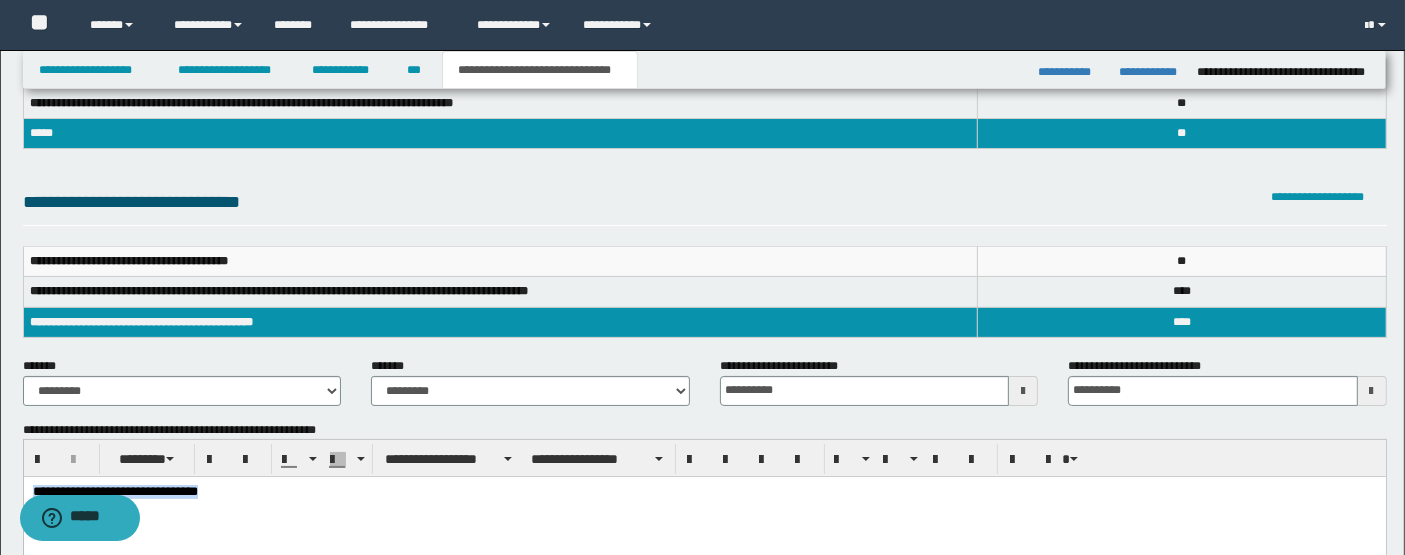 drag, startPoint x: 245, startPoint y: 493, endPoint x: 25, endPoint y: 505, distance: 220.32703 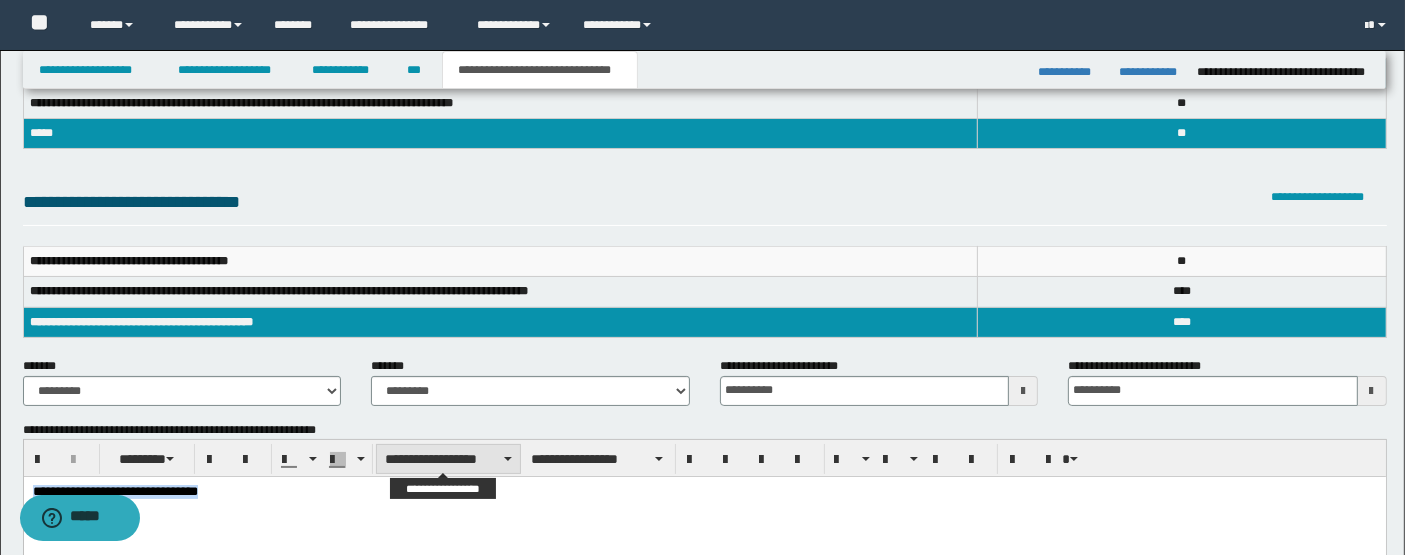 click on "**********" at bounding box center [448, 459] 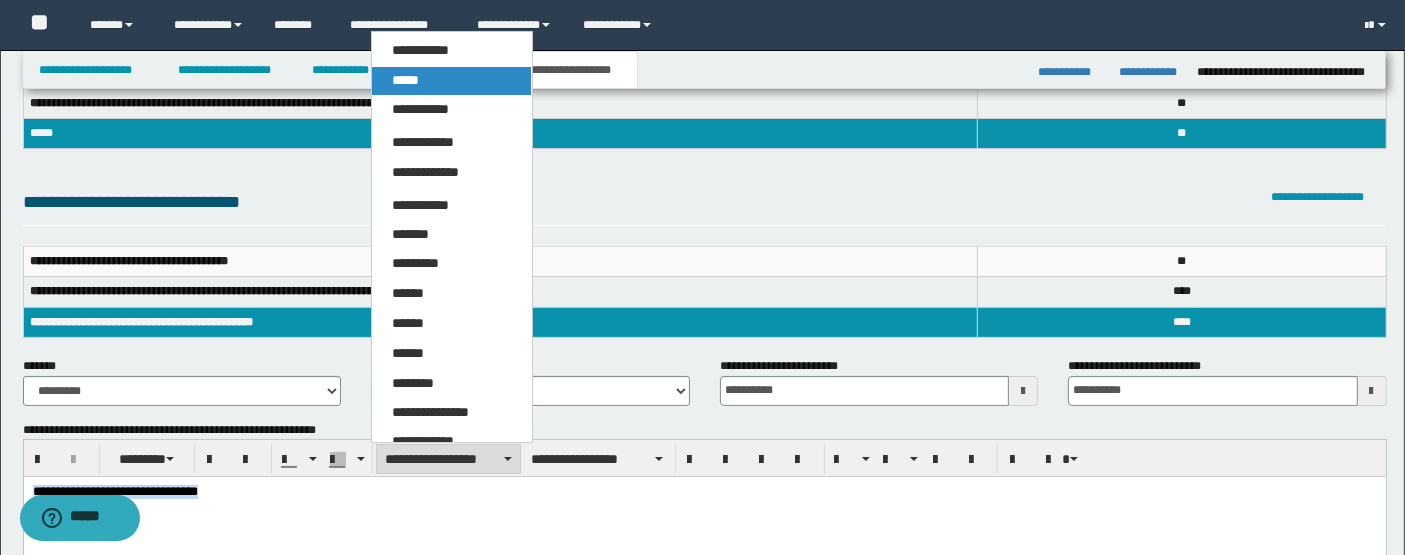 click on "*****" at bounding box center (451, 81) 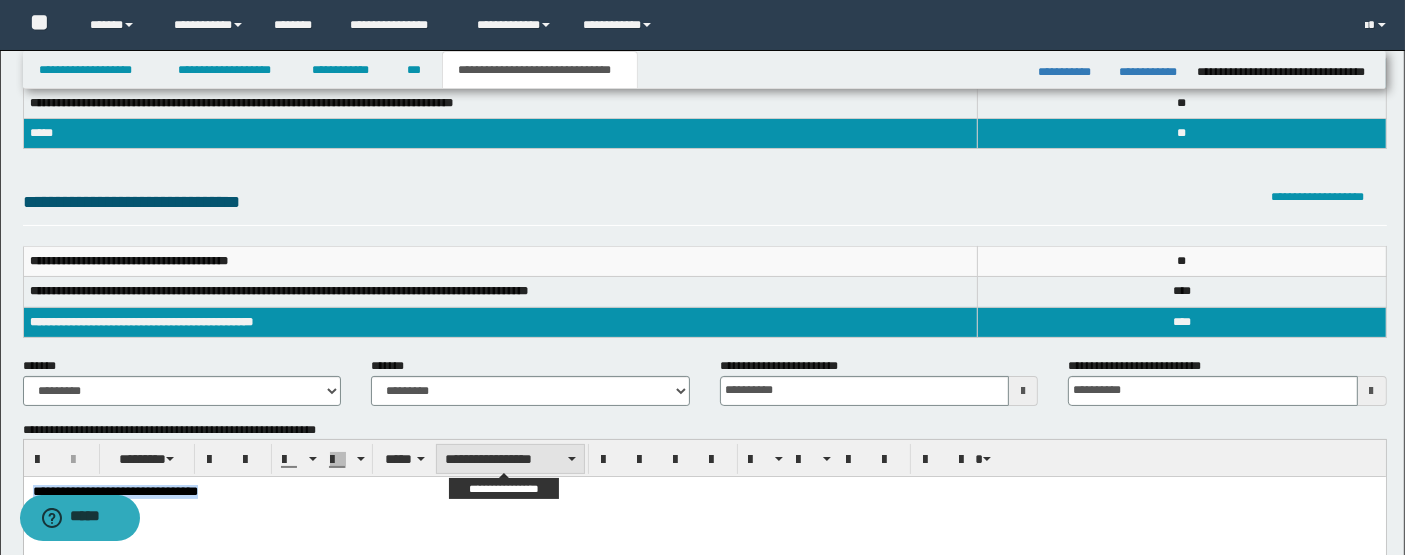 click on "**********" at bounding box center (510, 459) 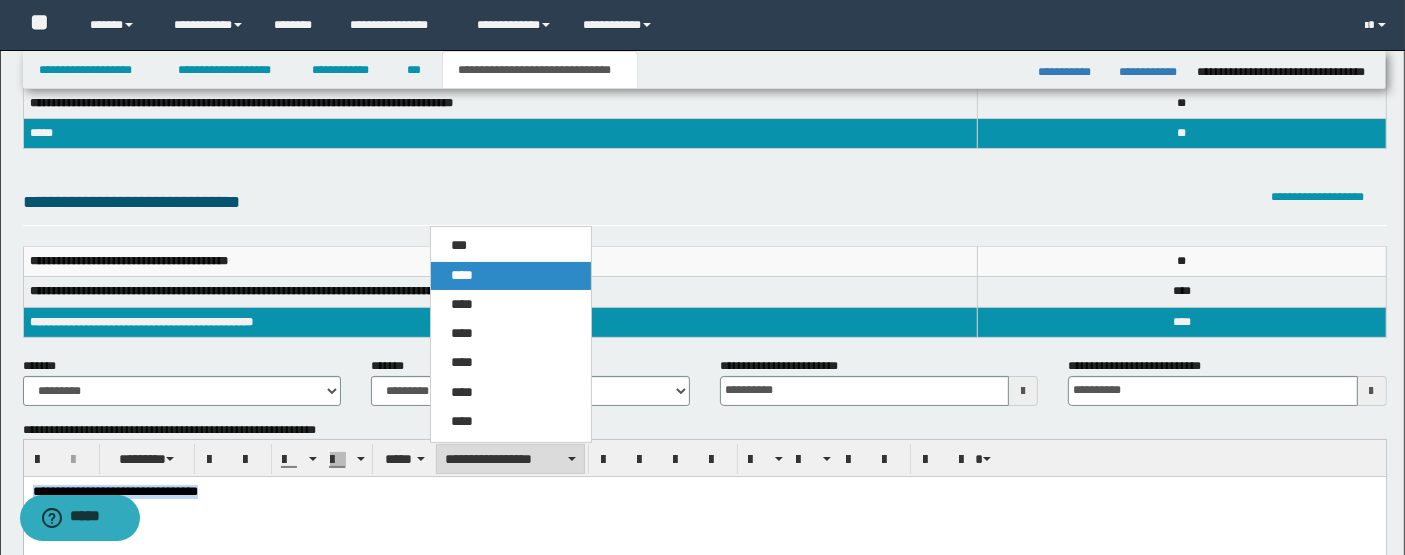 click on "****" at bounding box center (510, 276) 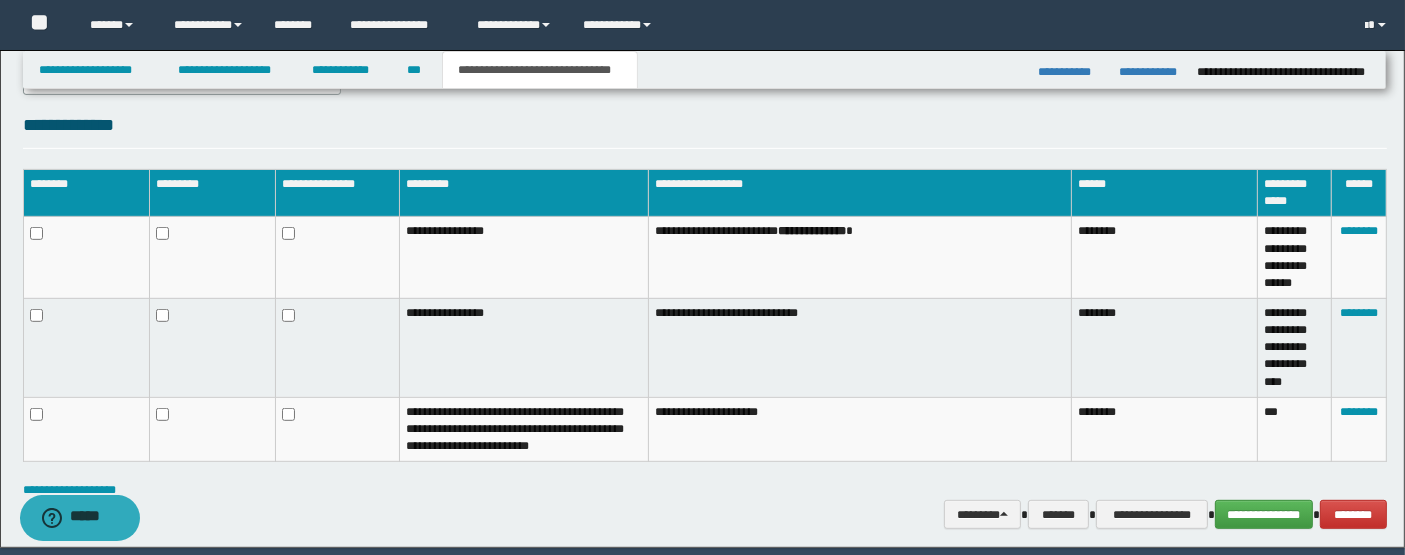 scroll, scrollTop: 1013, scrollLeft: 0, axis: vertical 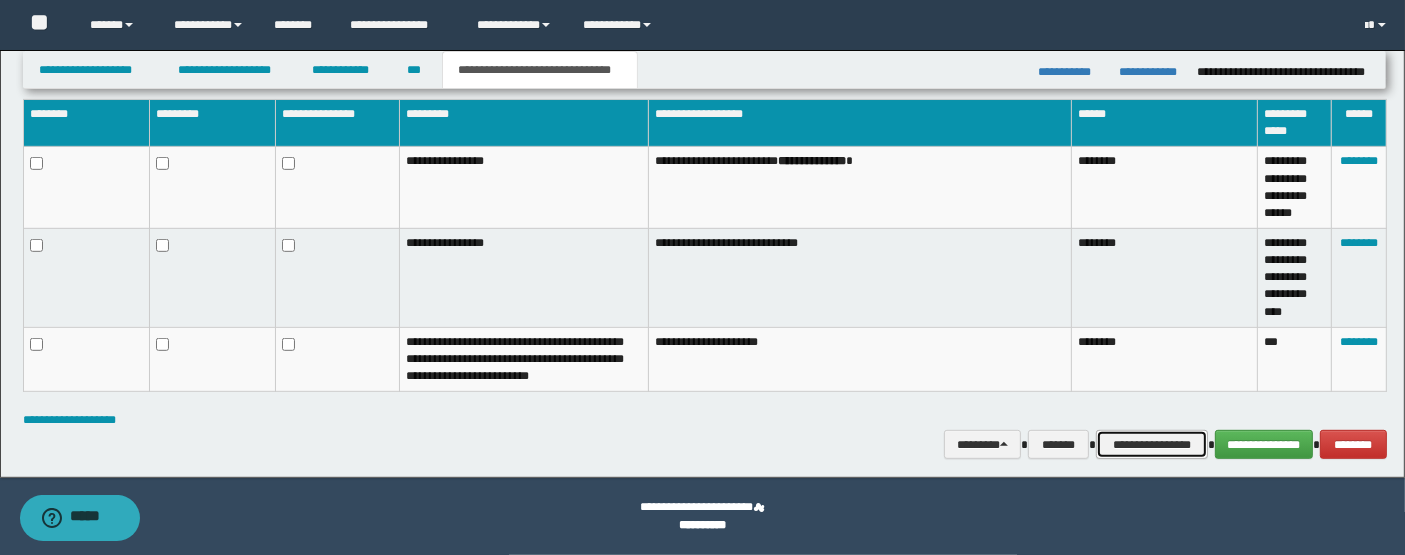 click on "**********" at bounding box center (1152, 444) 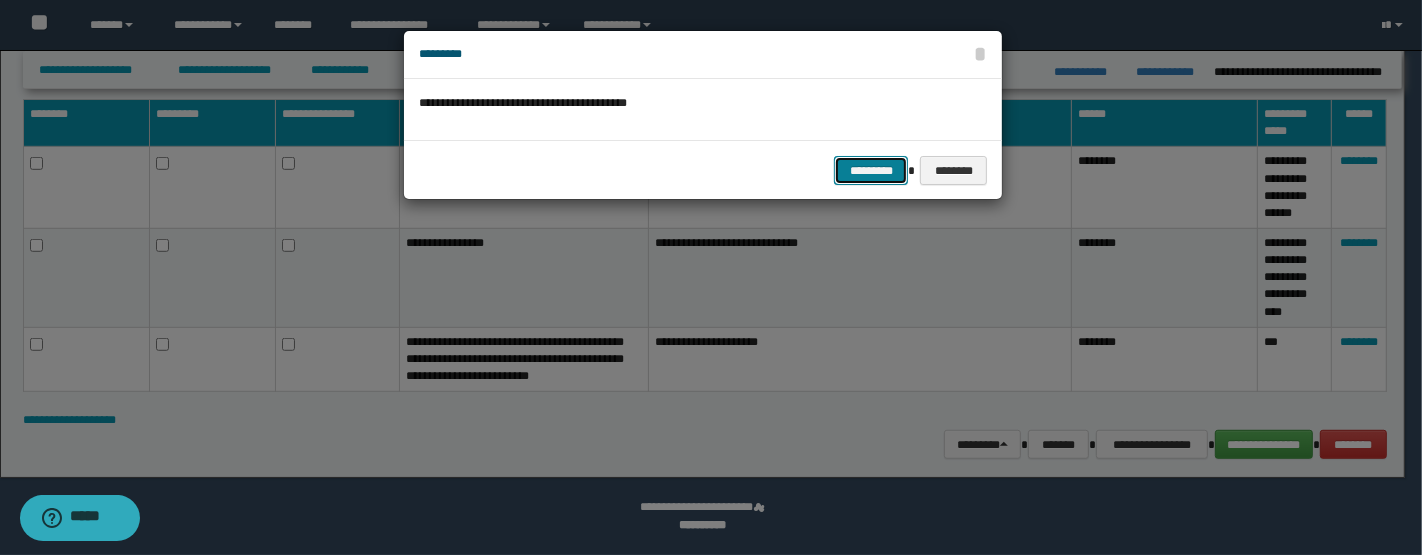 click on "*********" at bounding box center [871, 170] 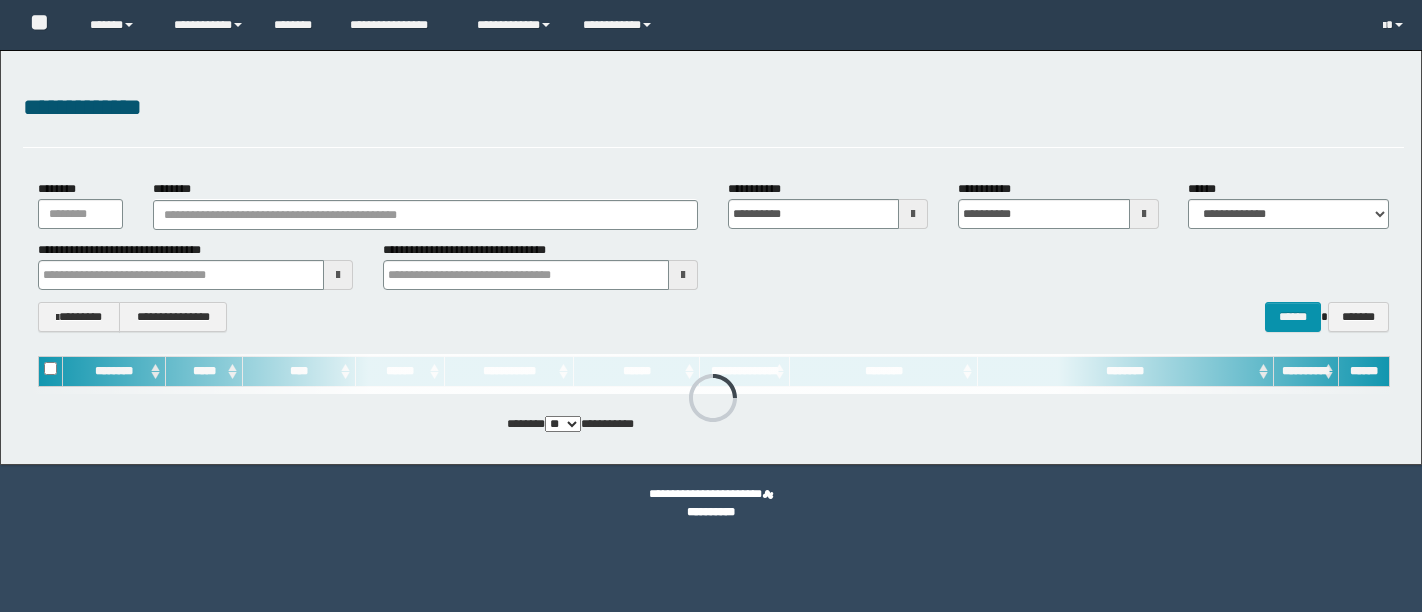 scroll, scrollTop: 0, scrollLeft: 0, axis: both 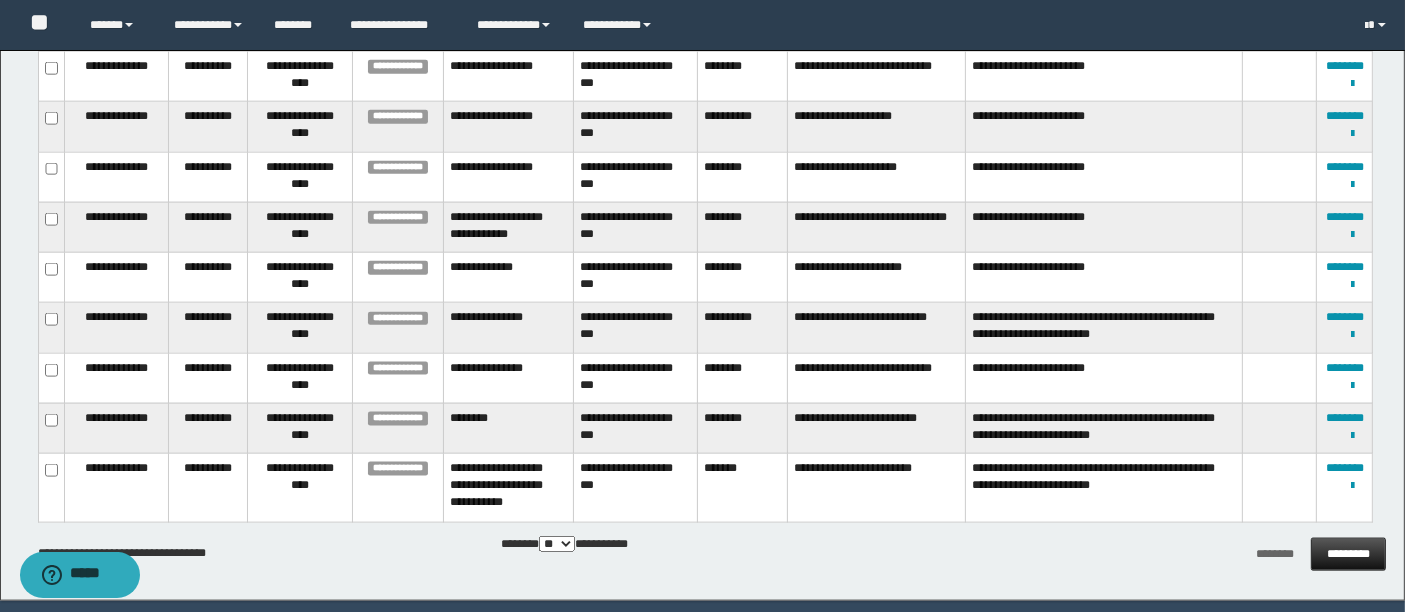 click on "*********" at bounding box center (1348, 554) 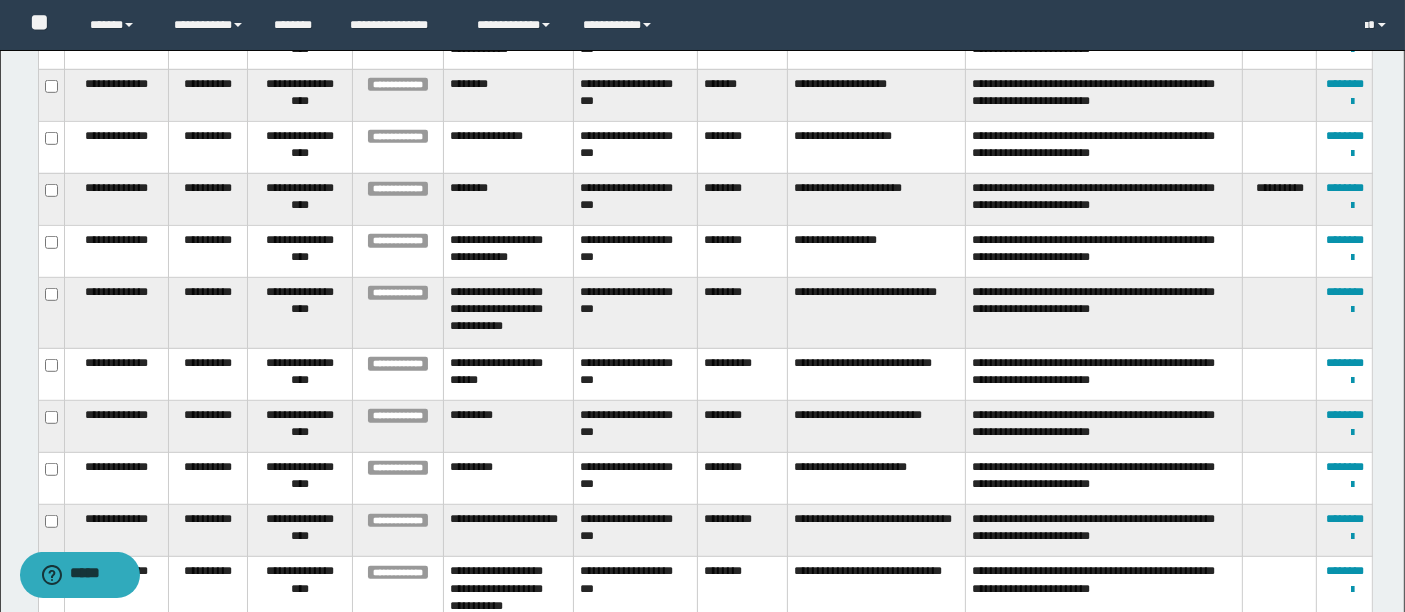 scroll, scrollTop: 1124, scrollLeft: 0, axis: vertical 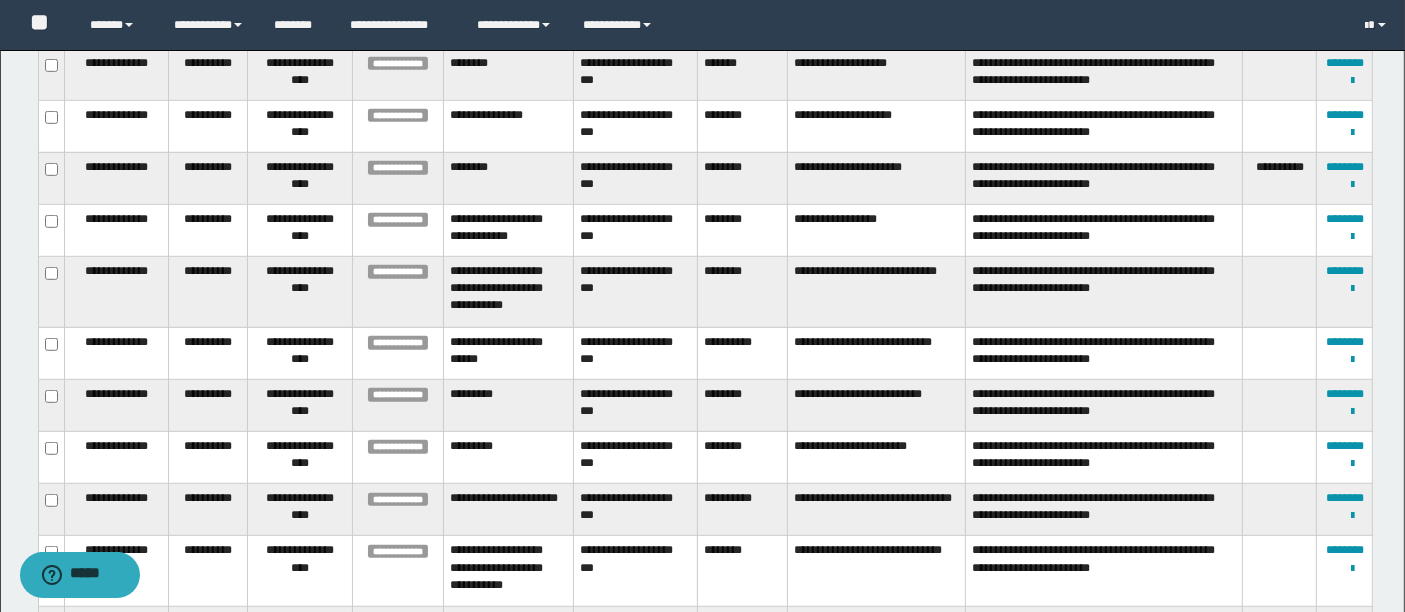 click on "**********" at bounding box center (876, 510) 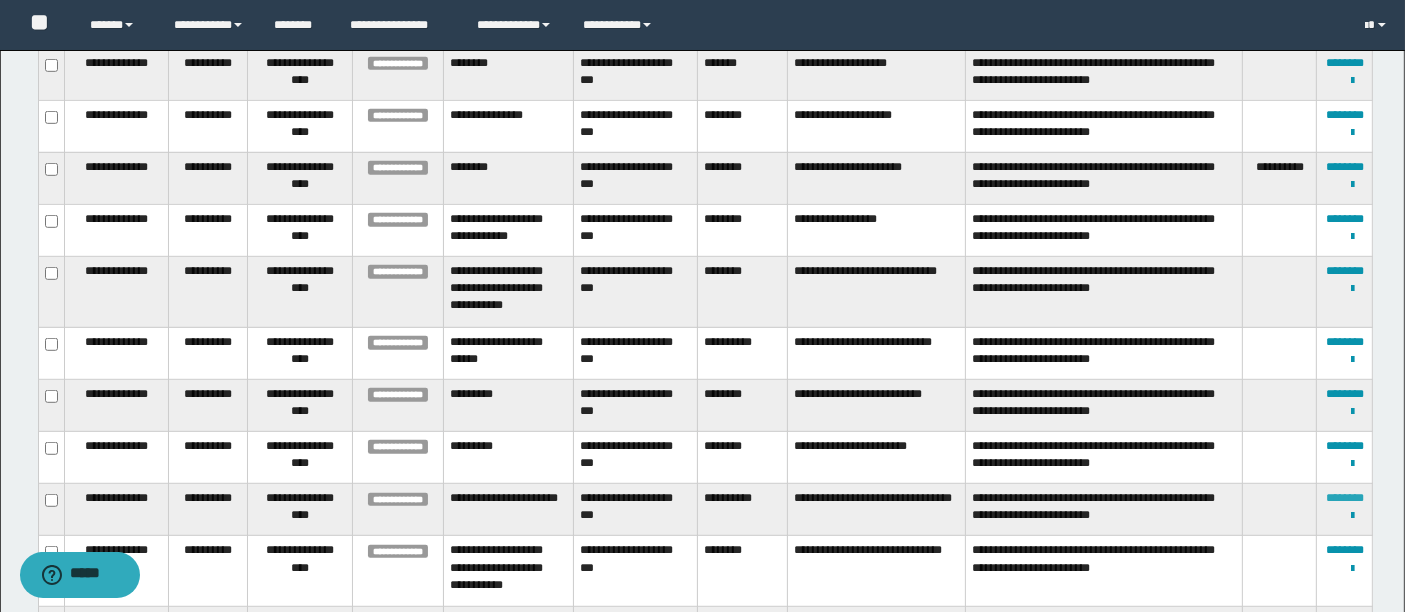 click on "********" at bounding box center [1345, 498] 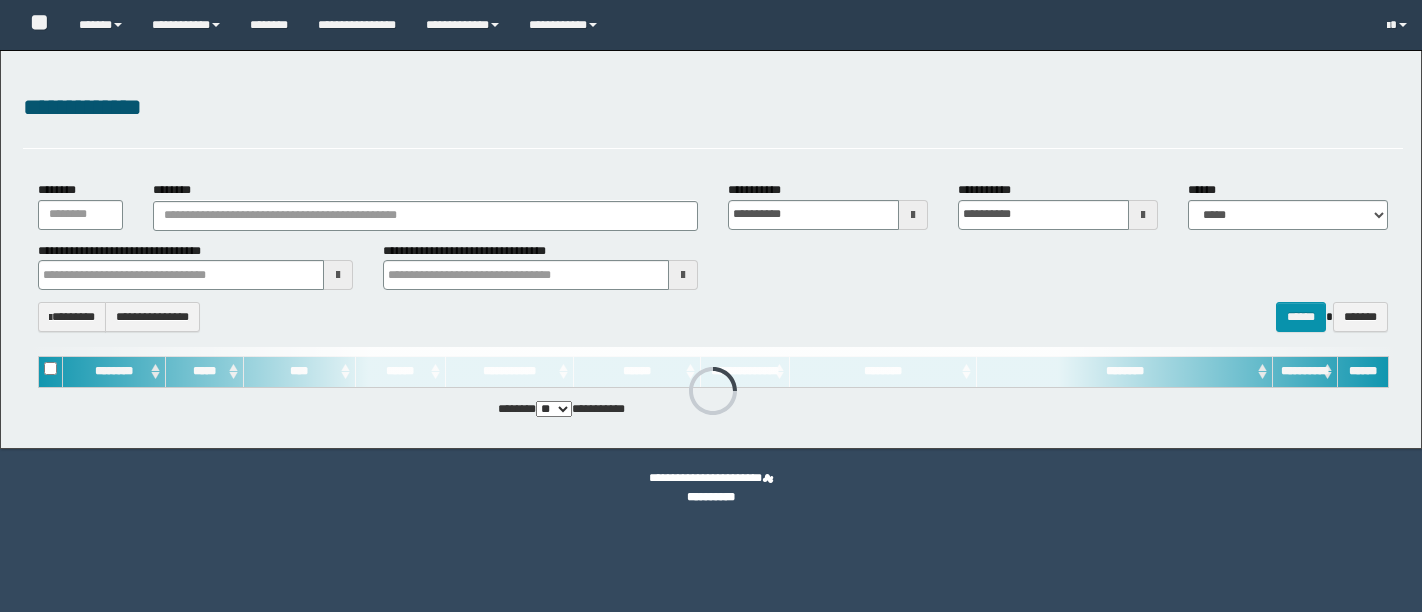 select 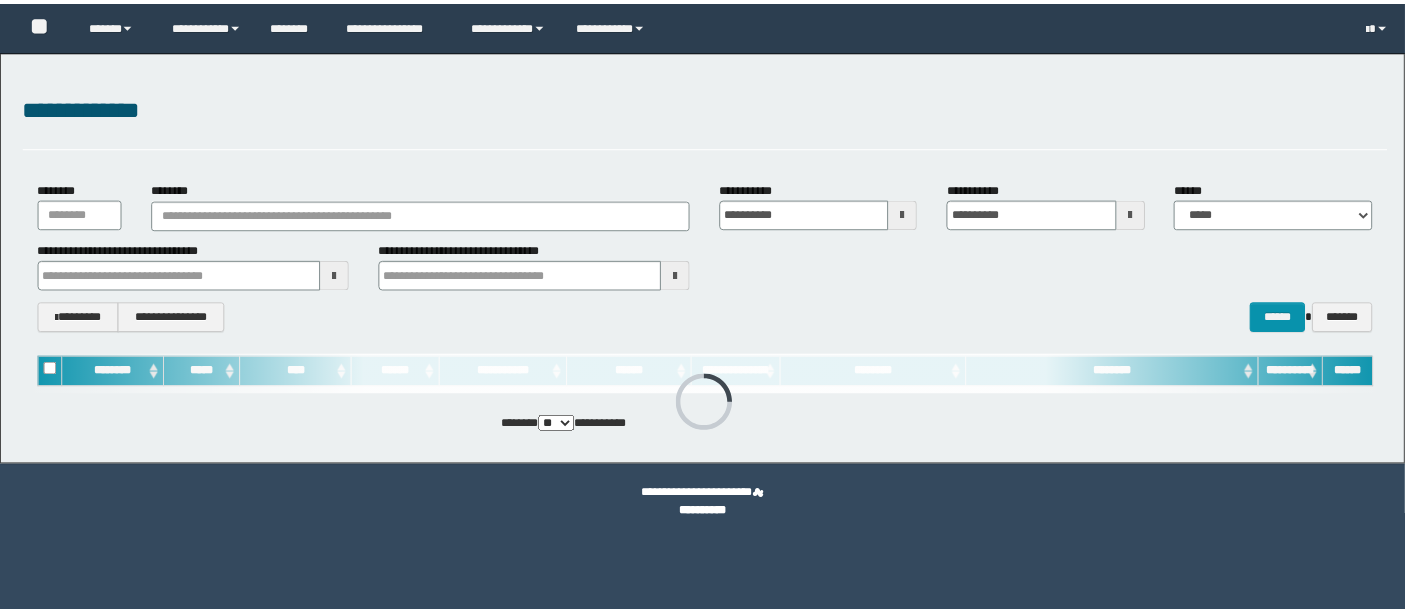 scroll, scrollTop: 0, scrollLeft: 0, axis: both 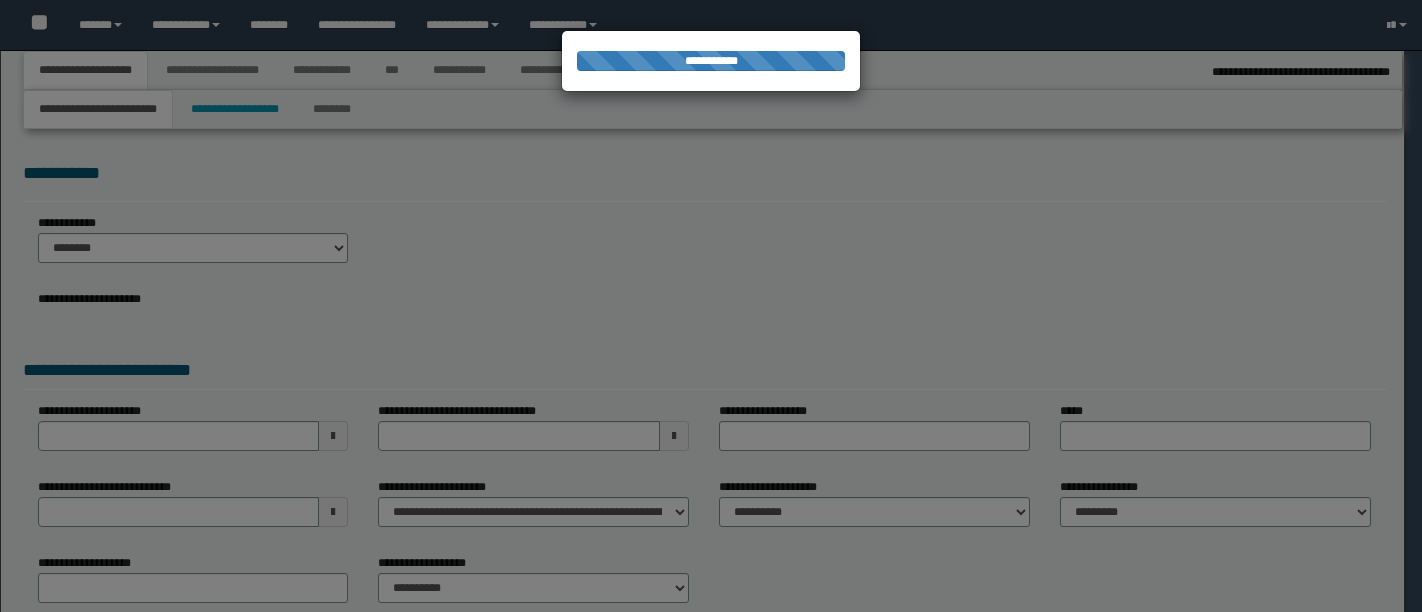 type on "**********" 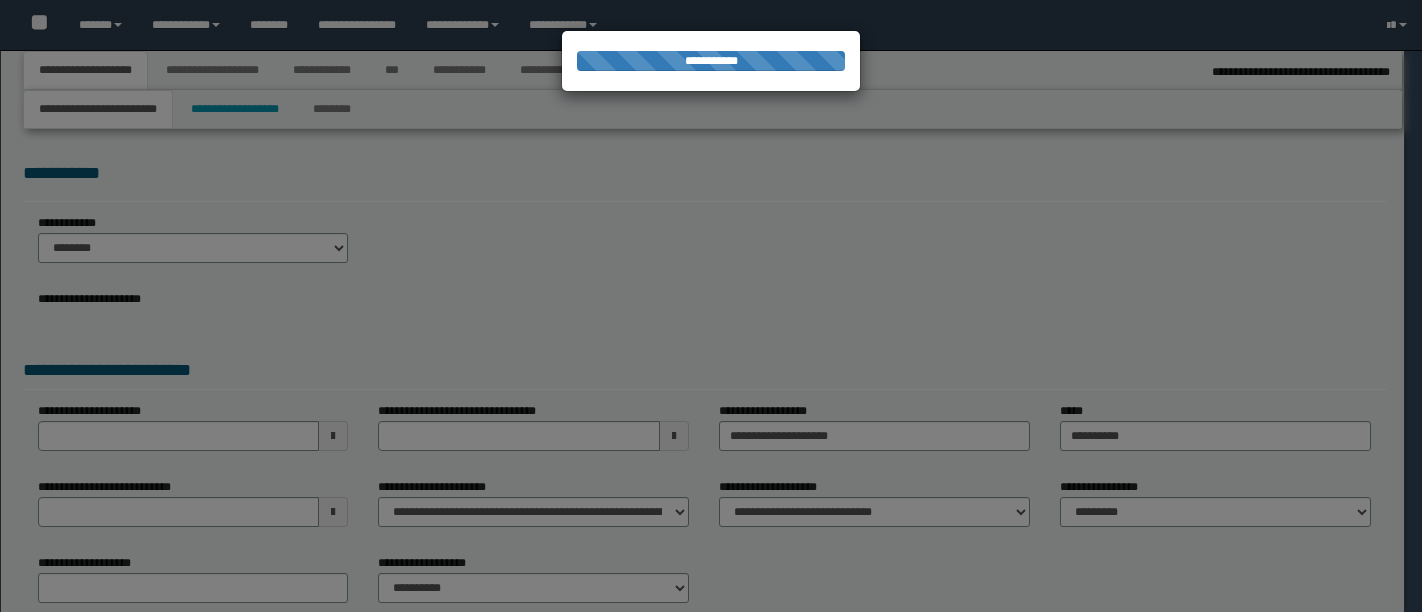 type on "**********" 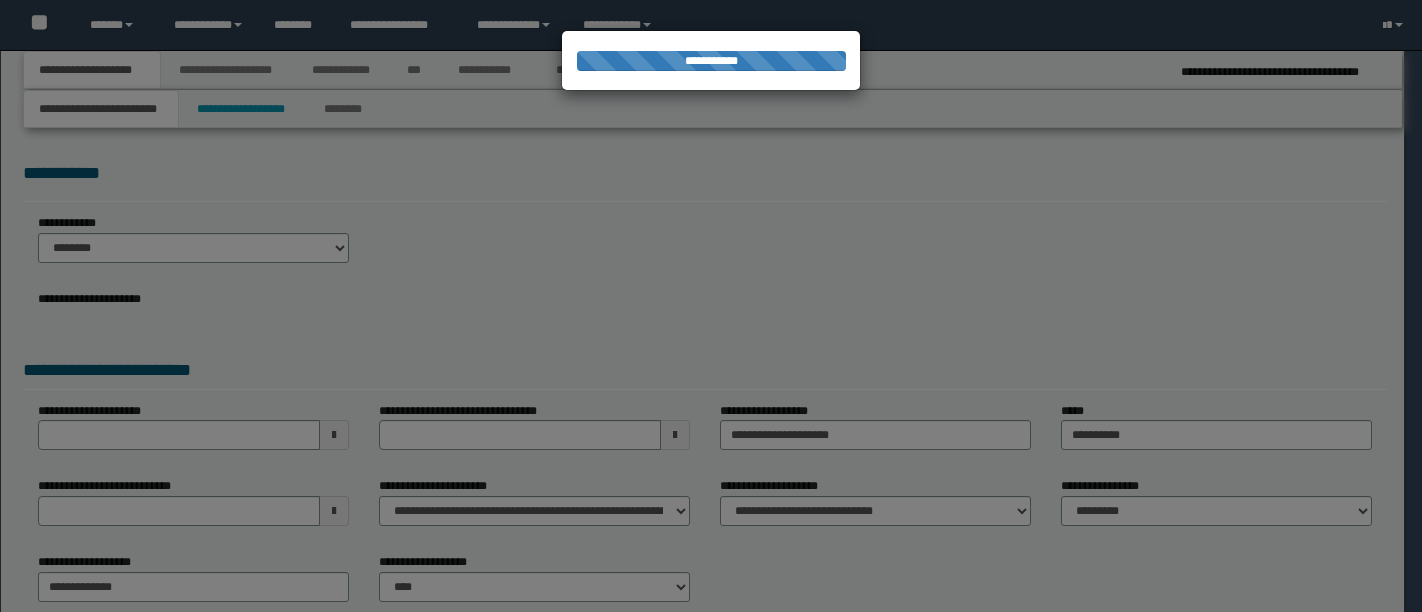 scroll, scrollTop: 0, scrollLeft: 0, axis: both 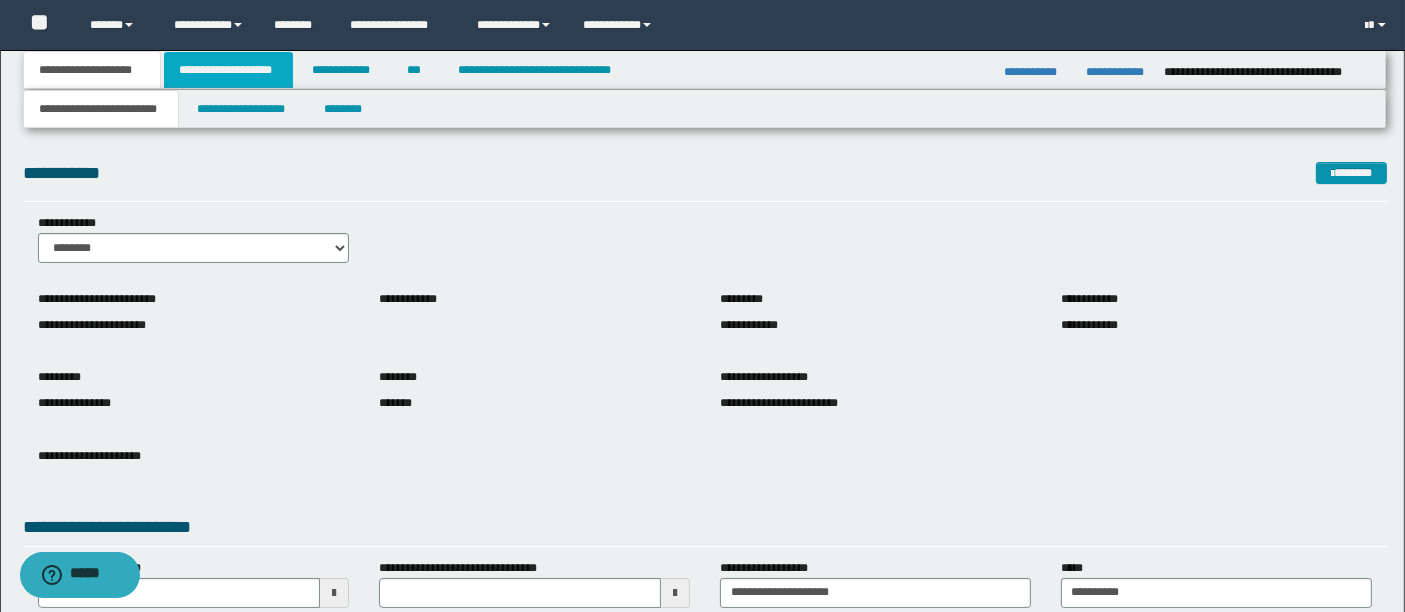 click on "**********" at bounding box center (228, 70) 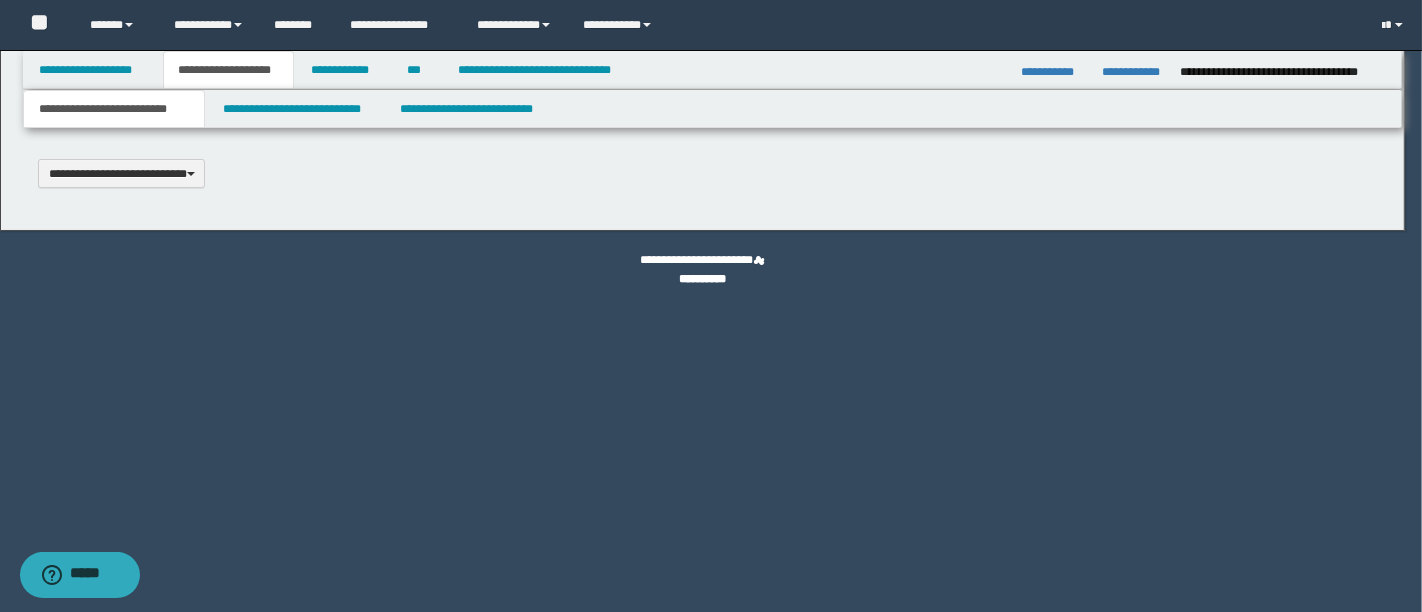 type 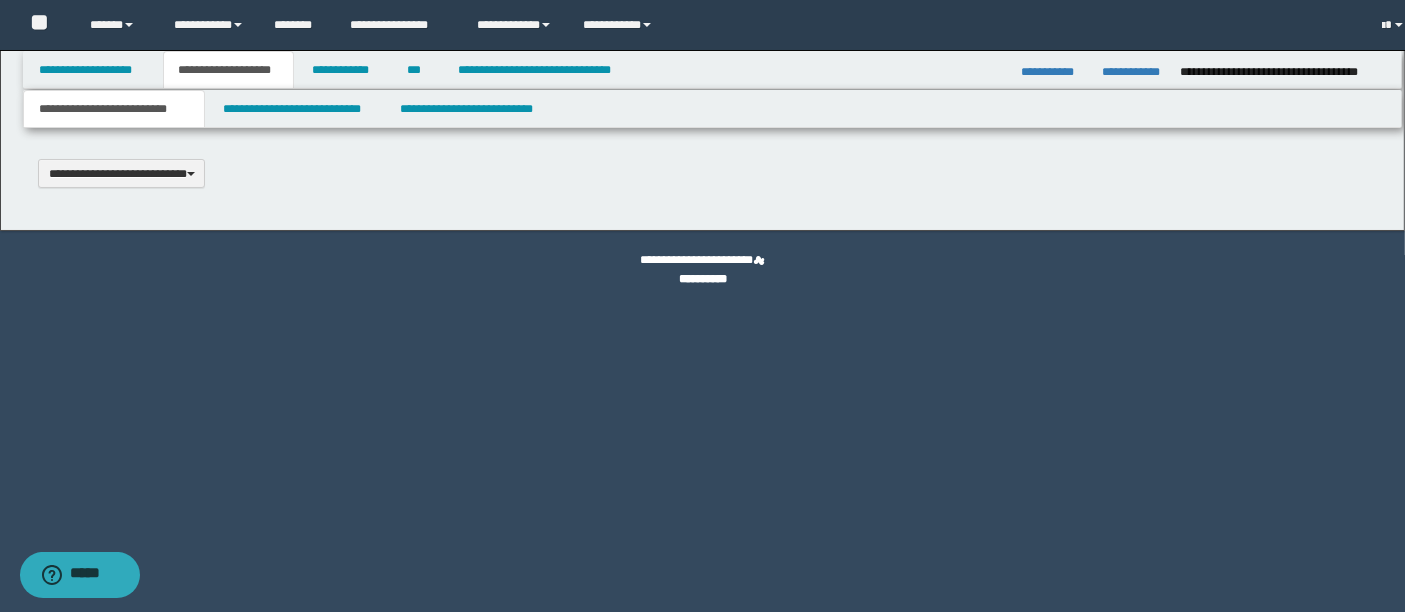 select on "*" 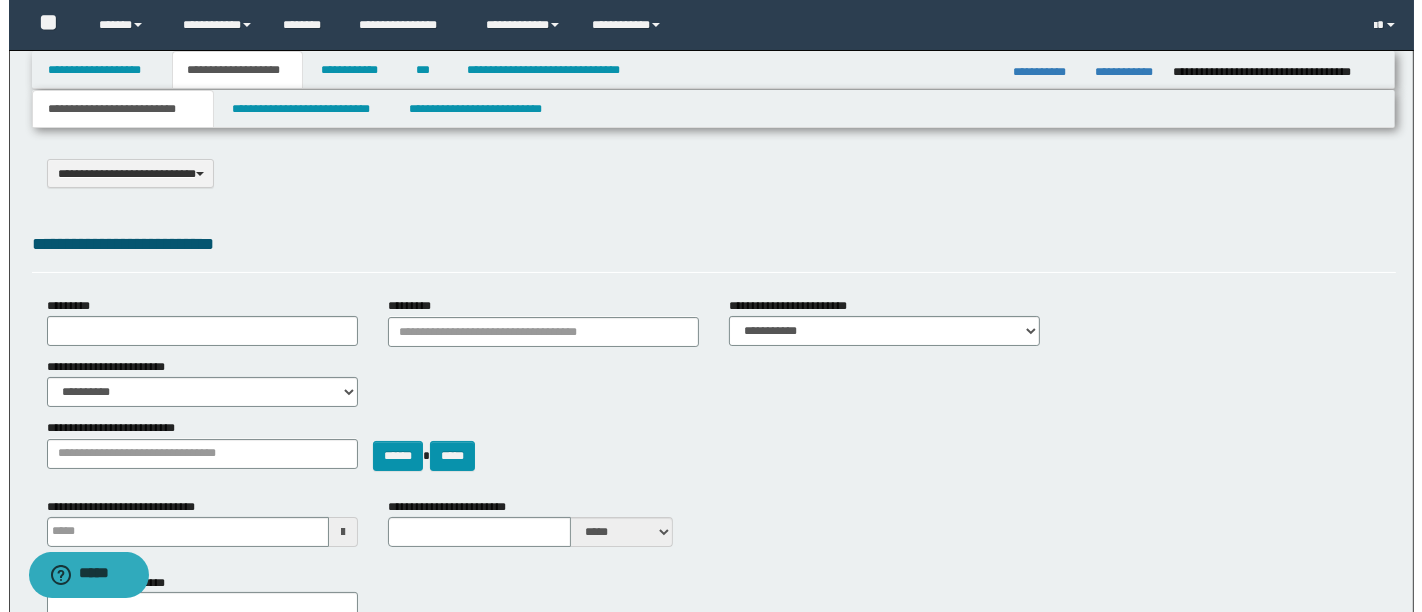 scroll, scrollTop: 0, scrollLeft: 0, axis: both 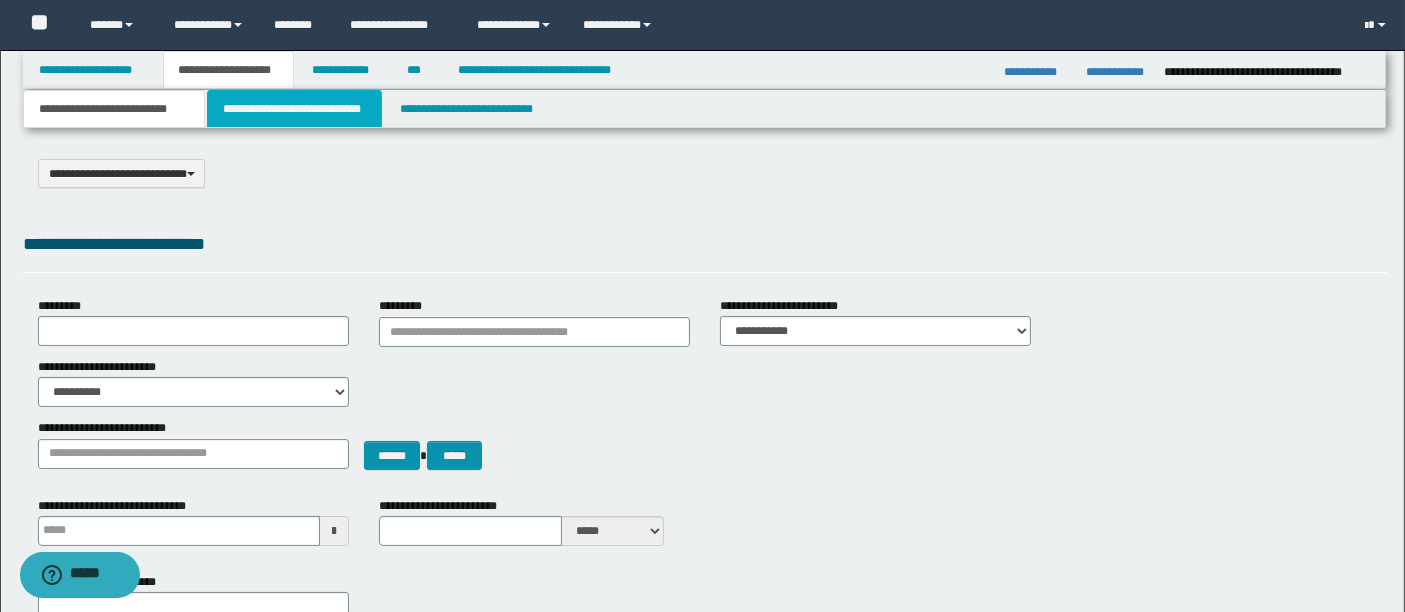 click on "**********" at bounding box center [294, 109] 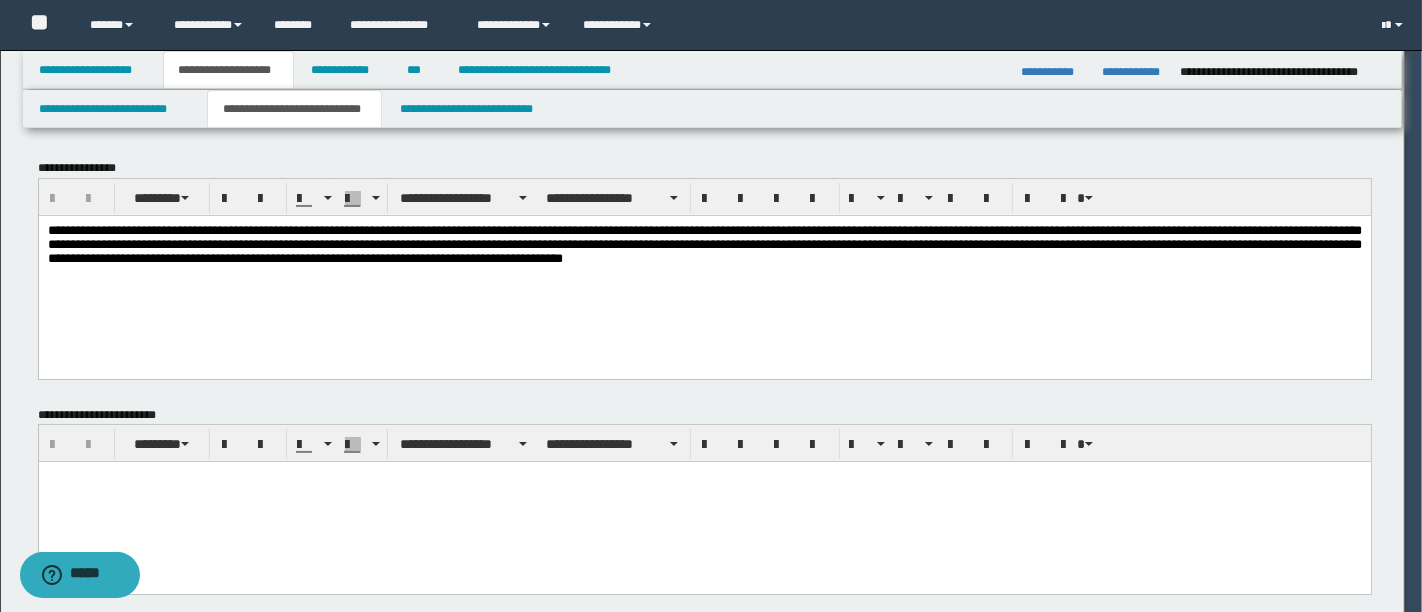 scroll, scrollTop: 0, scrollLeft: 0, axis: both 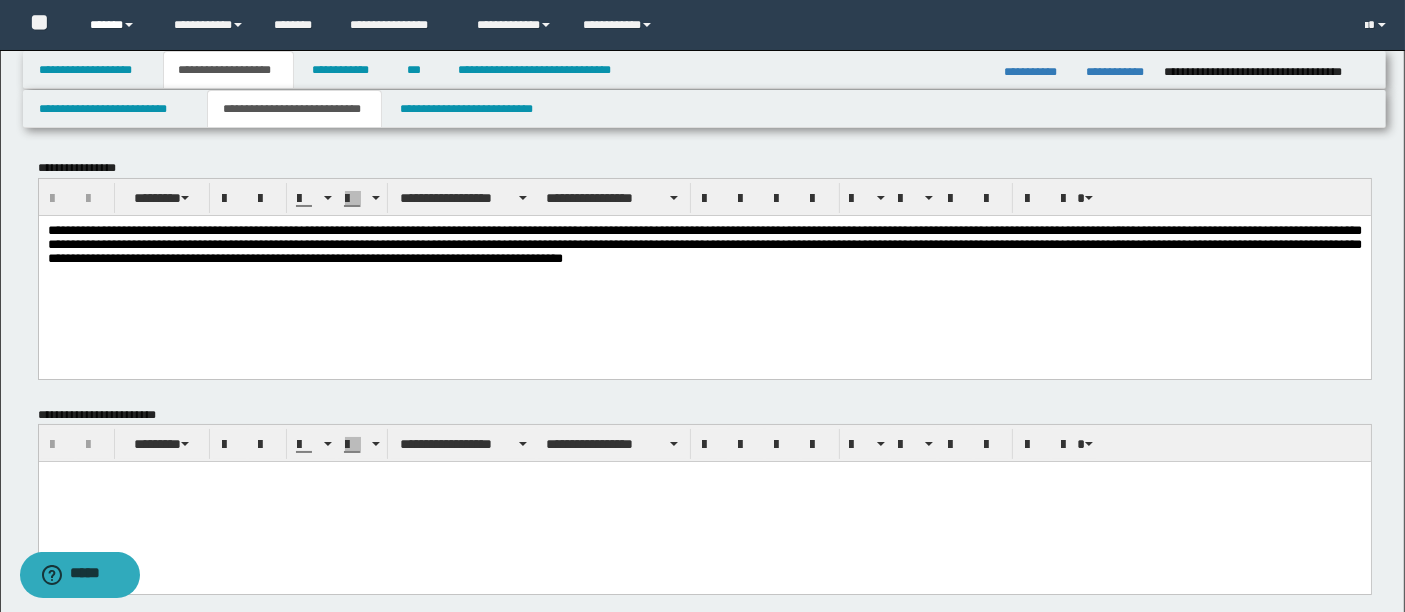 click on "******" at bounding box center [117, 25] 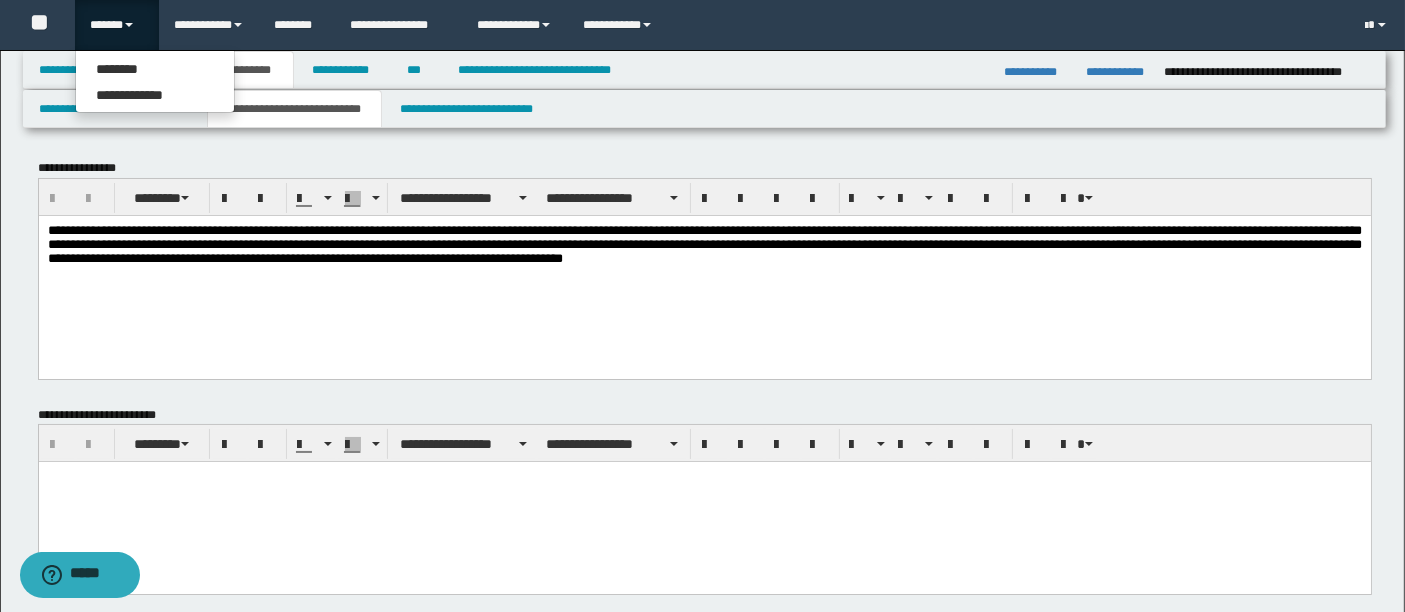 click on "**********" at bounding box center (155, 81) 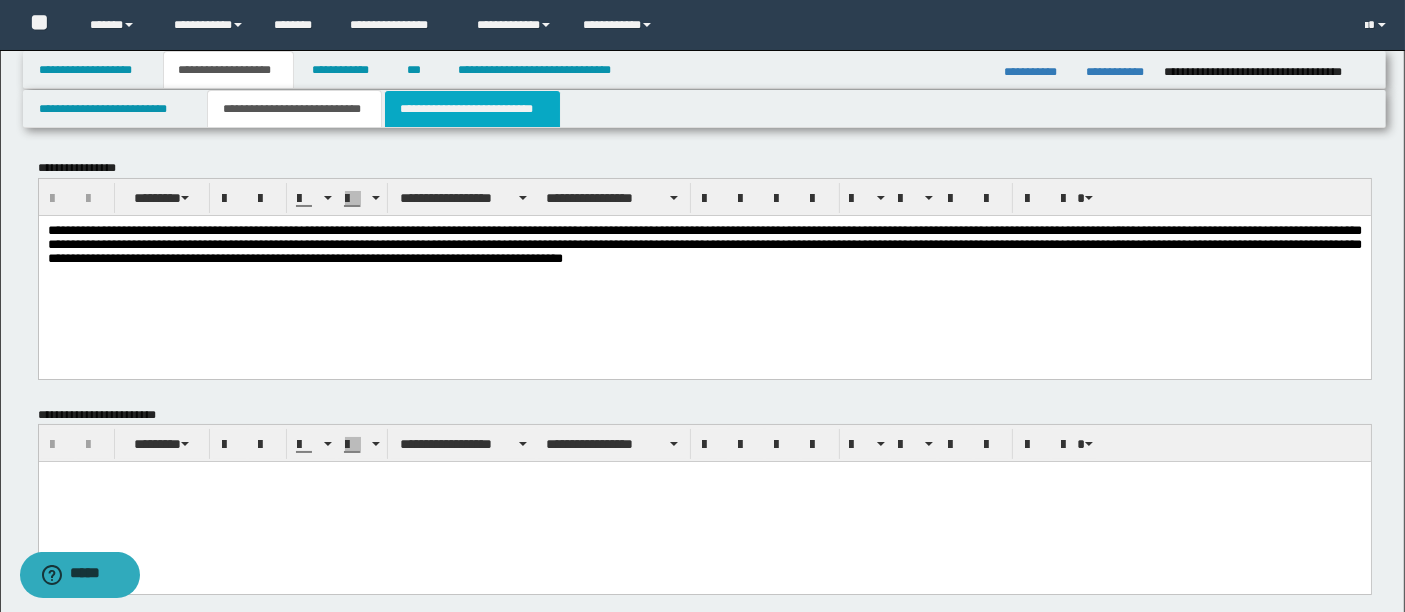 click on "**********" at bounding box center (472, 109) 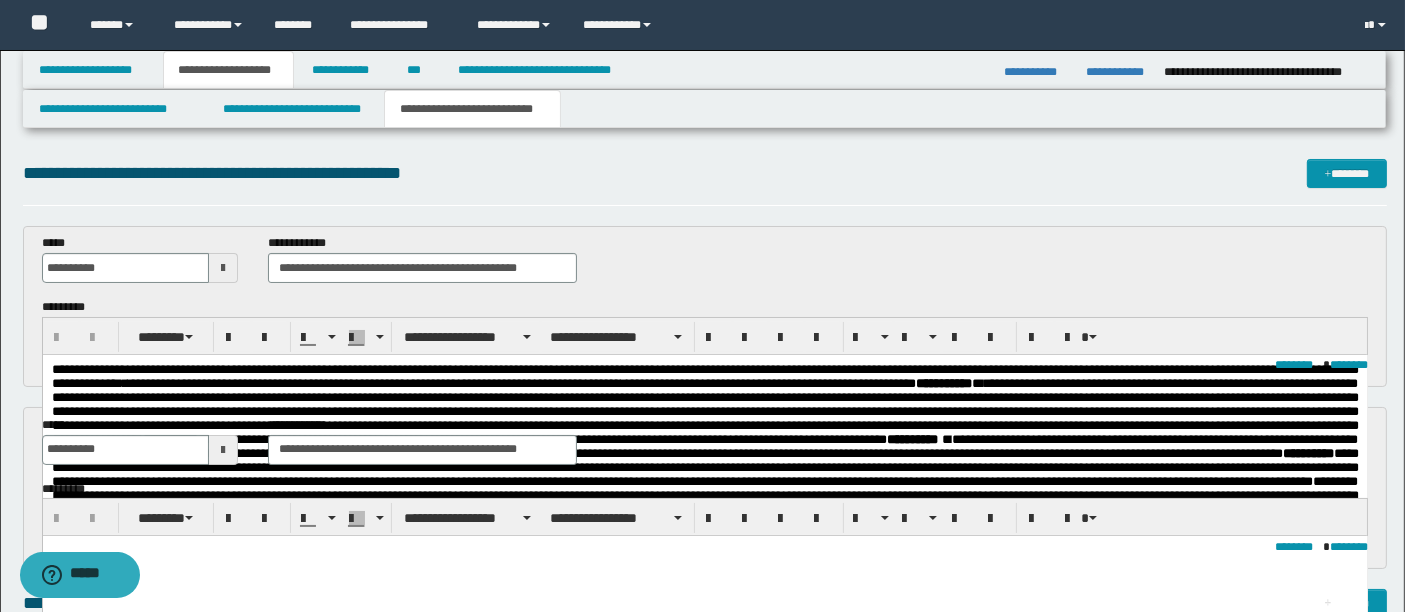scroll, scrollTop: 0, scrollLeft: 0, axis: both 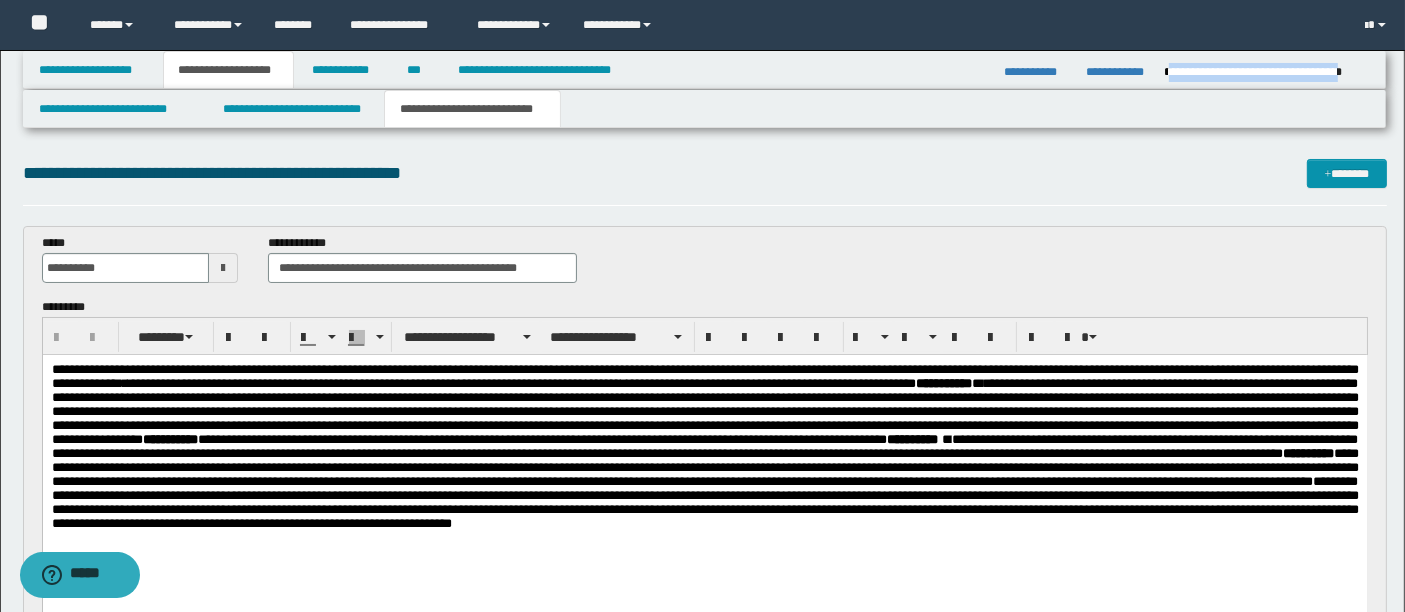 drag, startPoint x: 1168, startPoint y: 71, endPoint x: 1368, endPoint y: 77, distance: 200.08998 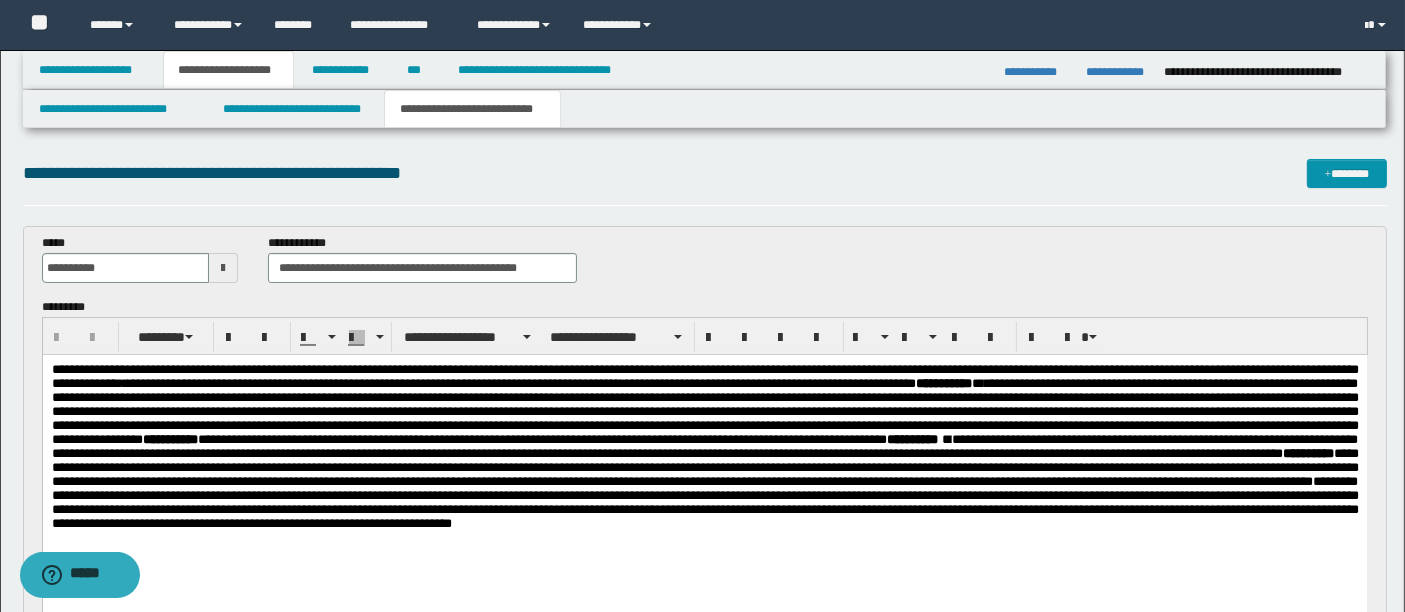 click on "**********" at bounding box center (705, 266) 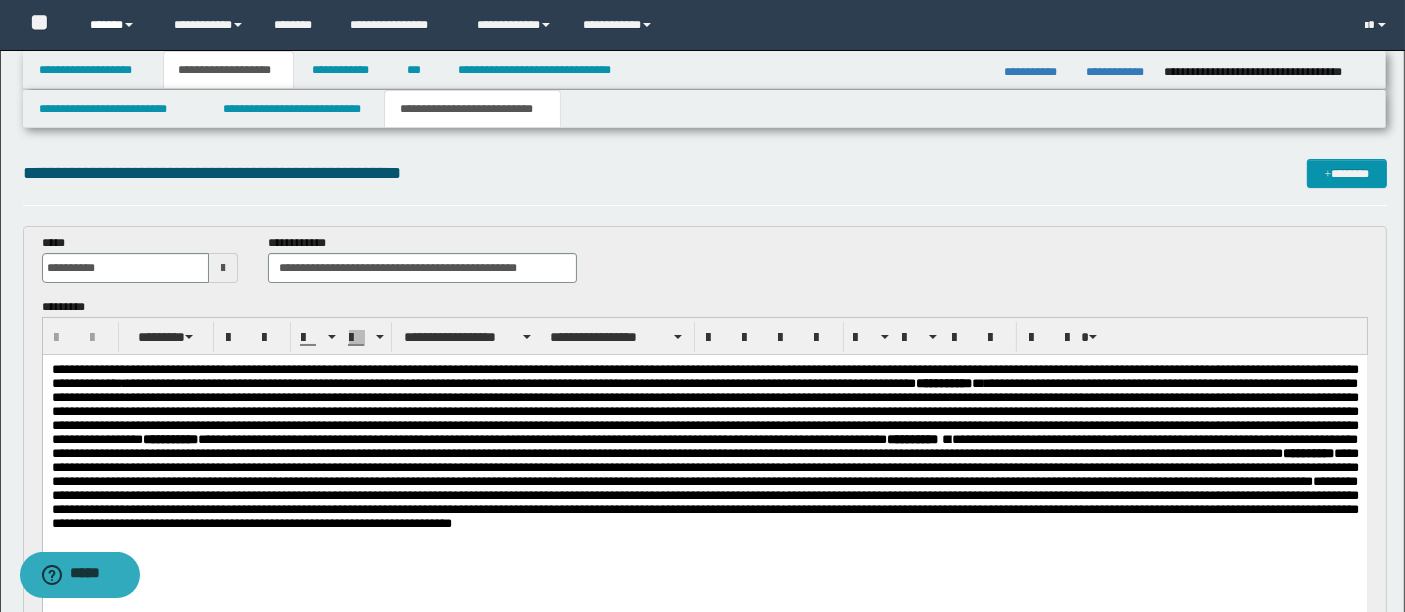click on "******" at bounding box center (117, 25) 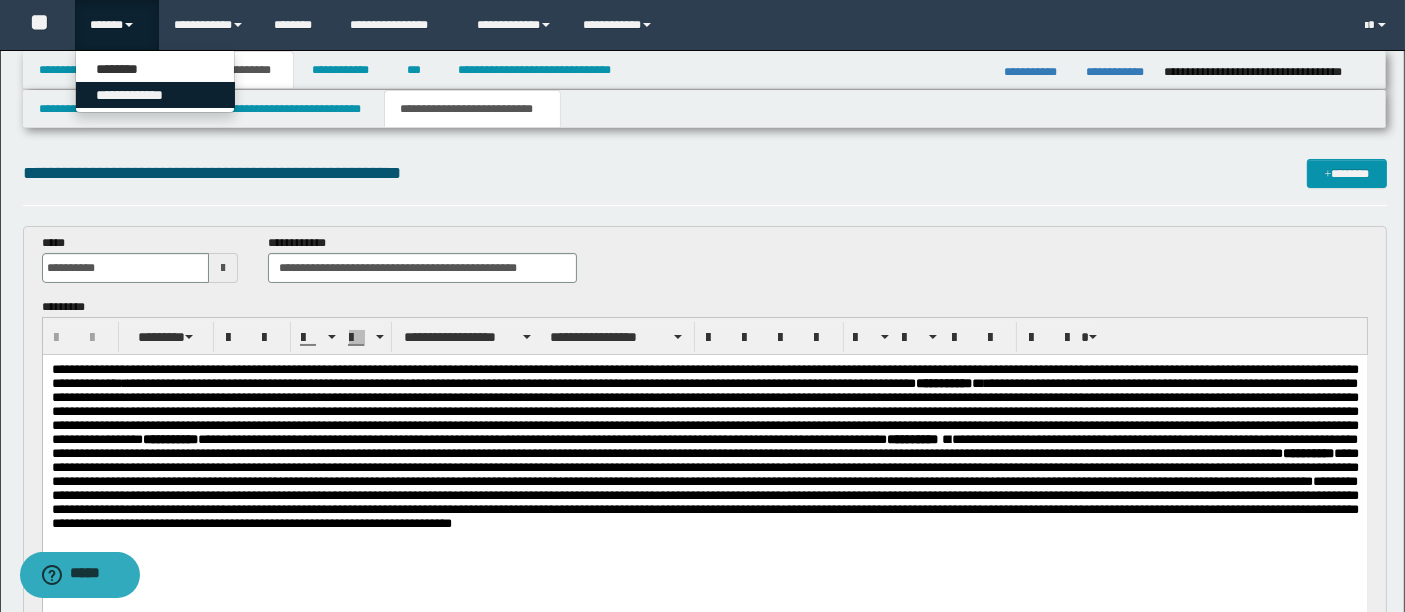 click on "**********" at bounding box center (155, 95) 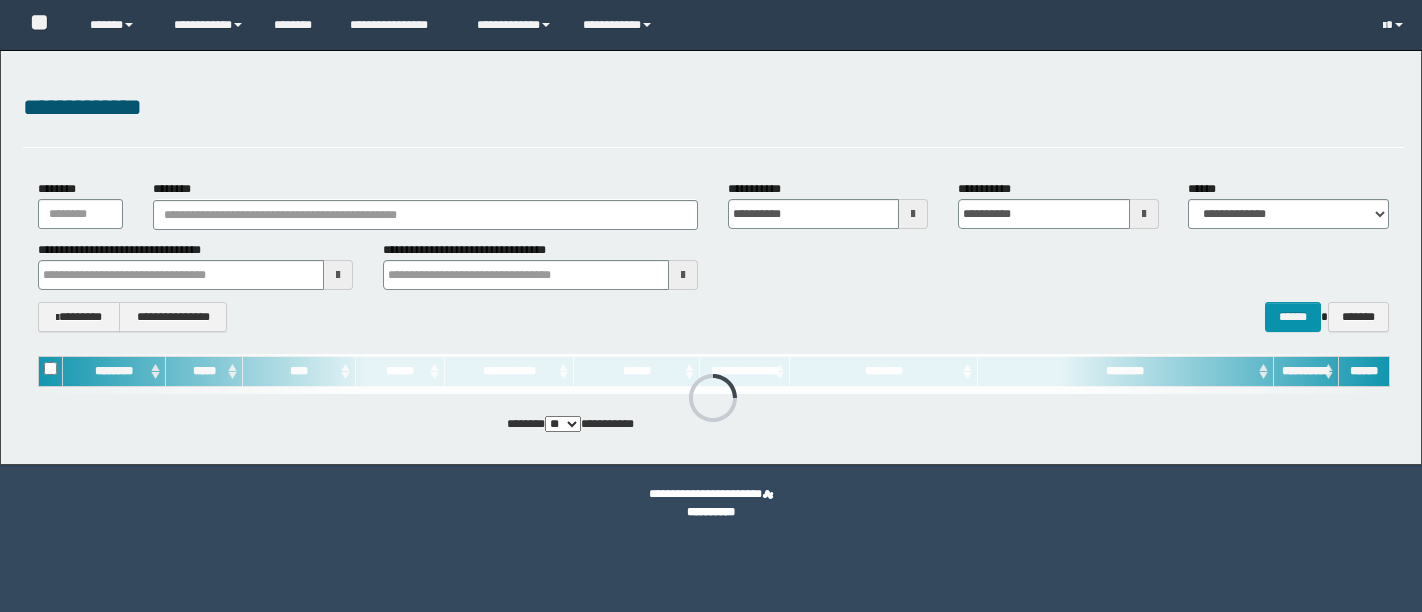 scroll, scrollTop: 0, scrollLeft: 0, axis: both 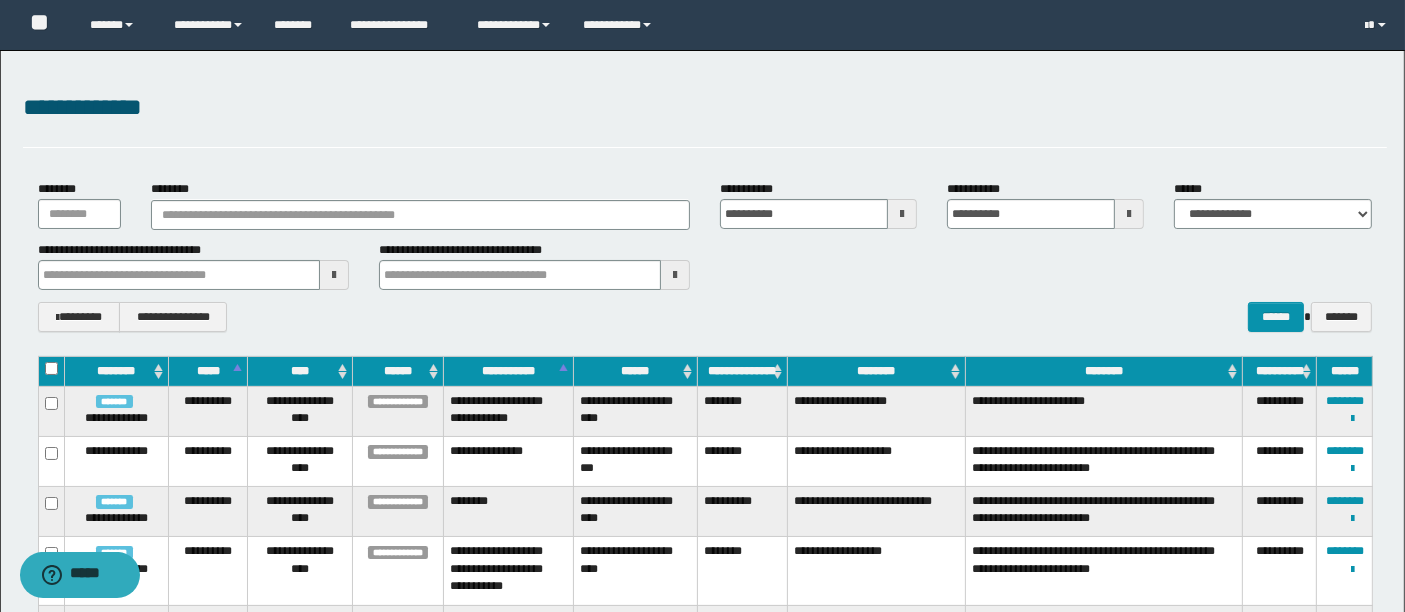 click on "**********" at bounding box center (705, 316) 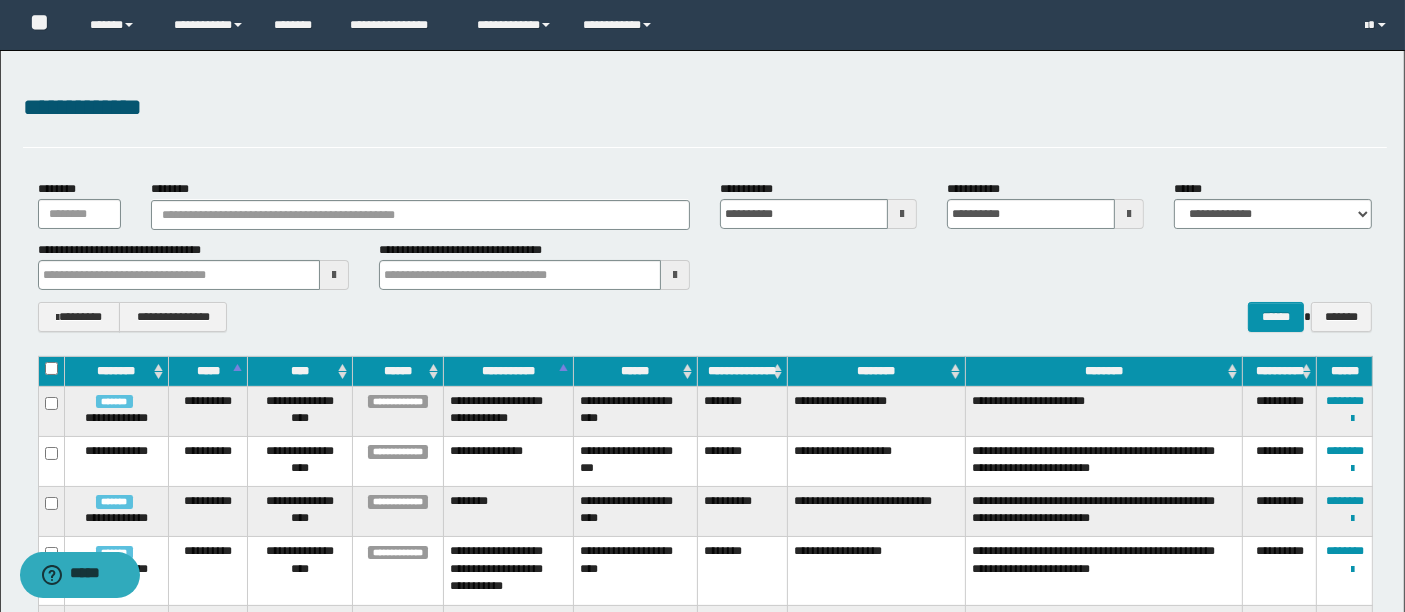 click at bounding box center (902, 214) 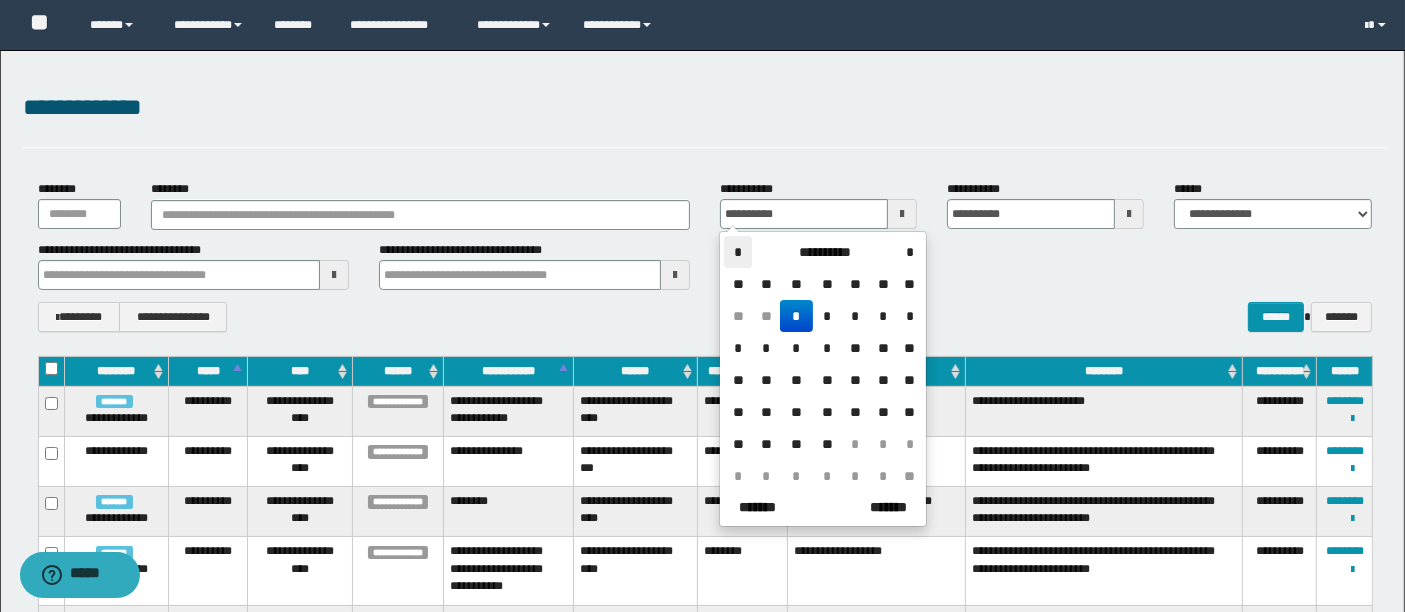 click on "*" at bounding box center (738, 252) 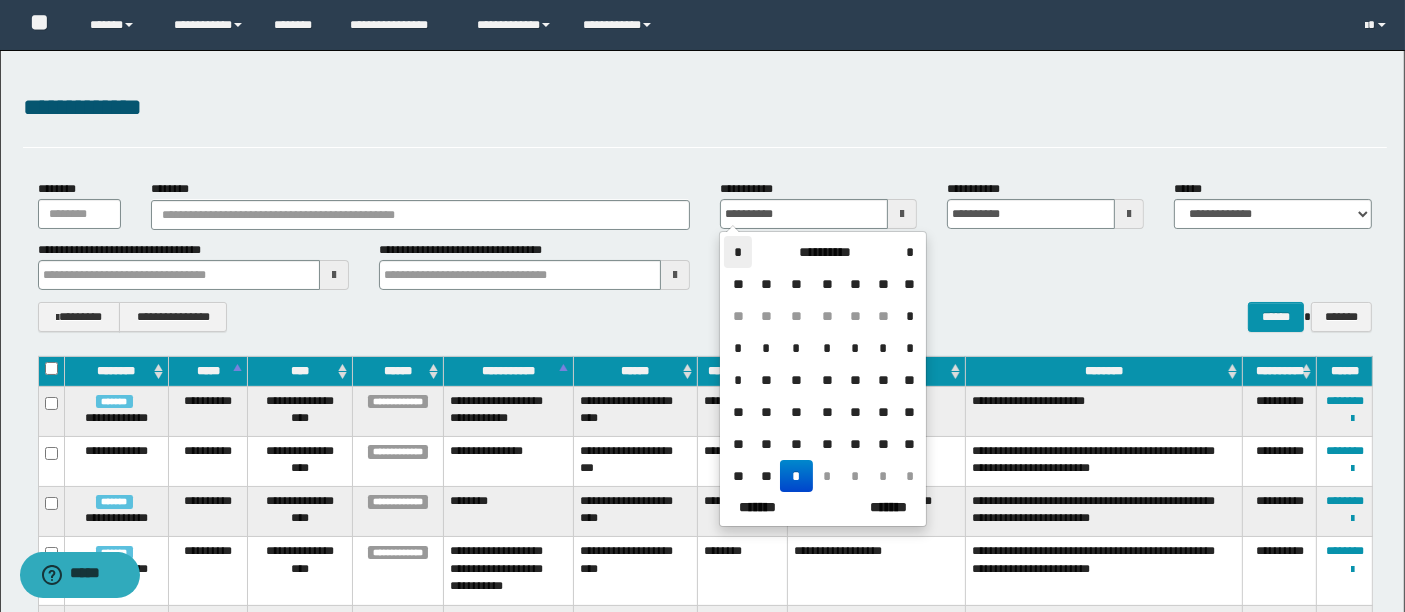 click on "*" at bounding box center [738, 252] 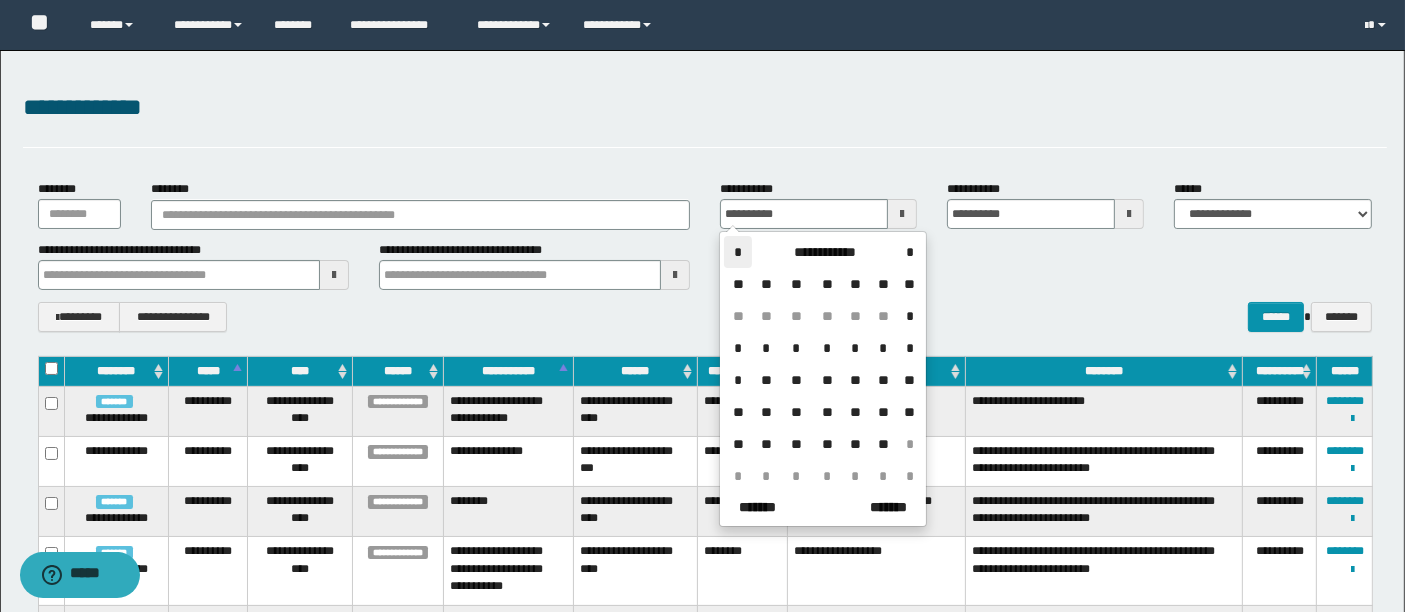 click on "*" at bounding box center (738, 252) 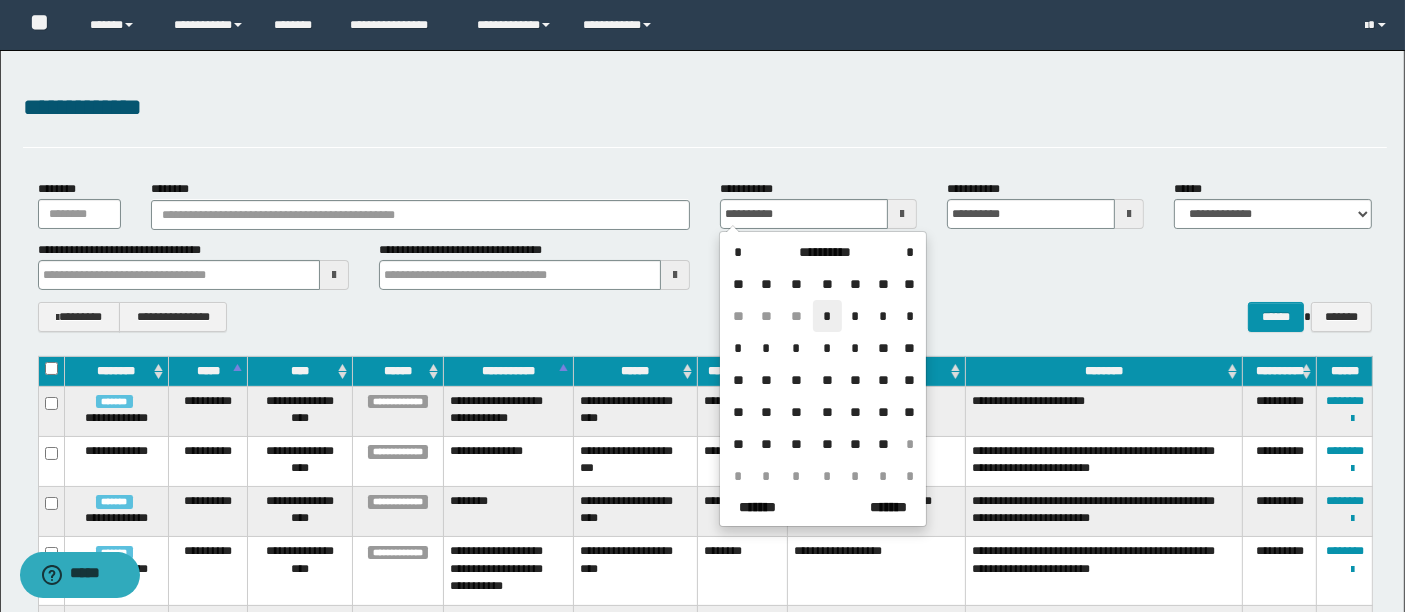 click on "*" at bounding box center (827, 316) 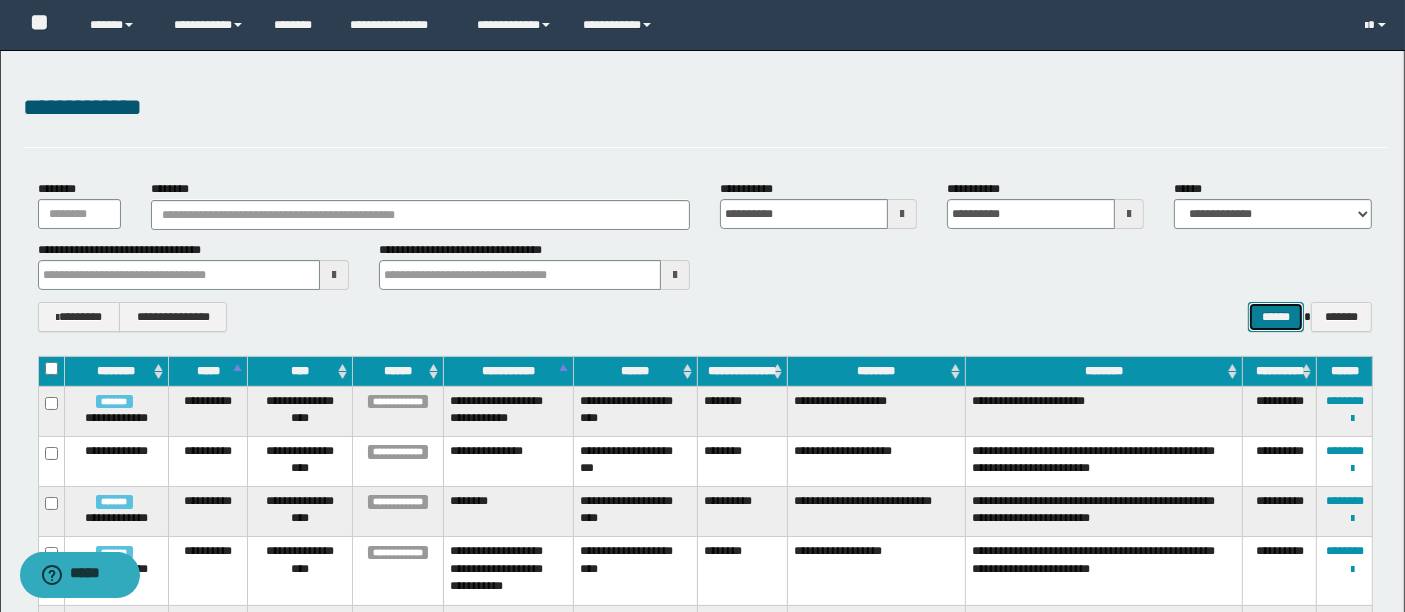 click on "******" at bounding box center [1276, 316] 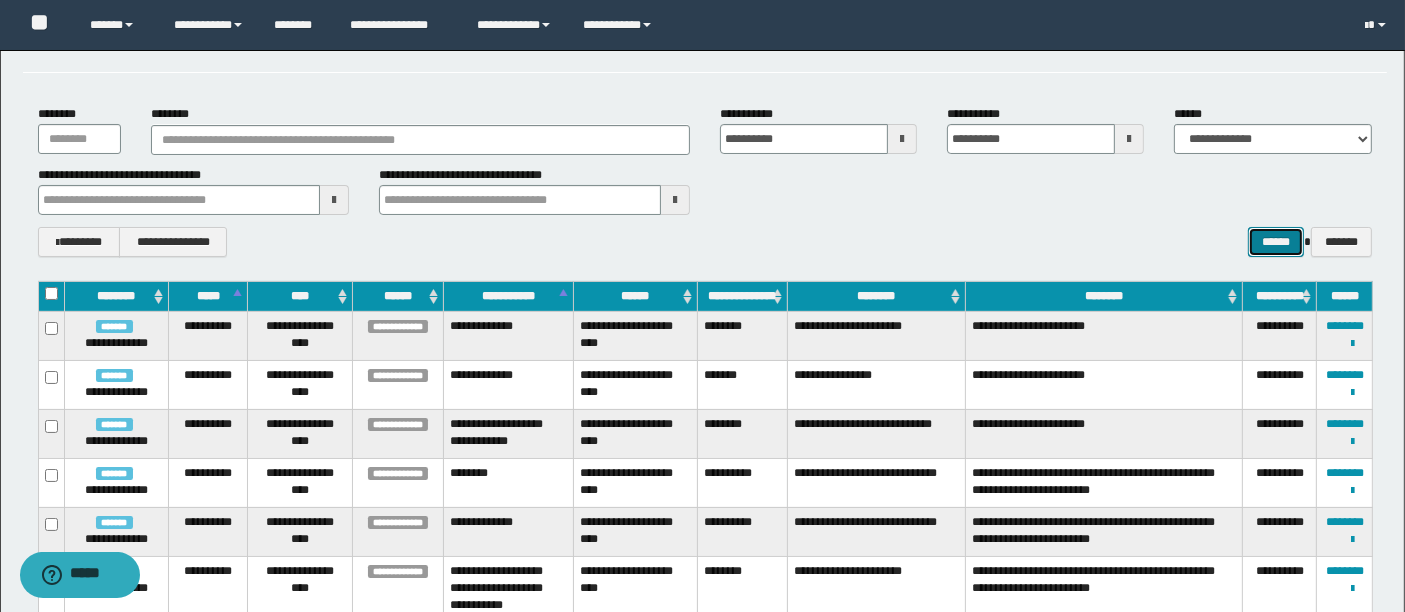 scroll, scrollTop: 0, scrollLeft: 0, axis: both 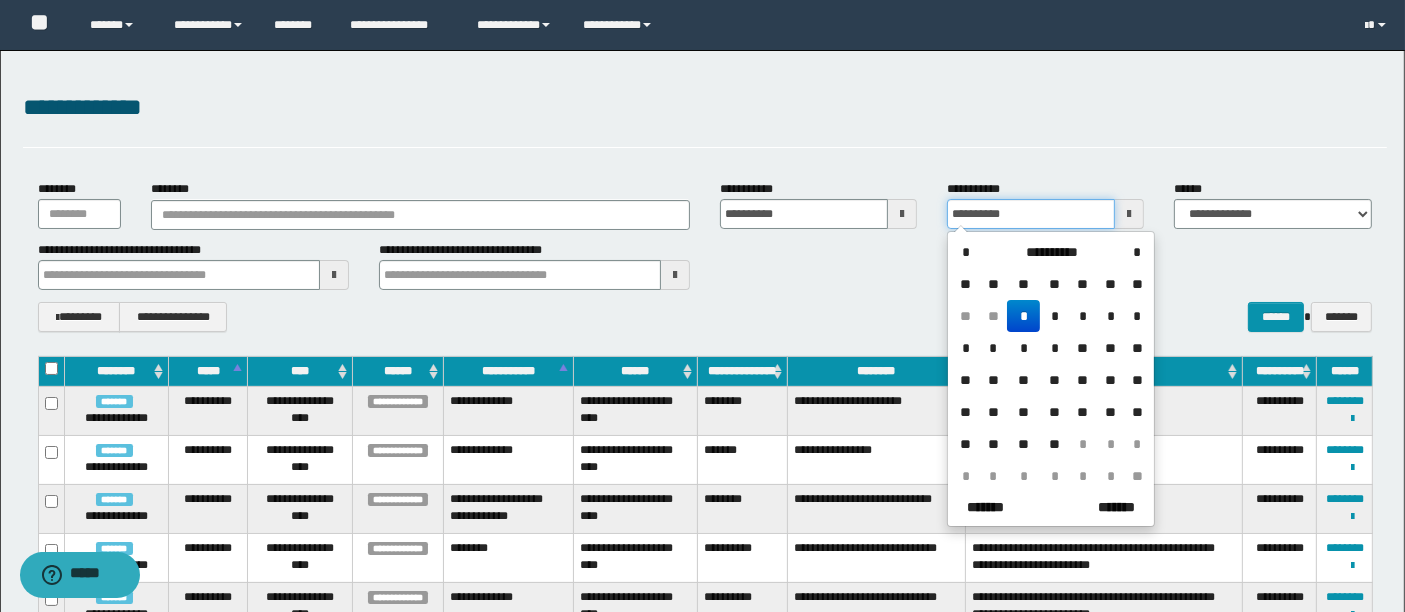 click on "**********" at bounding box center (1031, 214) 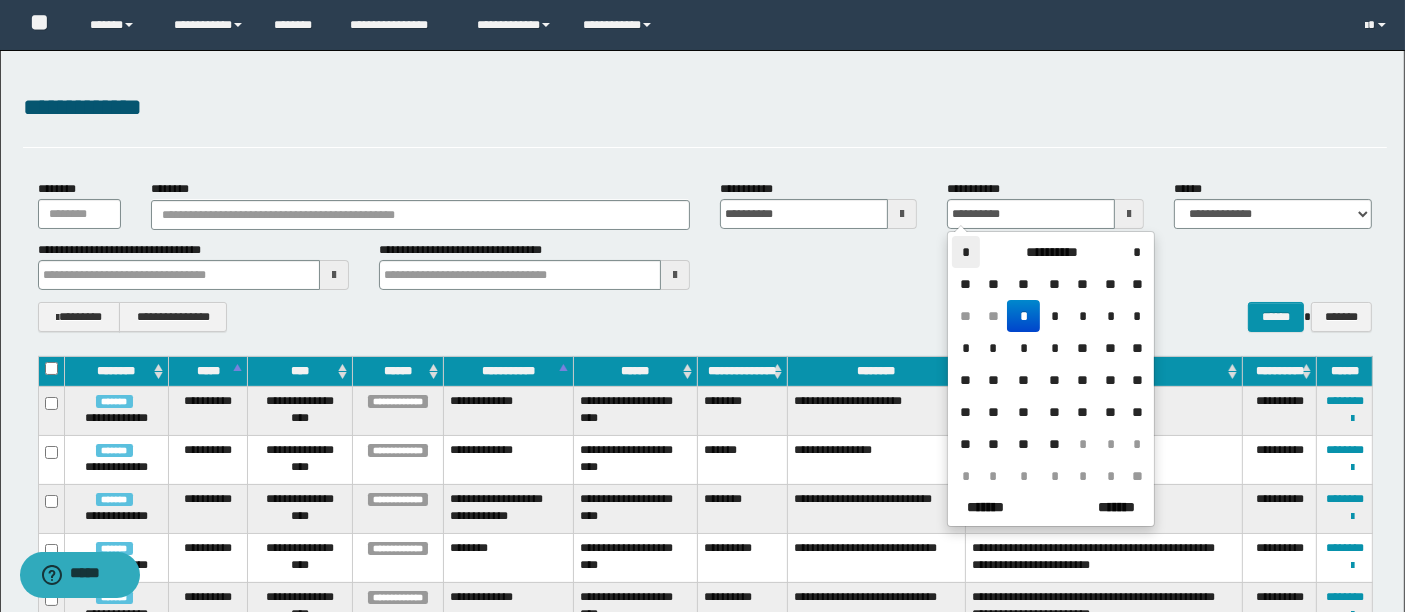 click on "*" at bounding box center [966, 252] 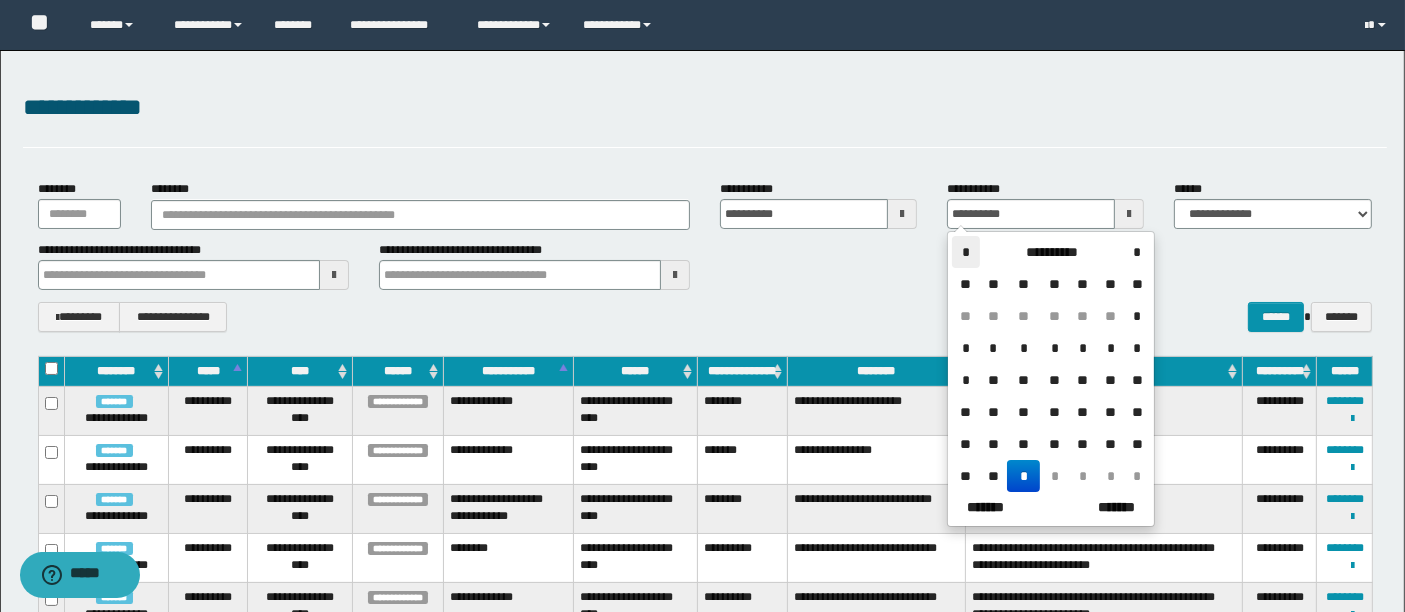 click on "*" at bounding box center (966, 252) 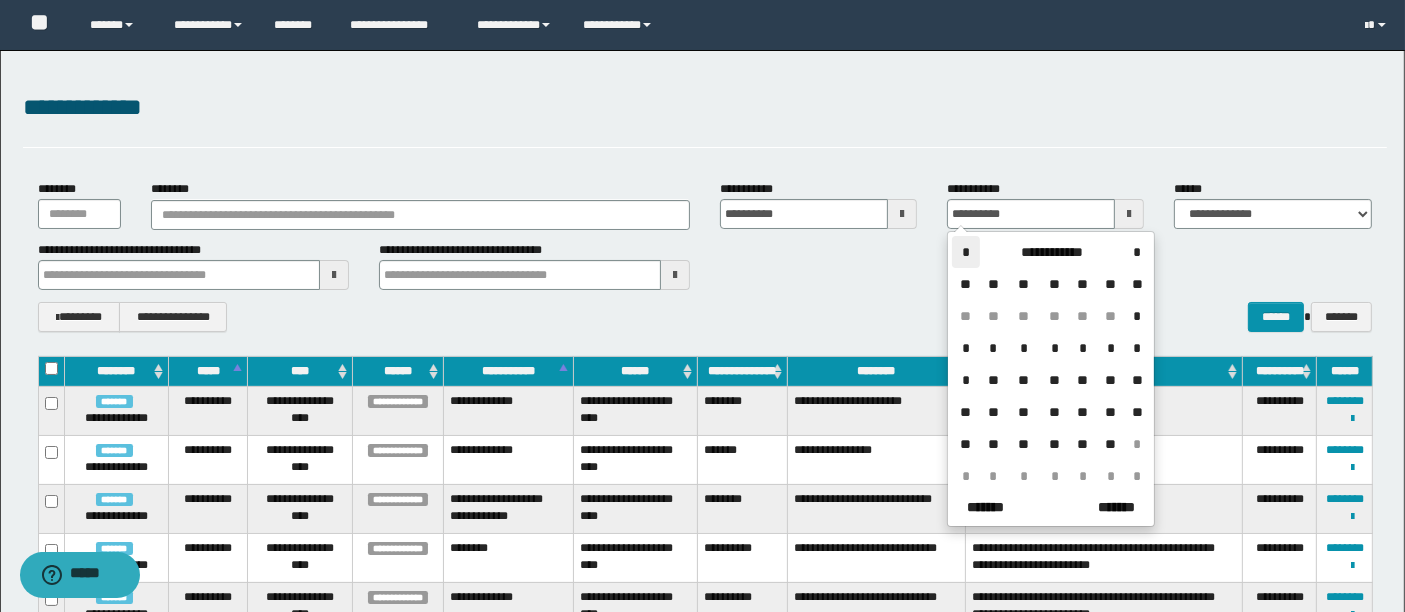 click on "*" at bounding box center [966, 252] 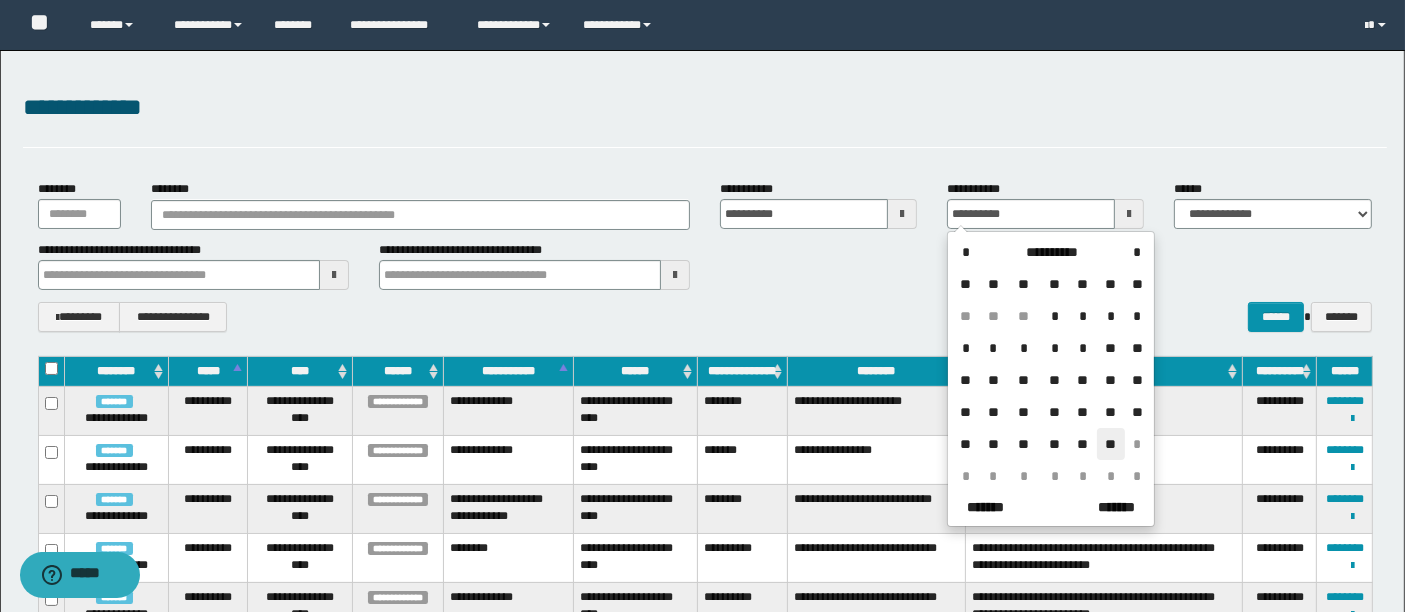 click on "**" at bounding box center [1111, 444] 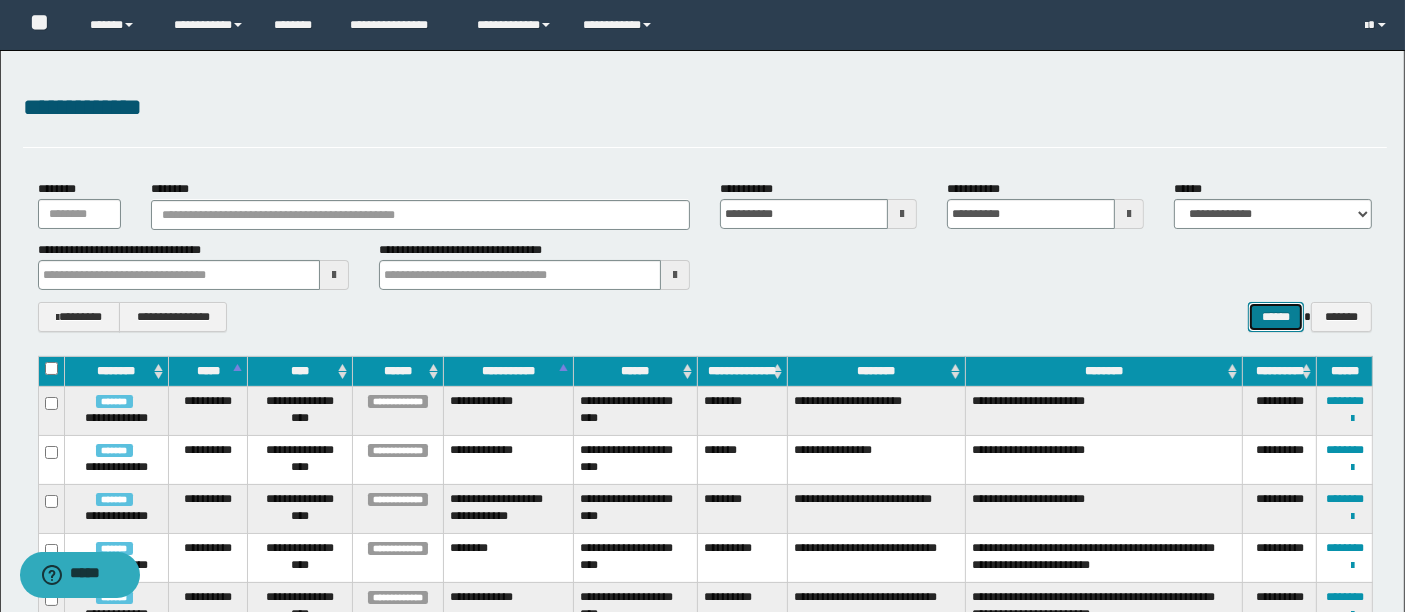 click on "******" at bounding box center (1276, 316) 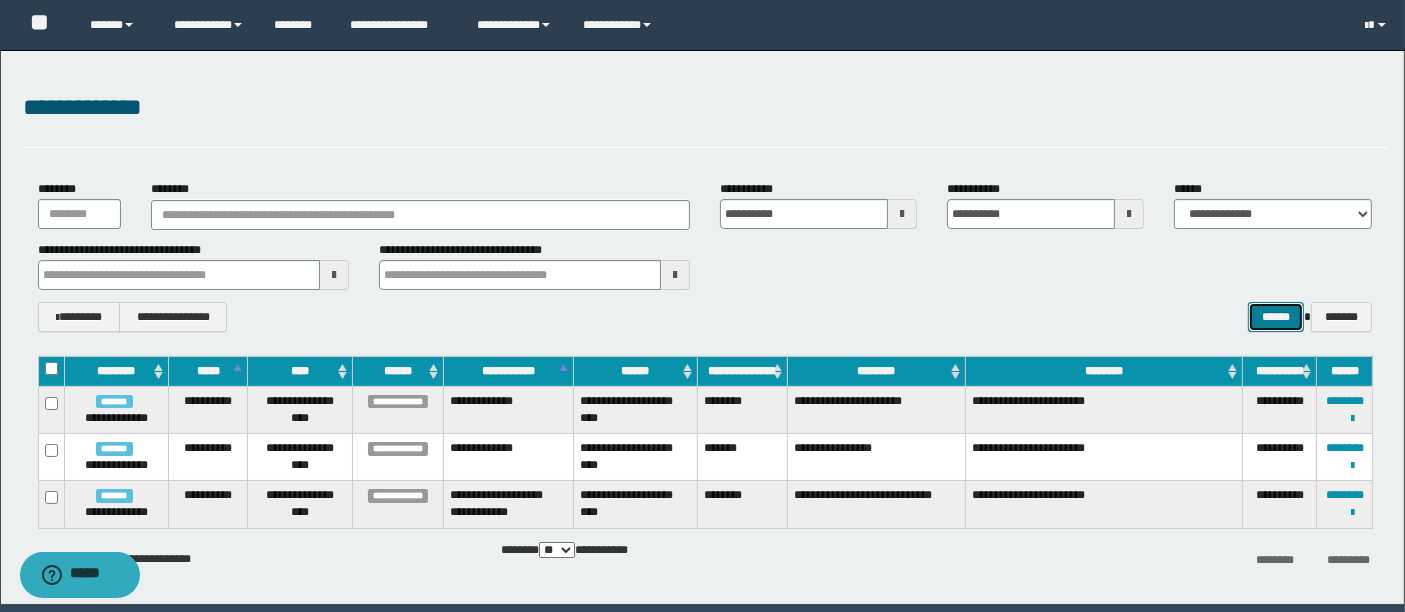 scroll, scrollTop: 70, scrollLeft: 0, axis: vertical 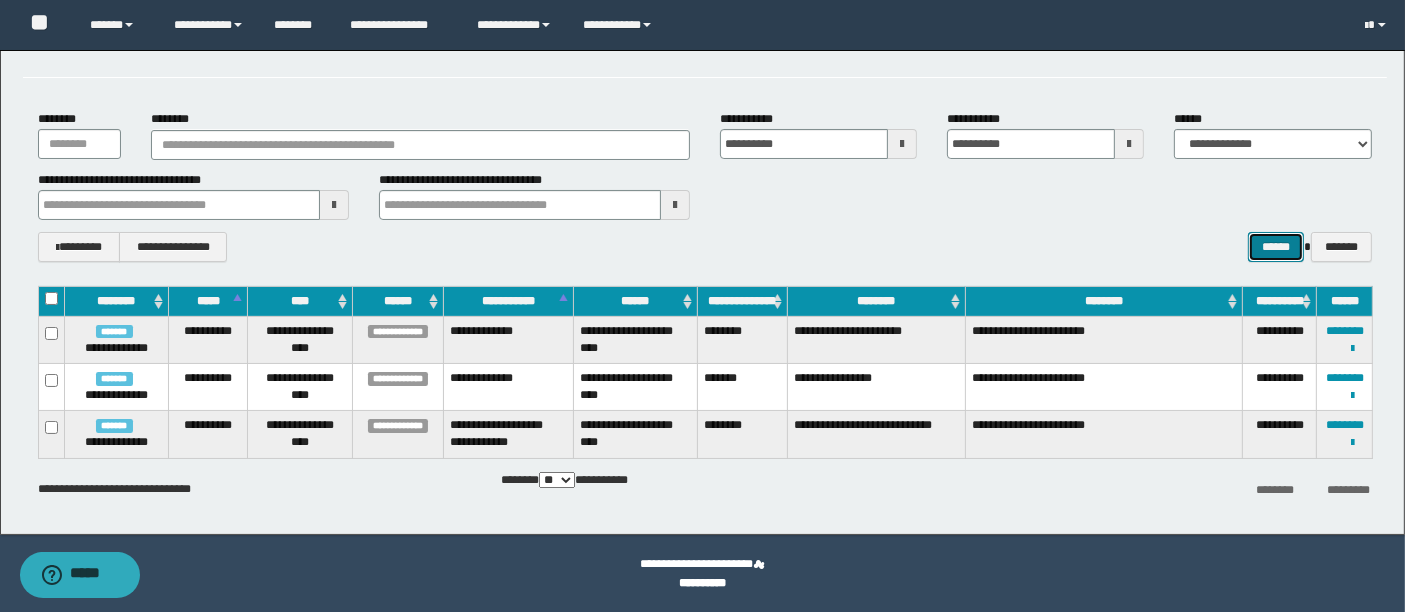 type 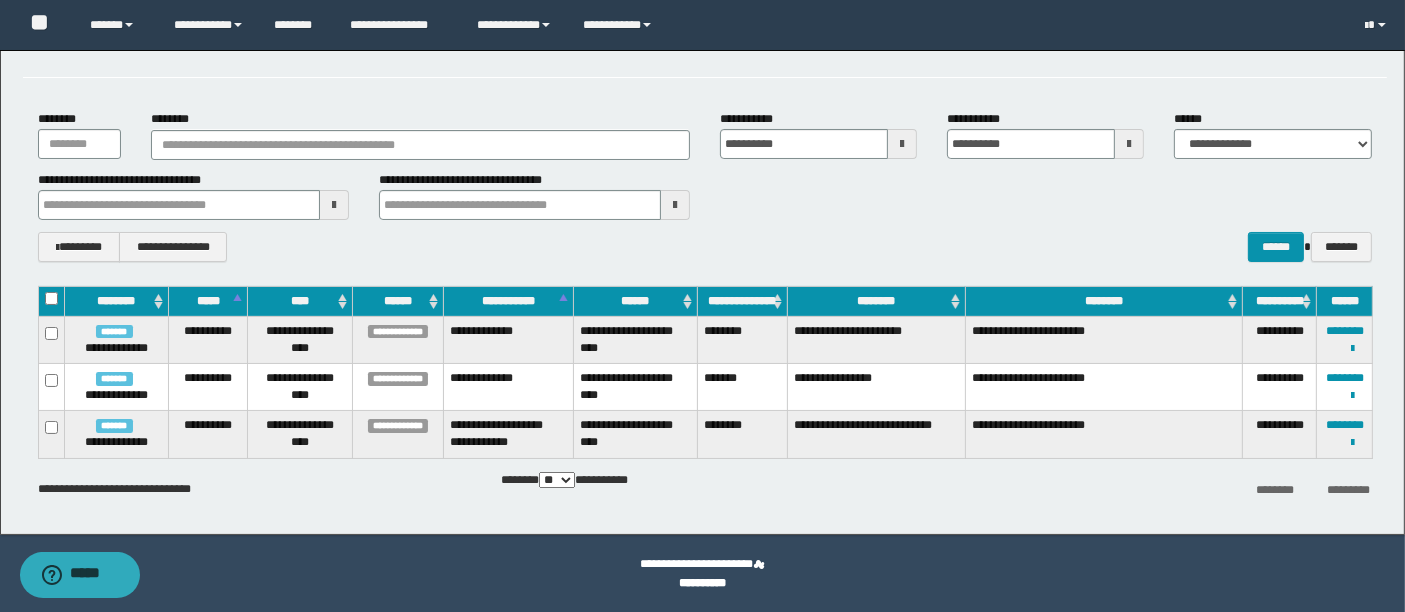 click on "**********" at bounding box center [705, 246] 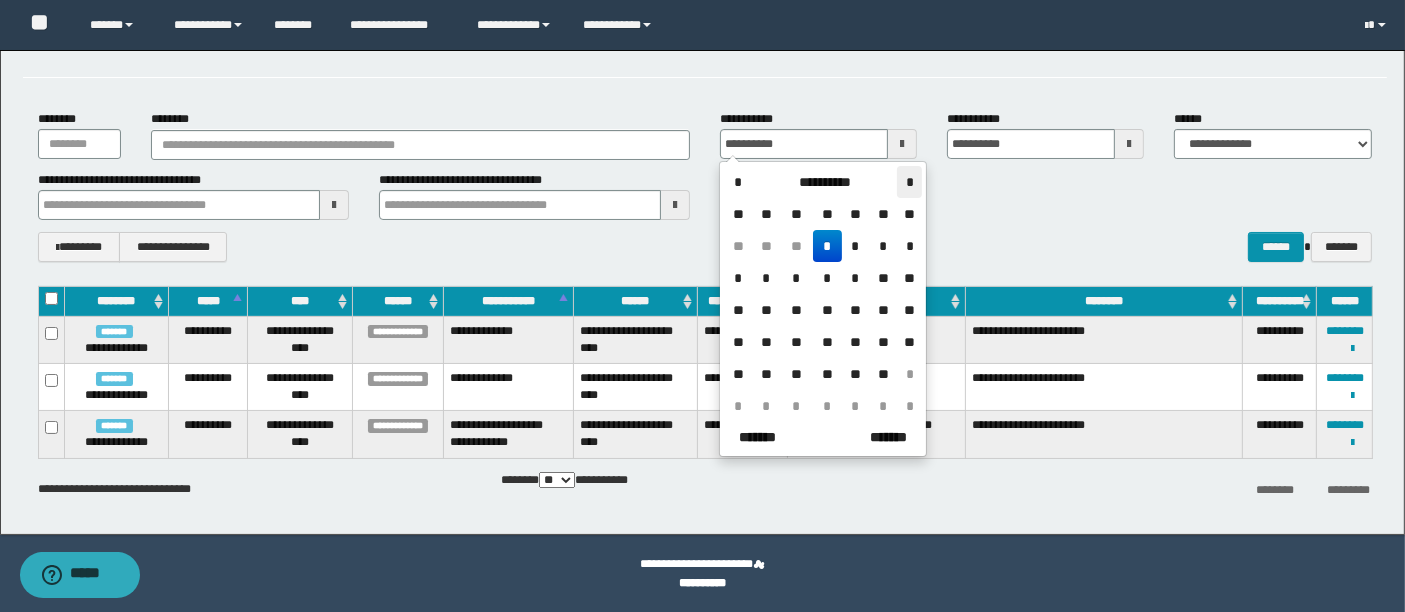 click on "*" at bounding box center [909, 182] 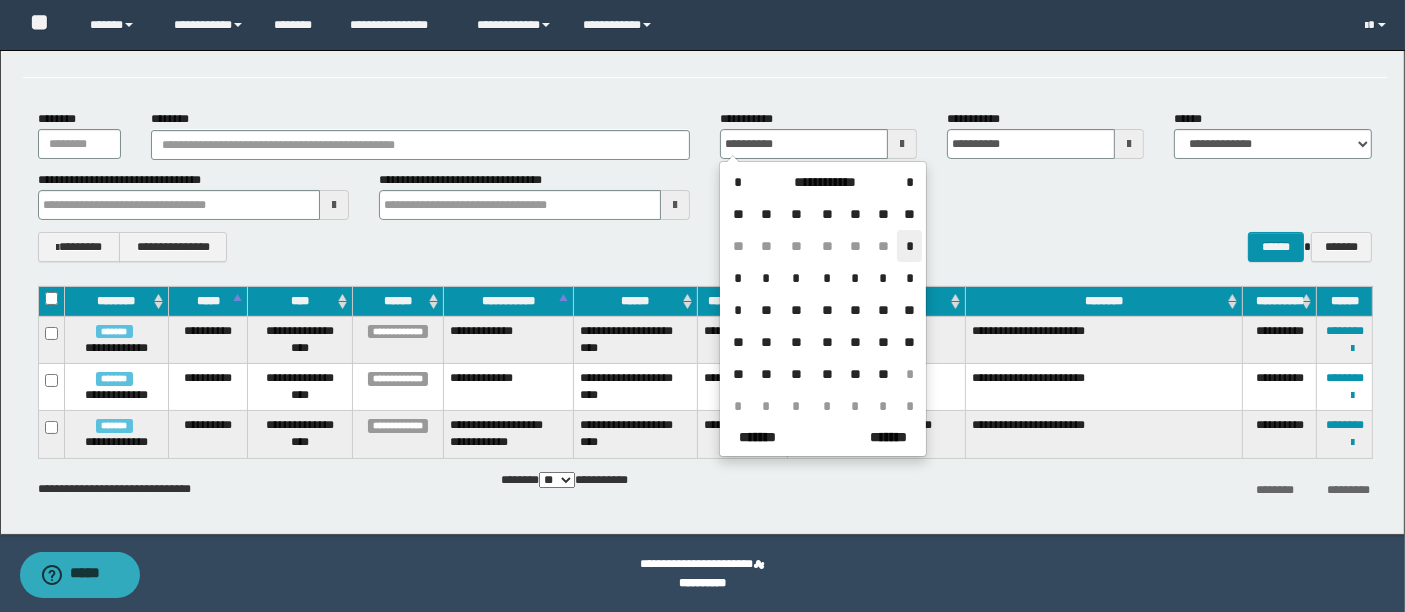 click on "*" at bounding box center [909, 246] 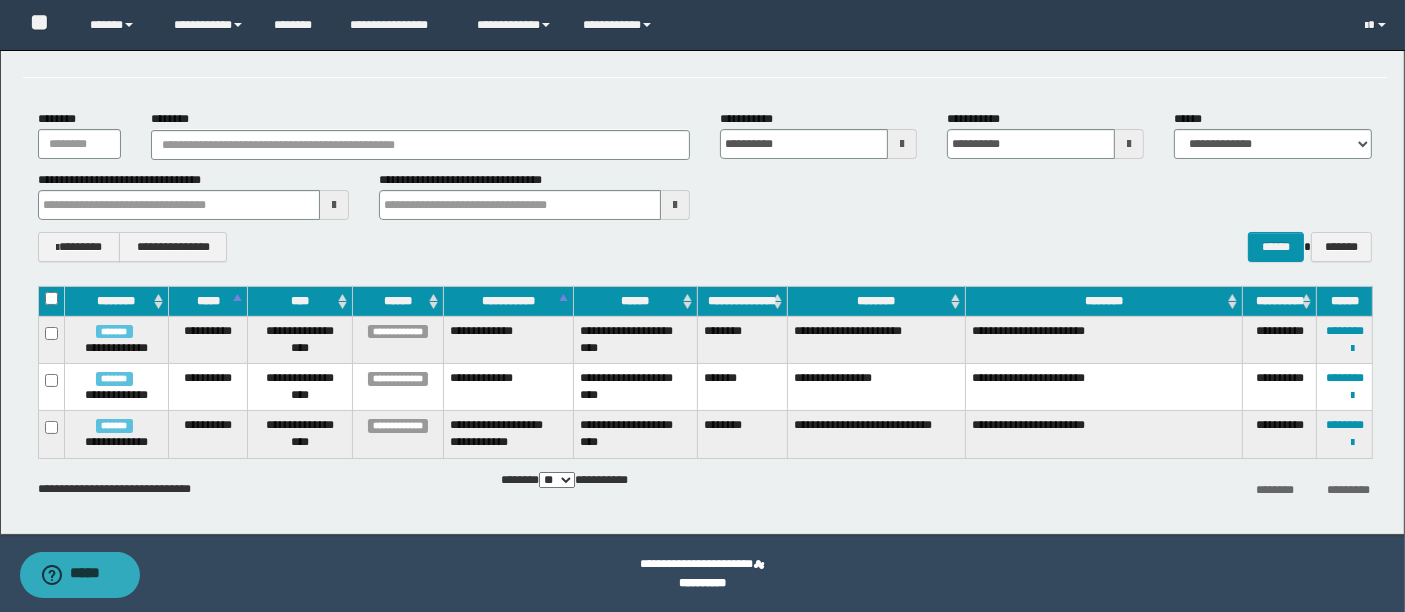 click at bounding box center (1129, 144) 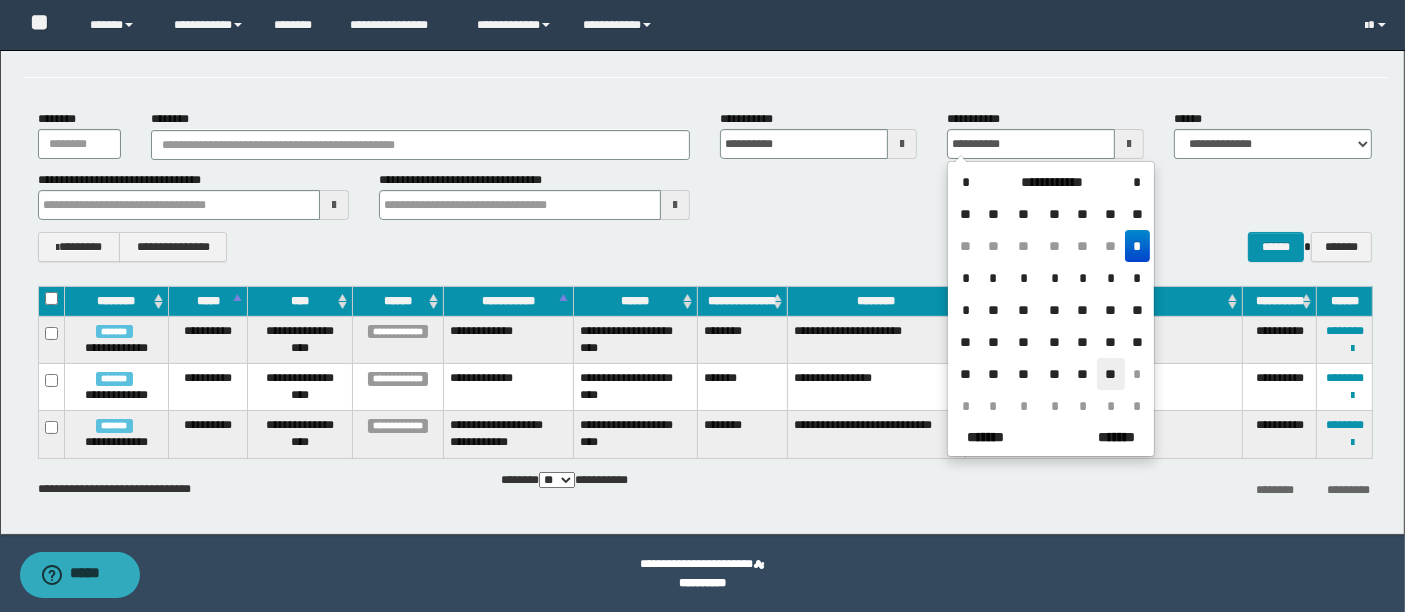click on "**" at bounding box center (1111, 374) 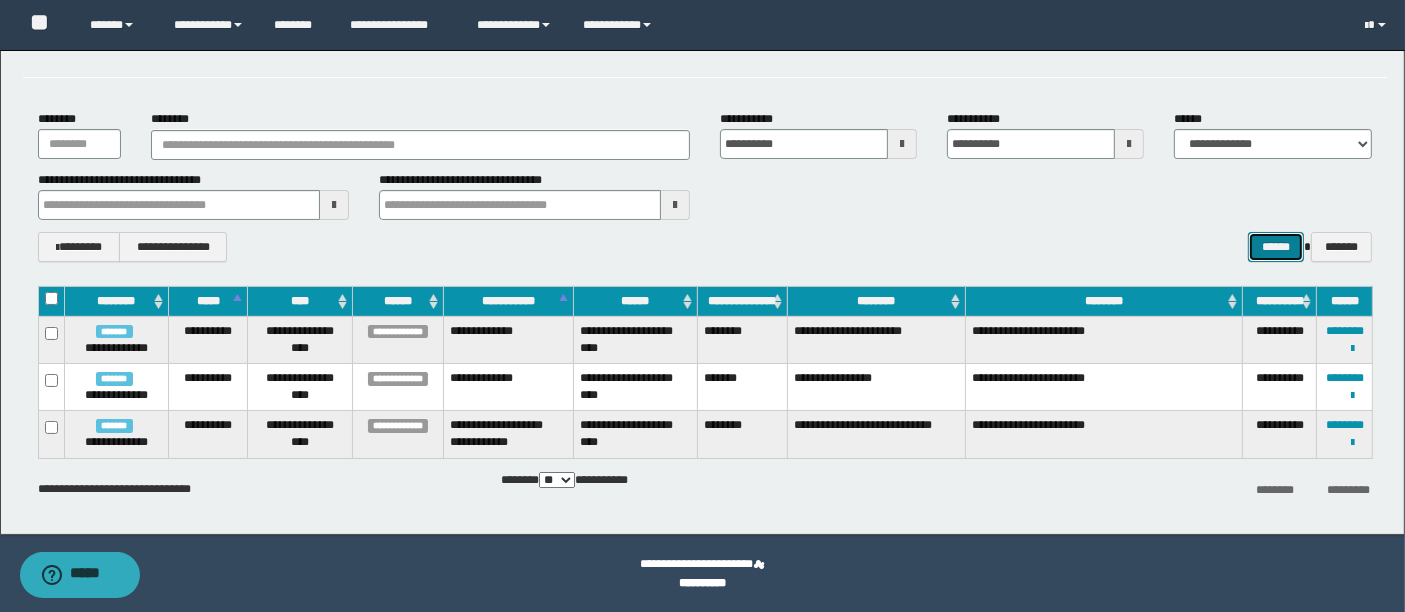 click on "******" at bounding box center (1276, 246) 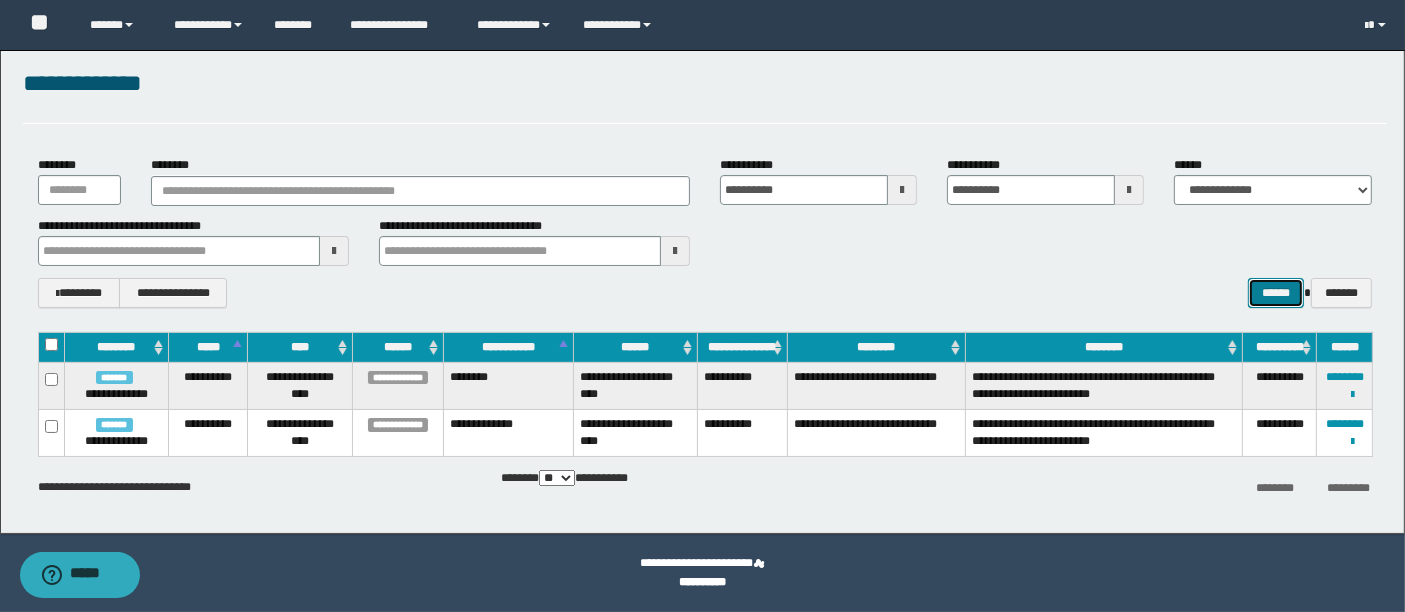 scroll, scrollTop: 22, scrollLeft: 0, axis: vertical 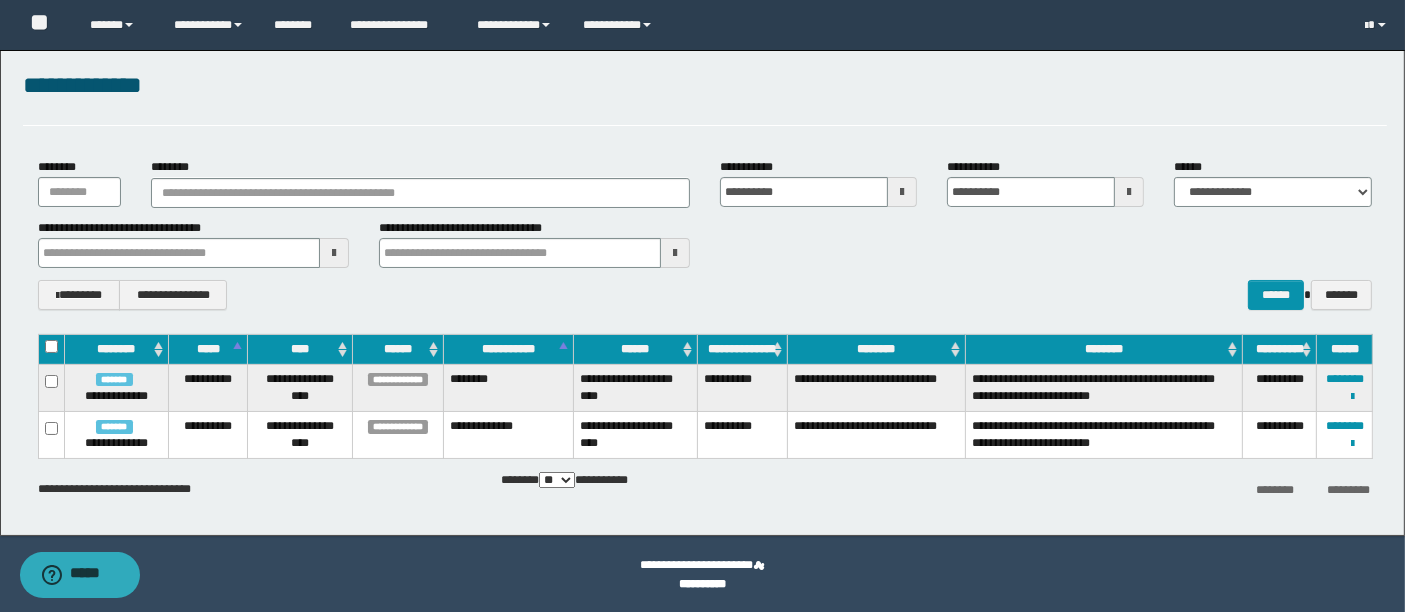click at bounding box center [902, 192] 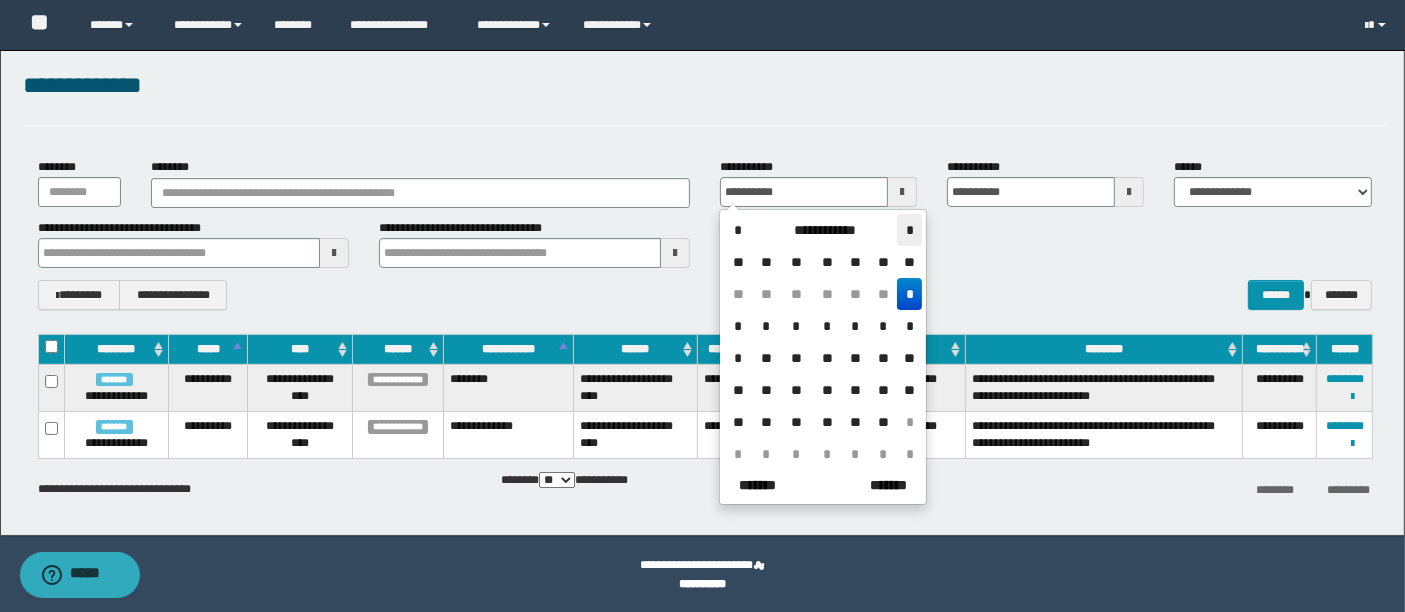click on "*" at bounding box center (909, 230) 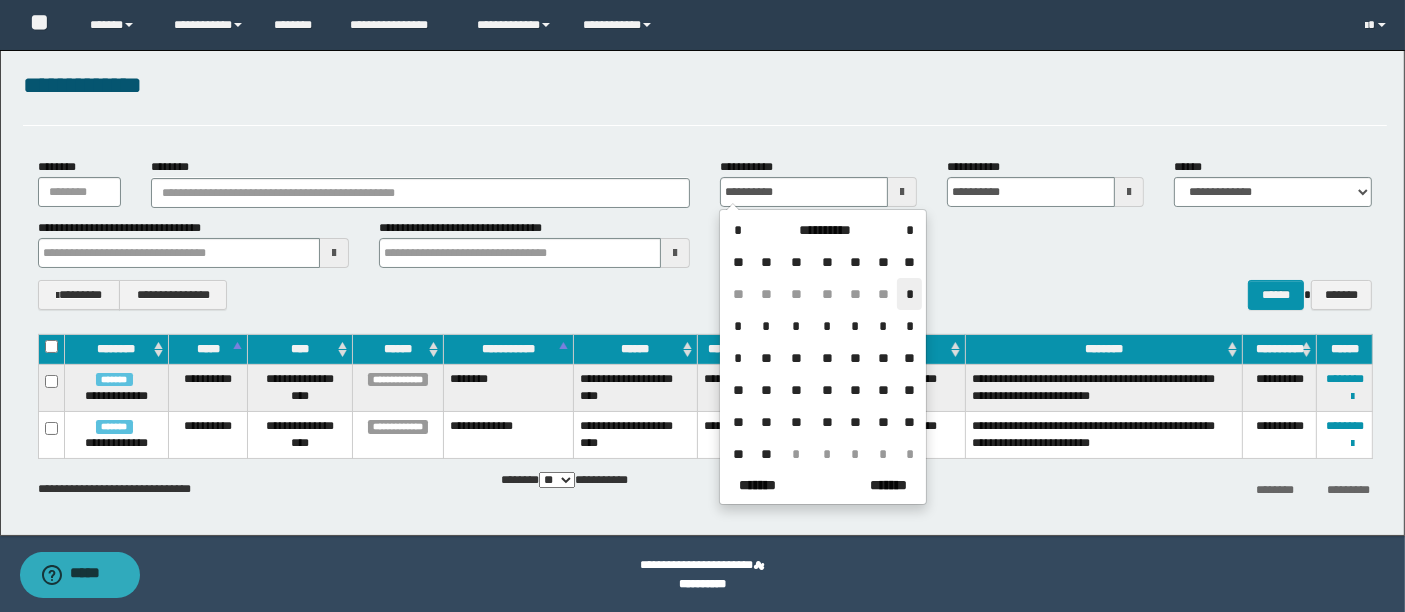 click on "*" at bounding box center (909, 294) 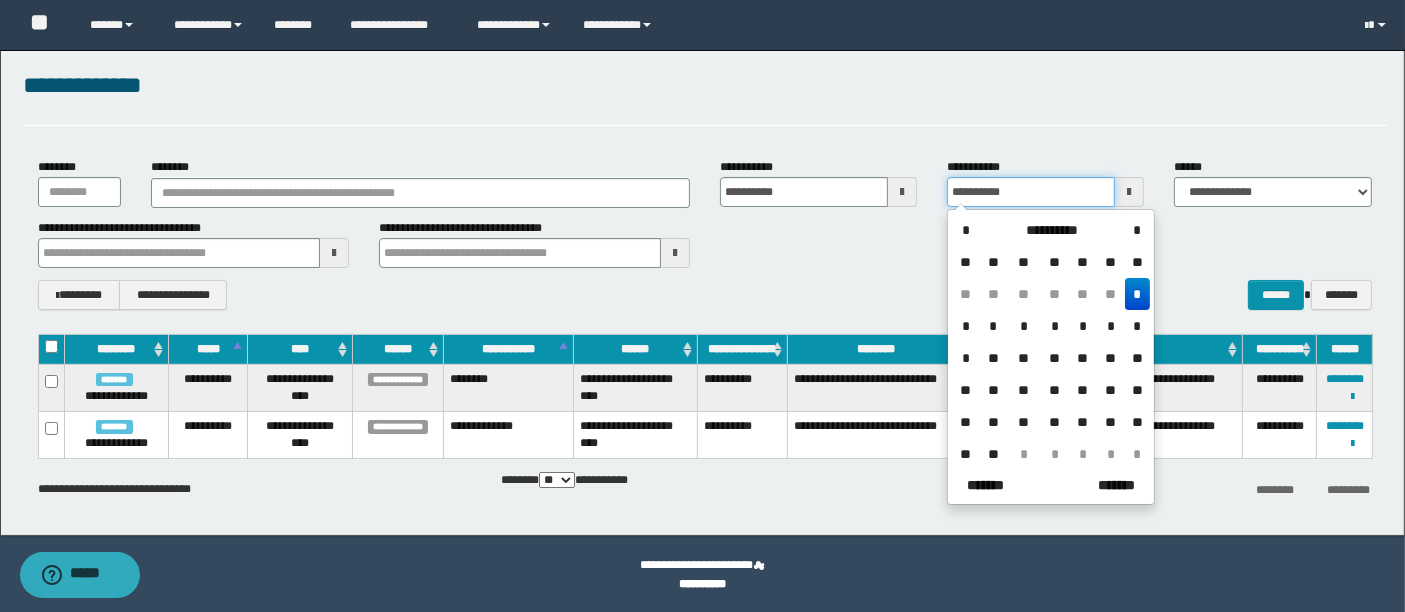 click on "**********" at bounding box center (1031, 192) 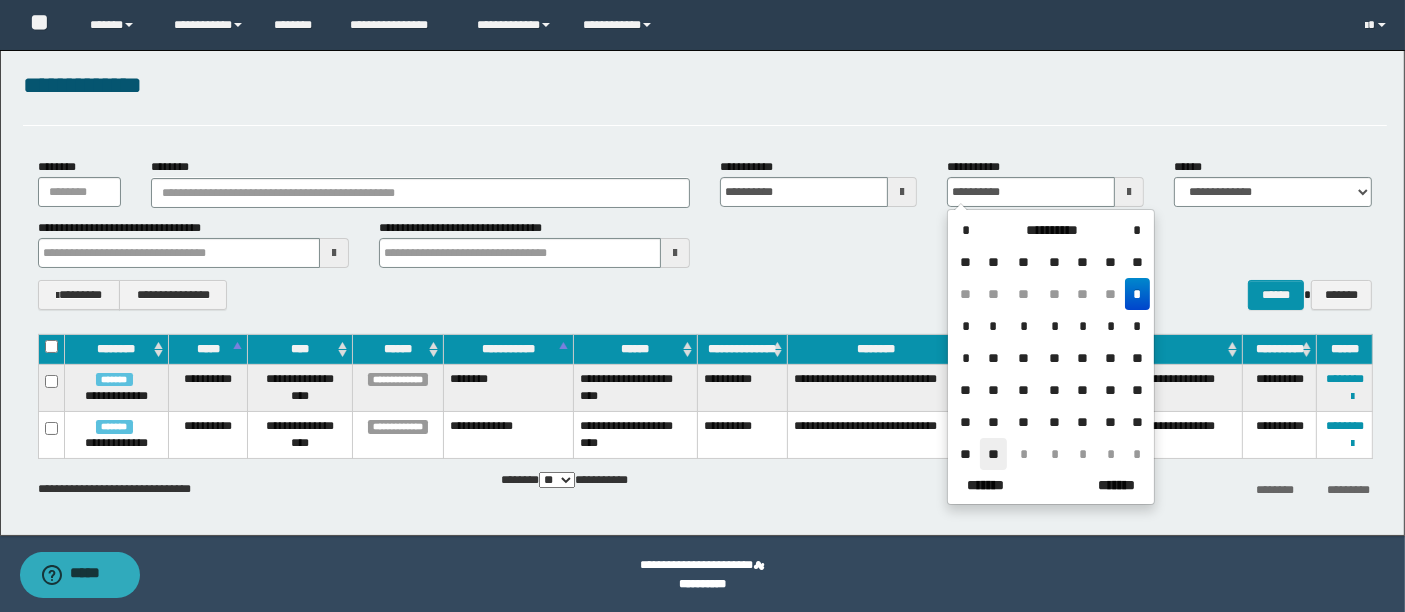 click on "**" at bounding box center (994, 454) 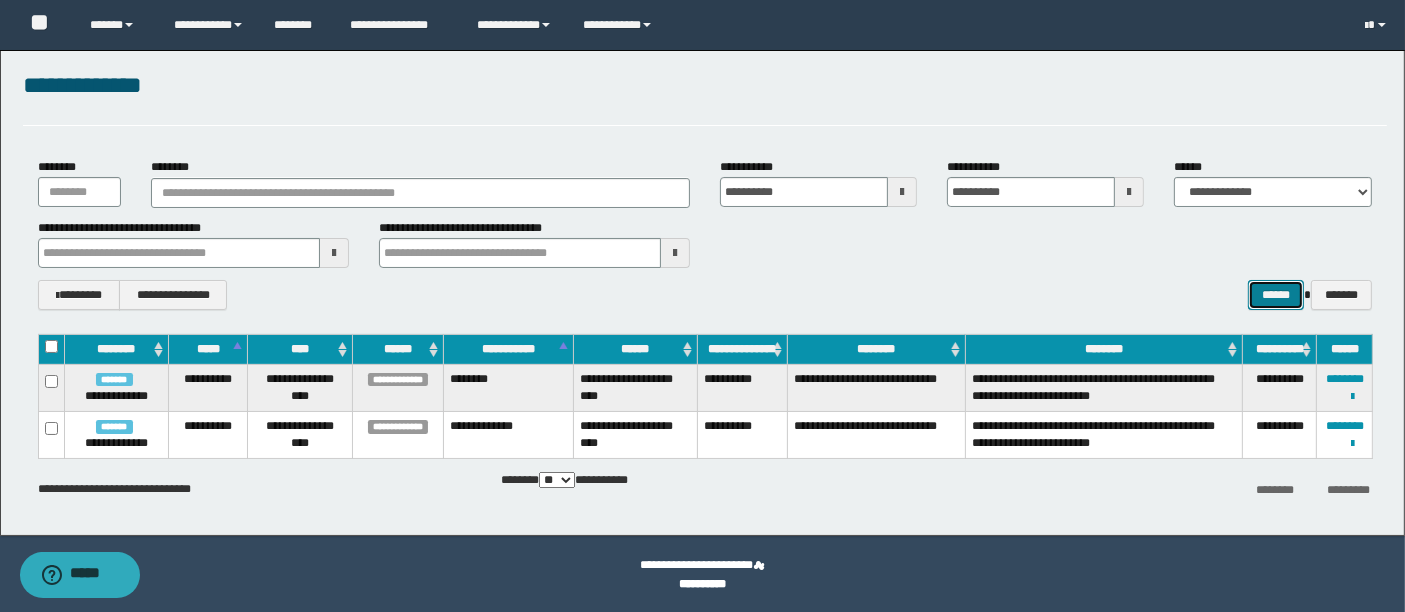 click on "******" at bounding box center [1276, 294] 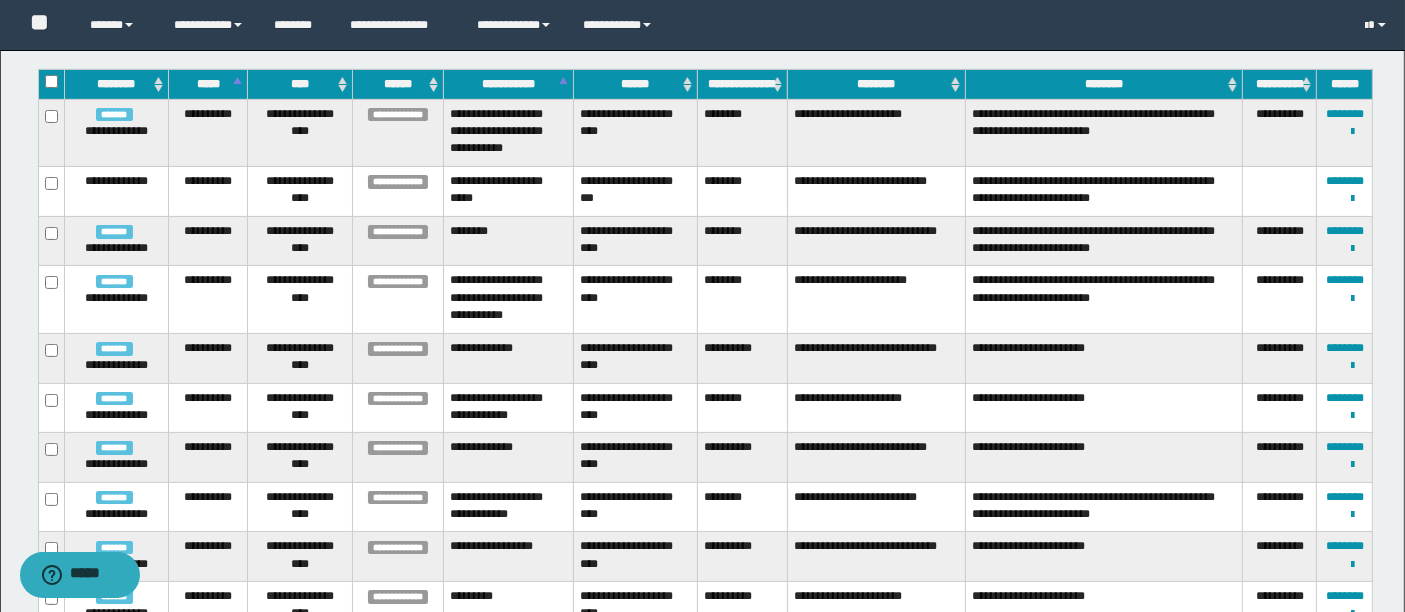 scroll, scrollTop: 290, scrollLeft: 0, axis: vertical 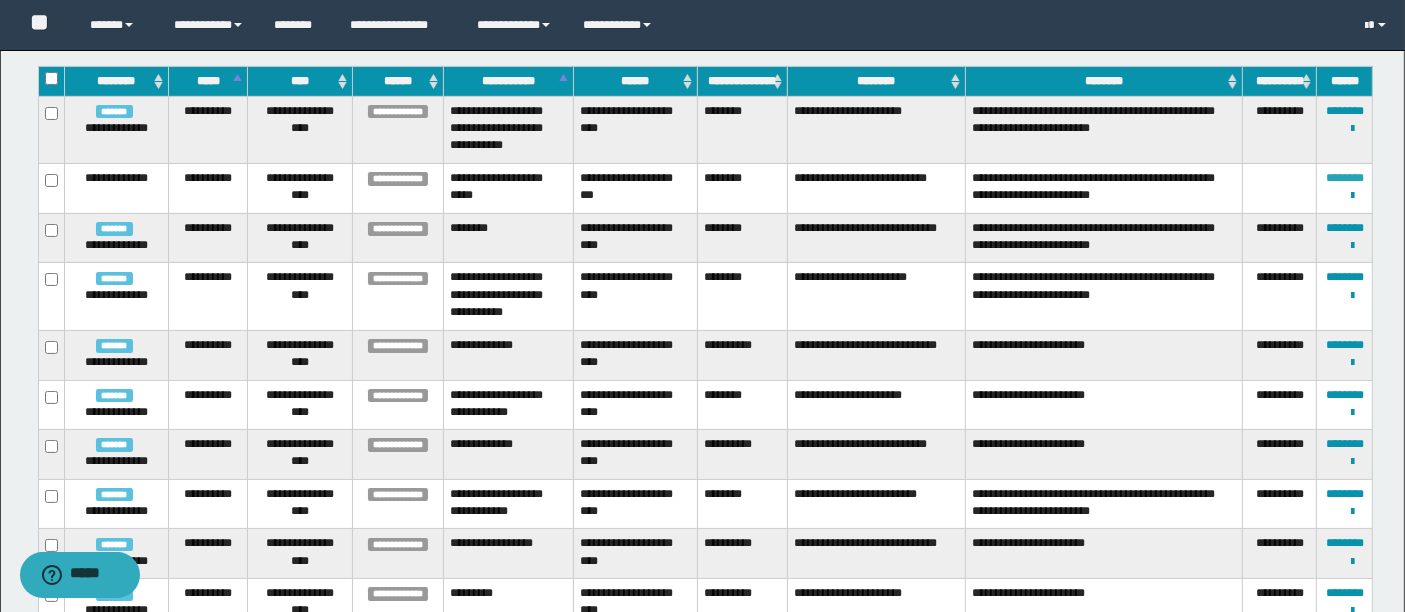 click on "********" at bounding box center [1345, 178] 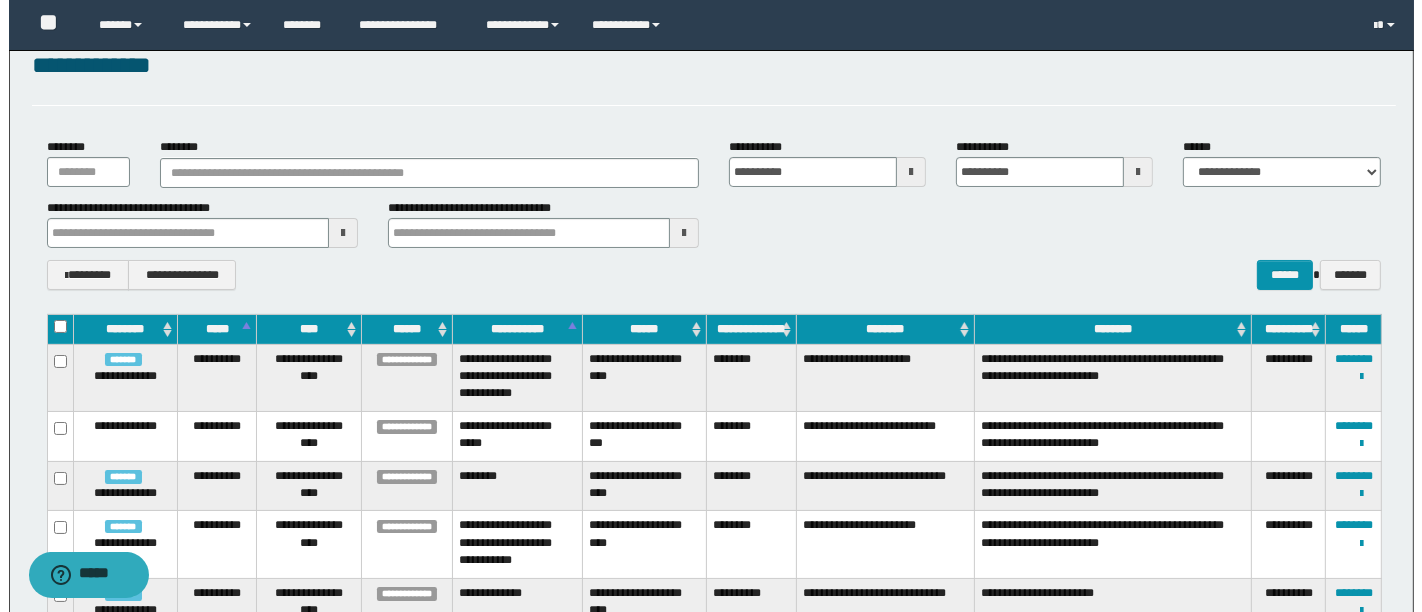 scroll, scrollTop: 0, scrollLeft: 0, axis: both 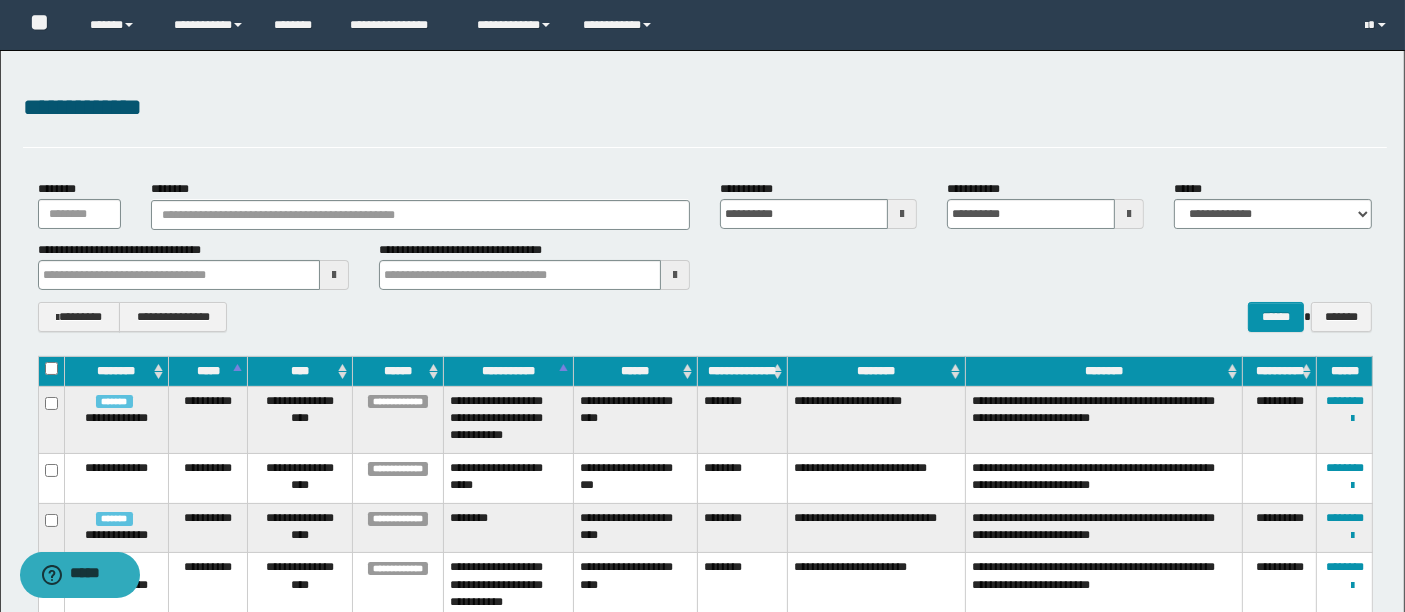 click on "**********" at bounding box center [705, 255] 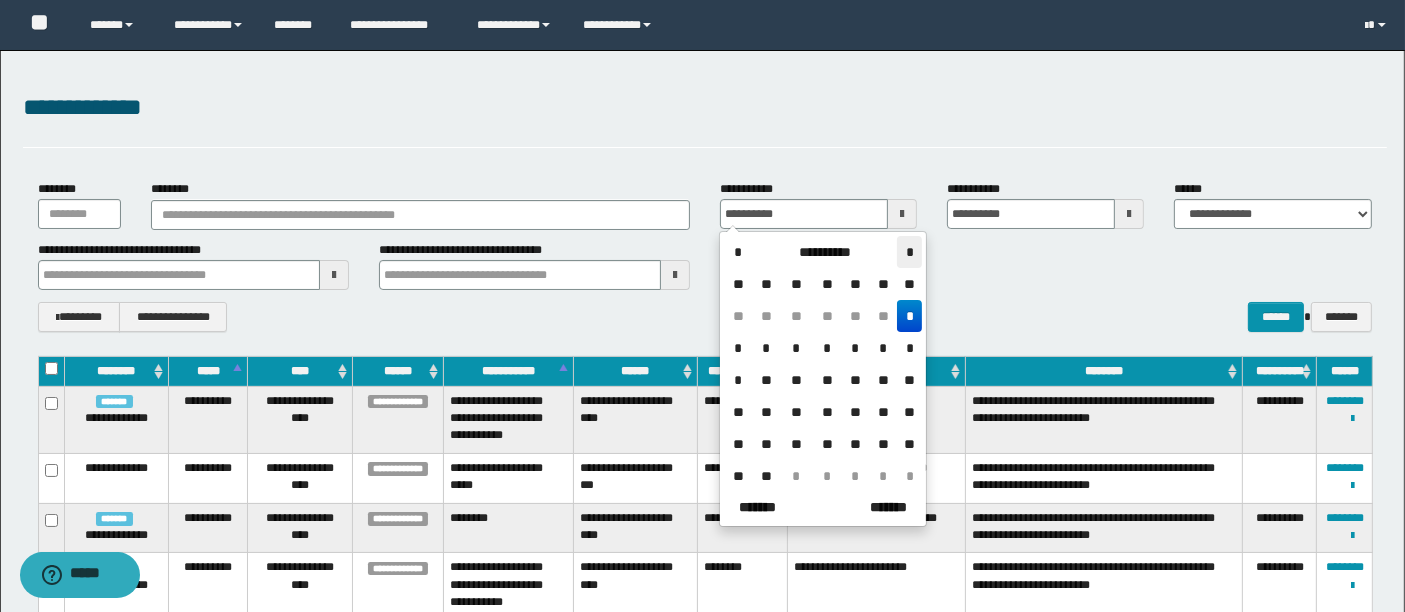 click on "*" at bounding box center (909, 252) 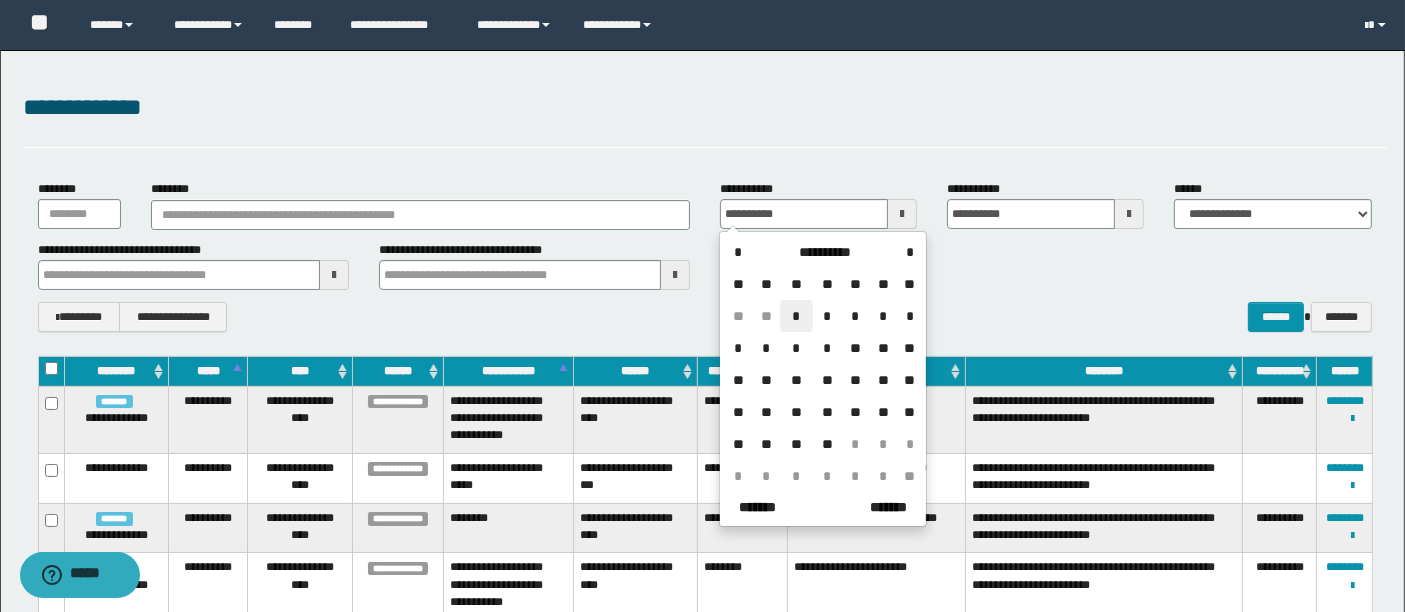 click on "*" at bounding box center [796, 316] 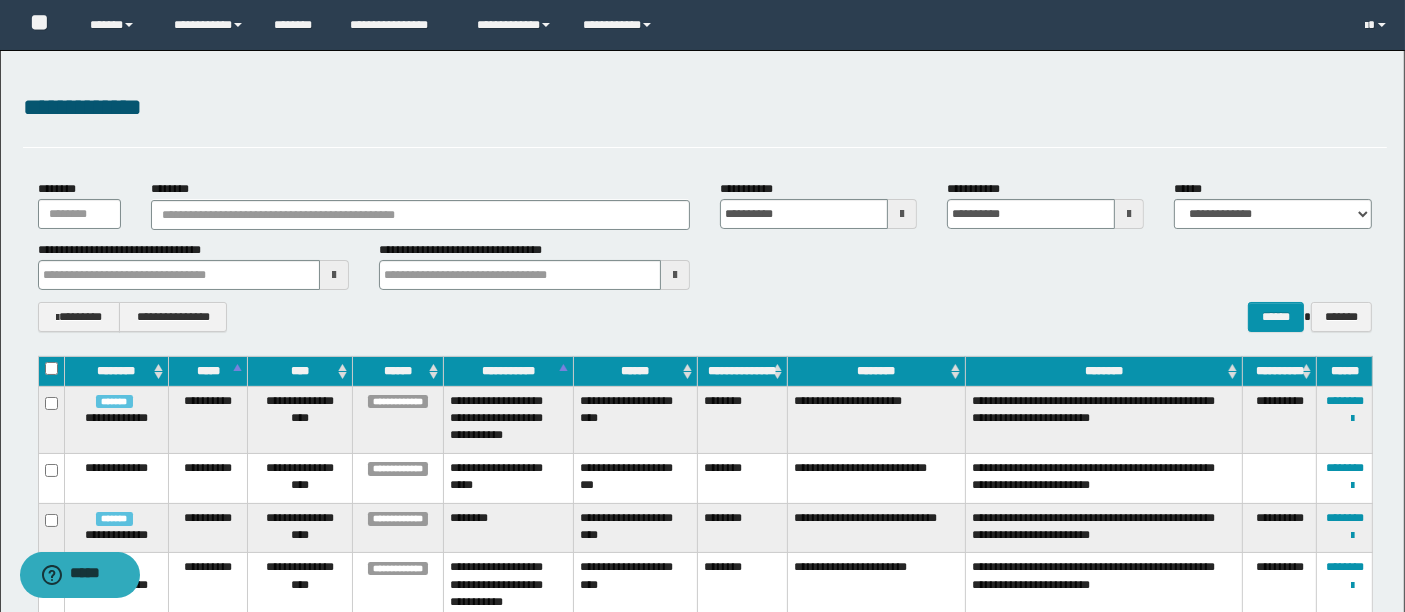 click at bounding box center (1129, 214) 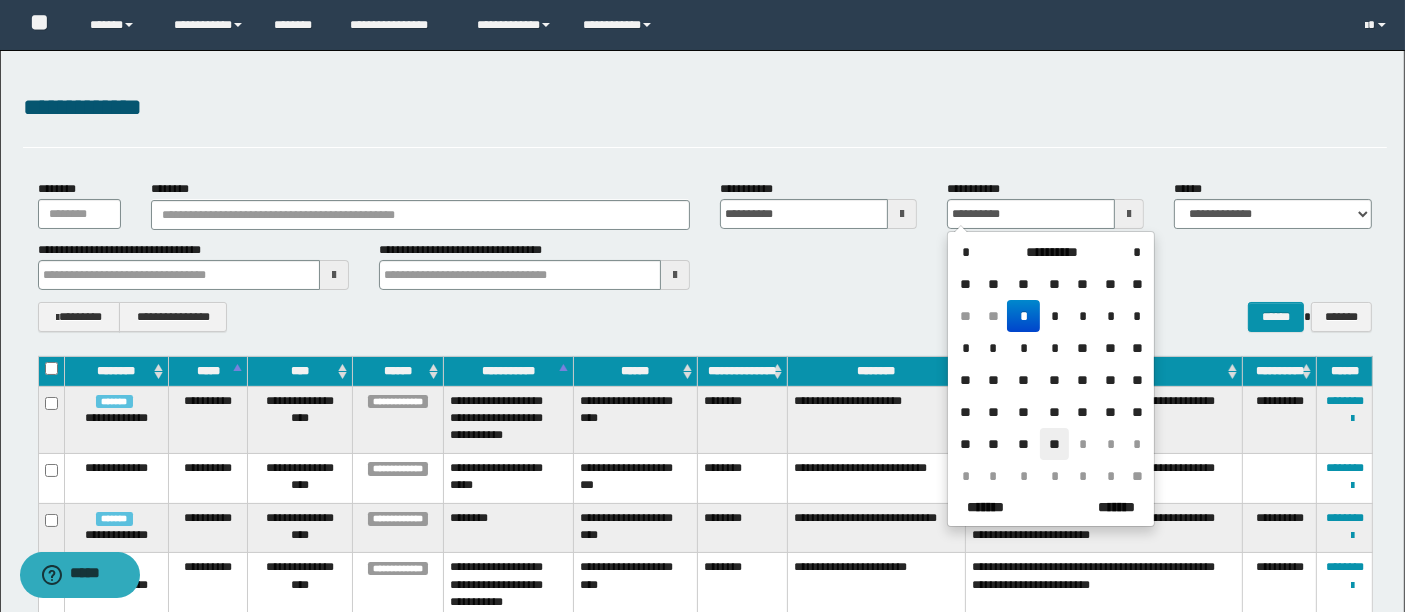 click on "**" at bounding box center [1054, 444] 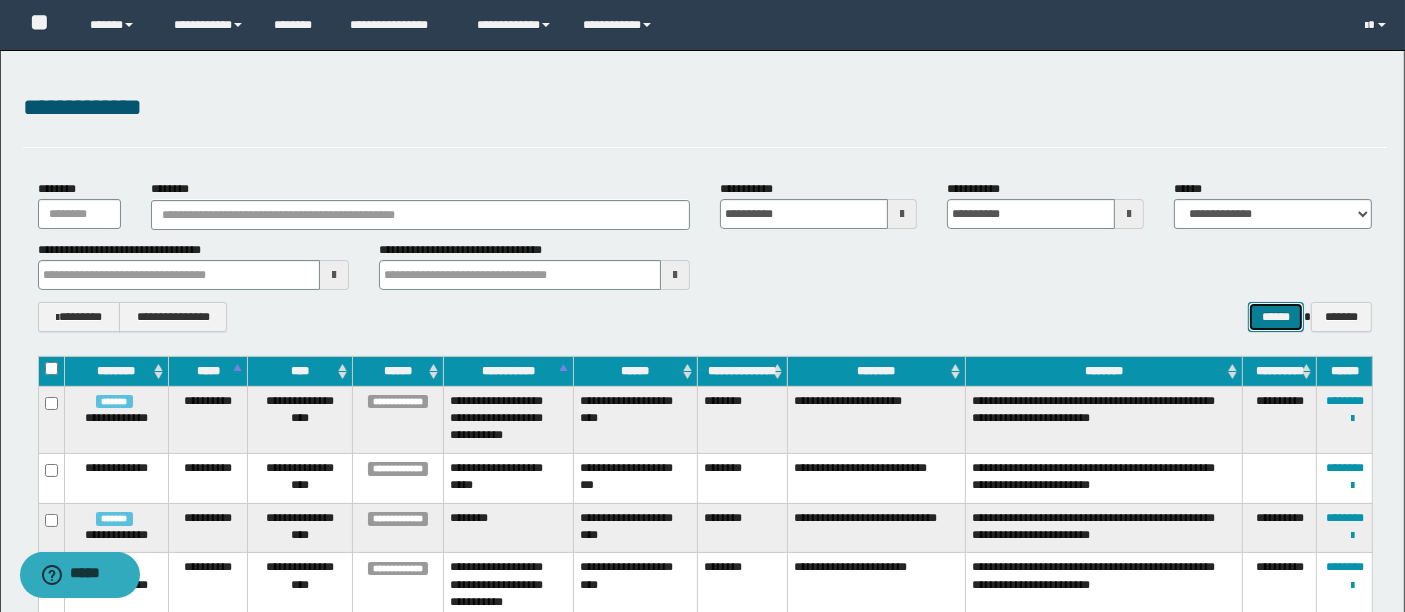 click on "******" at bounding box center [1276, 316] 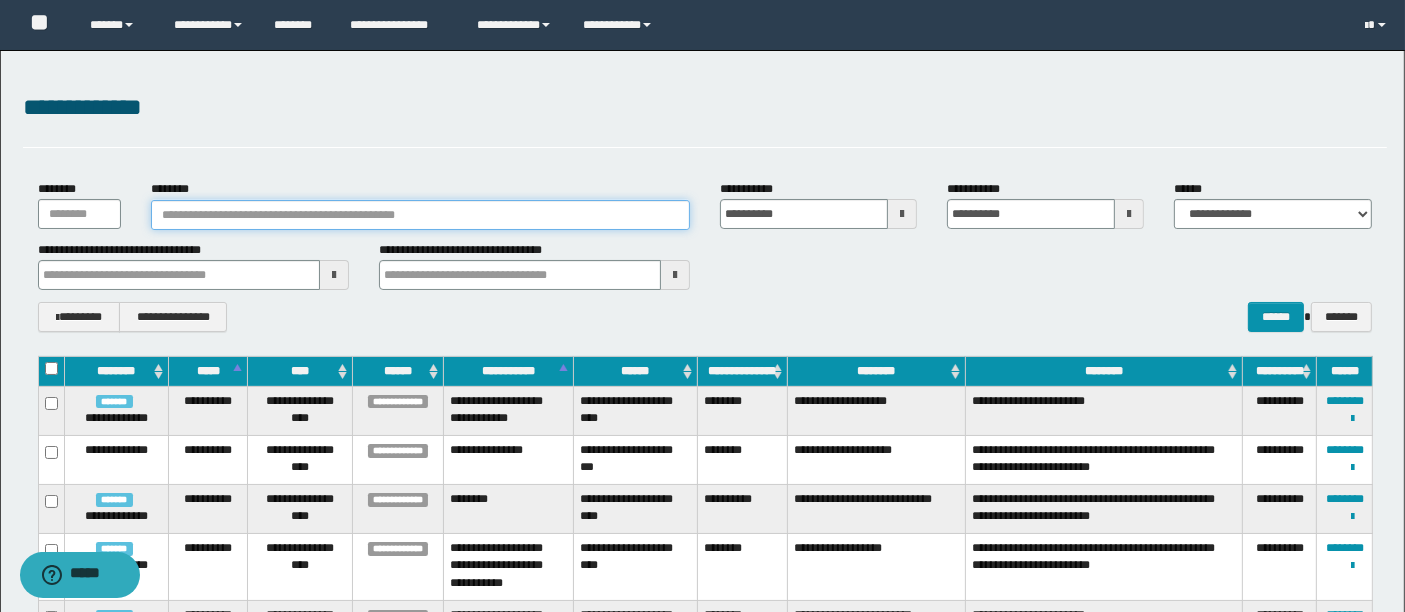 click on "********" at bounding box center (420, 215) 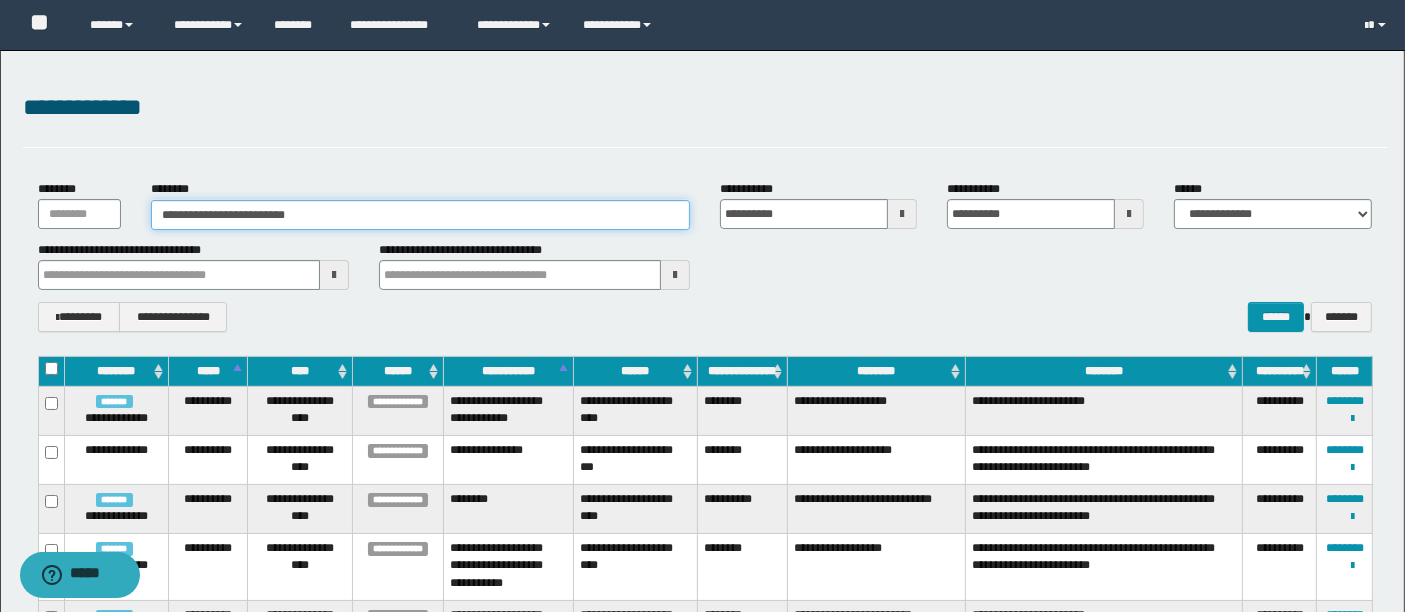 type on "**********" 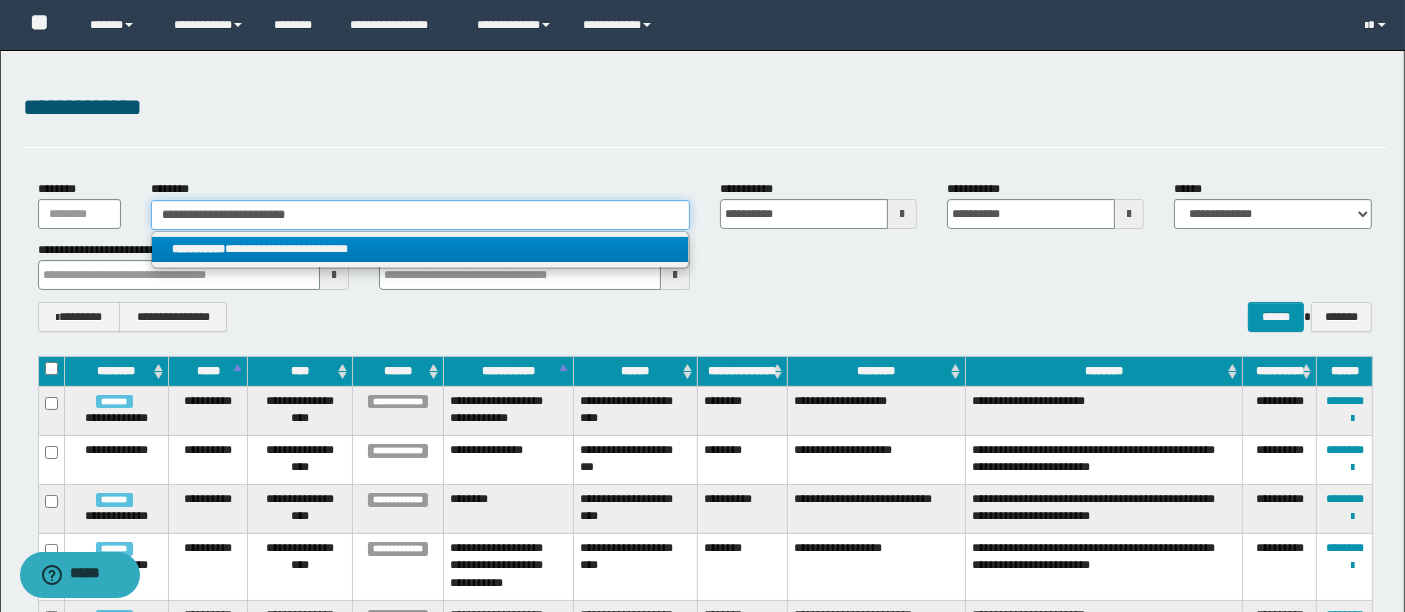type on "**********" 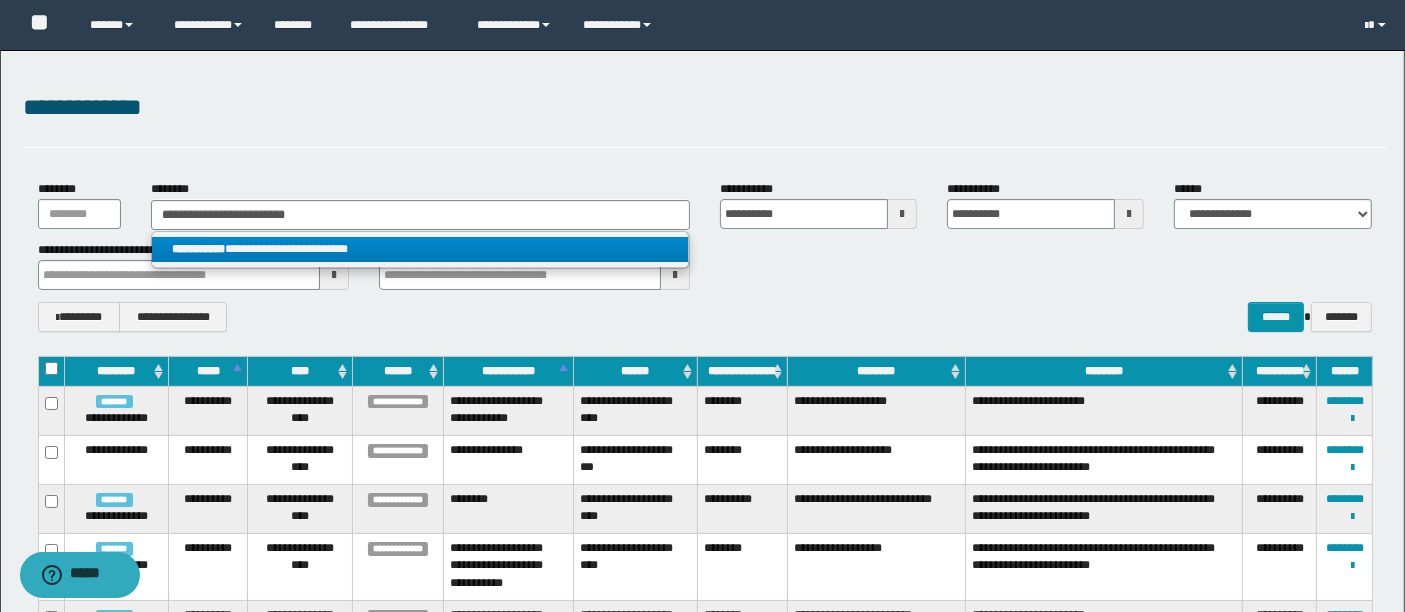 click on "**********" at bounding box center (420, 249) 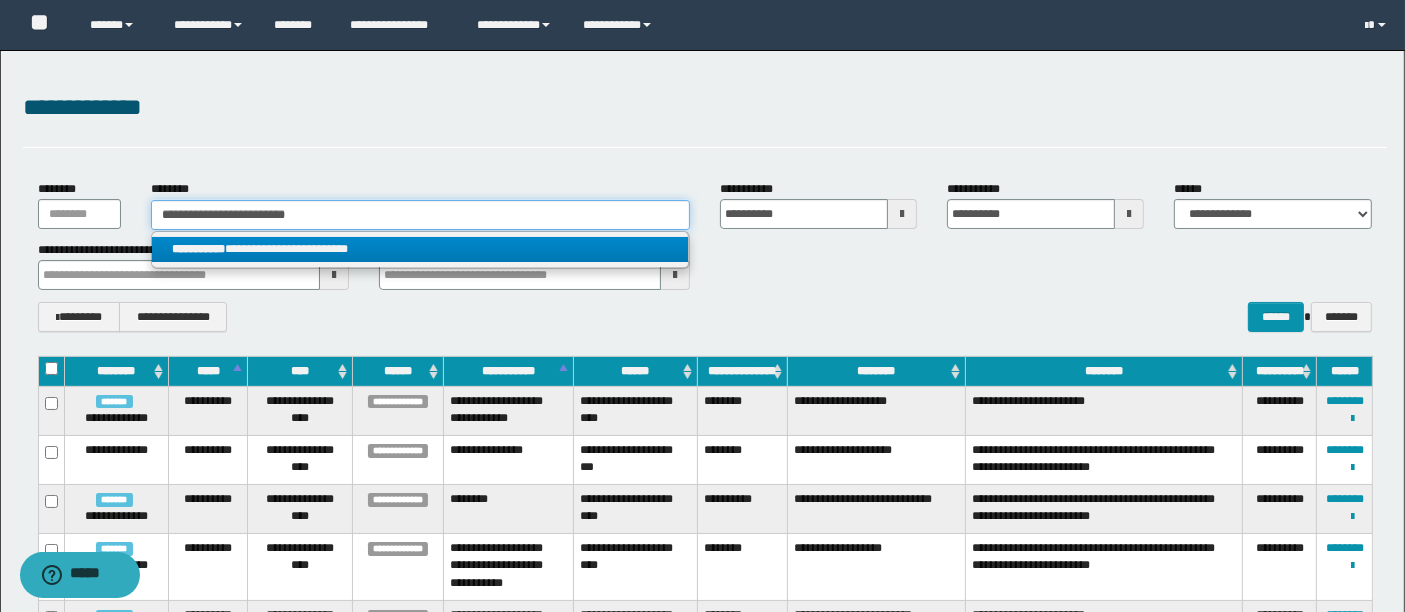 type 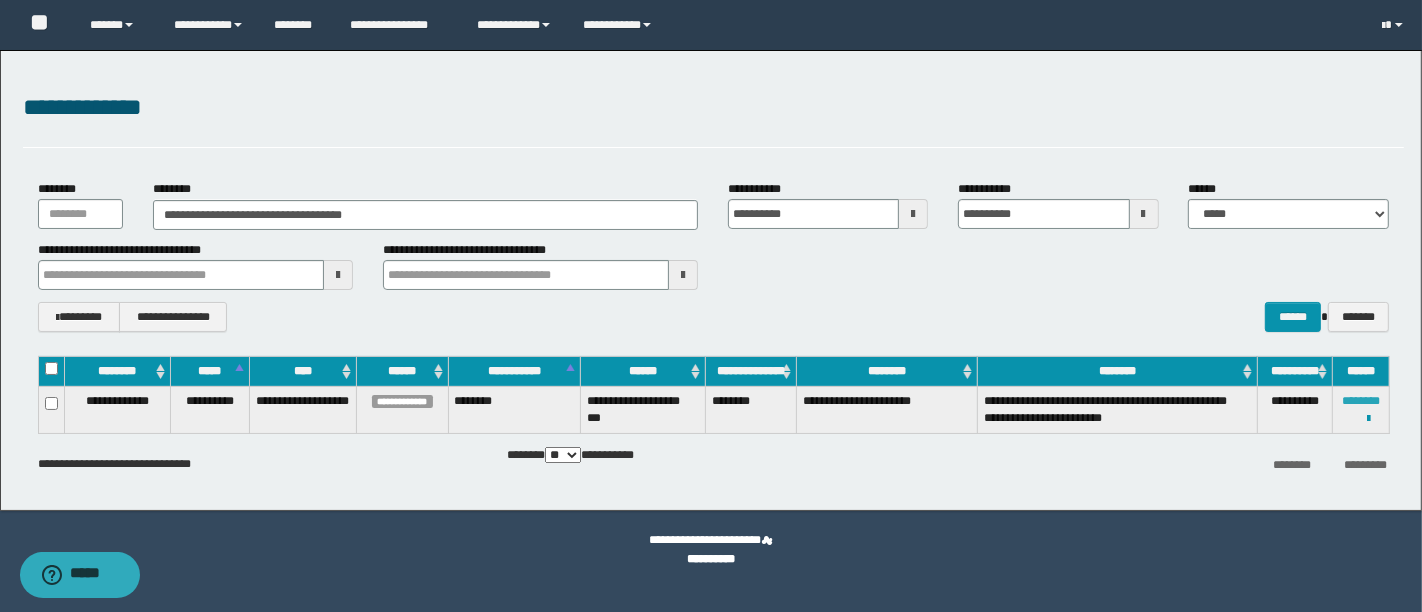 click on "********" at bounding box center (1361, 401) 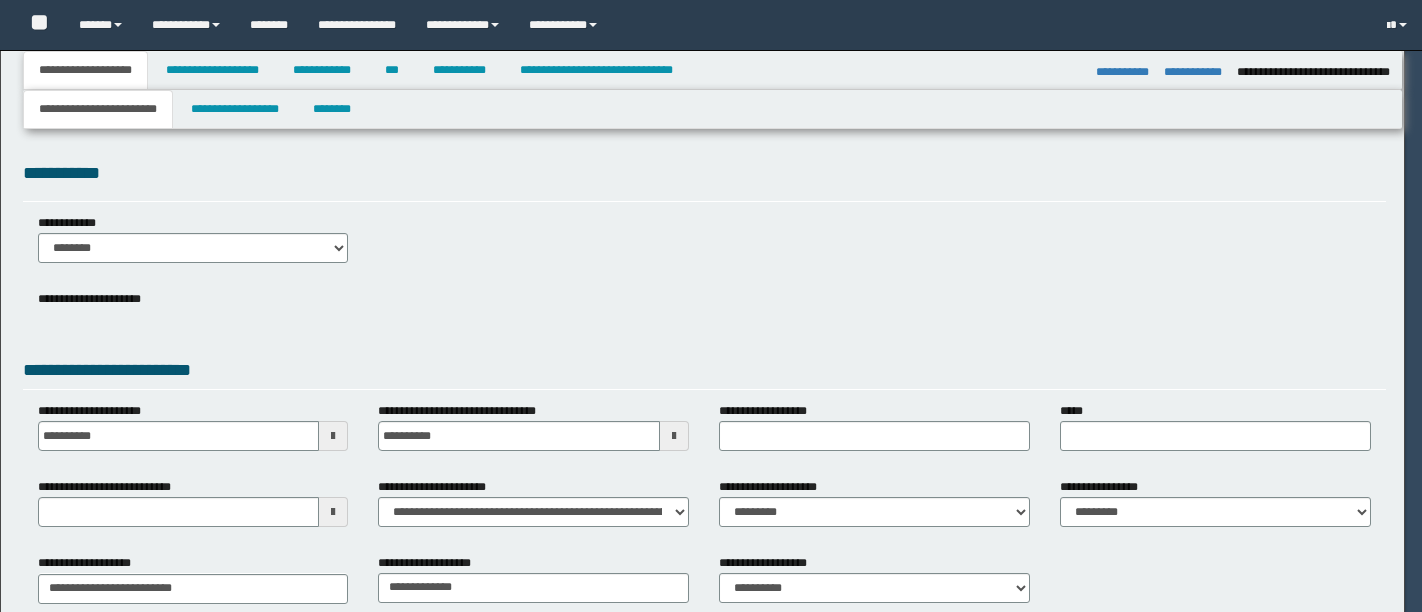 select on "*" 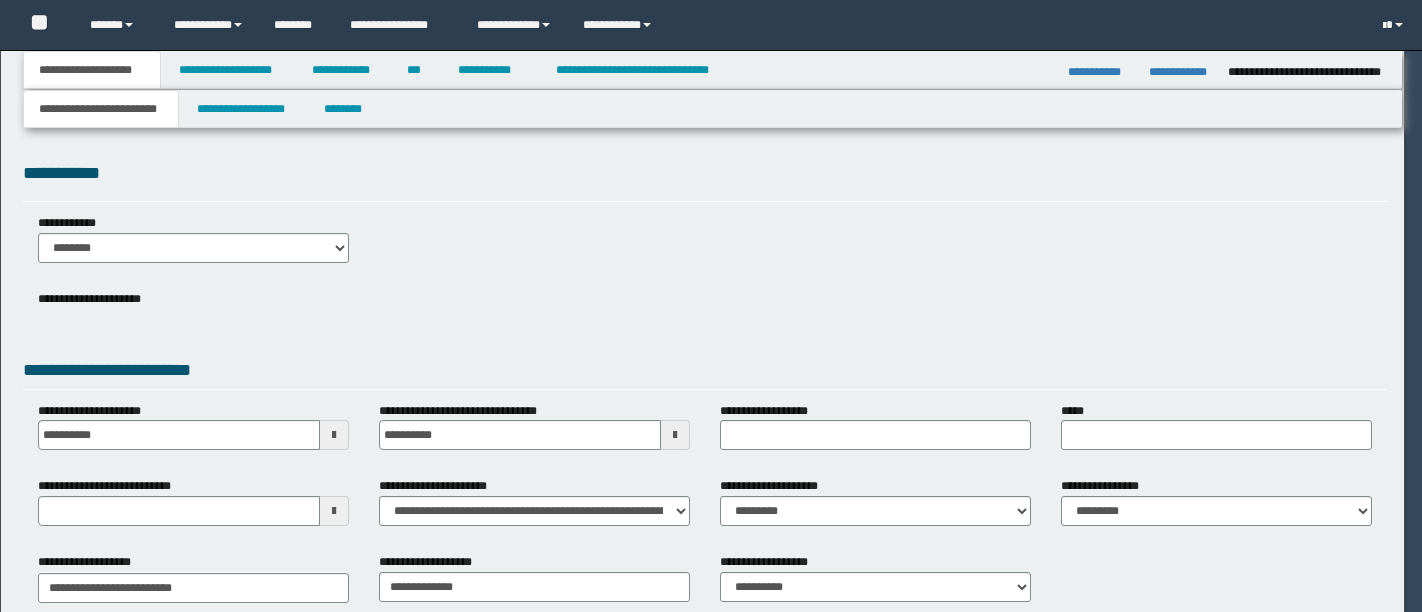 scroll, scrollTop: 0, scrollLeft: 0, axis: both 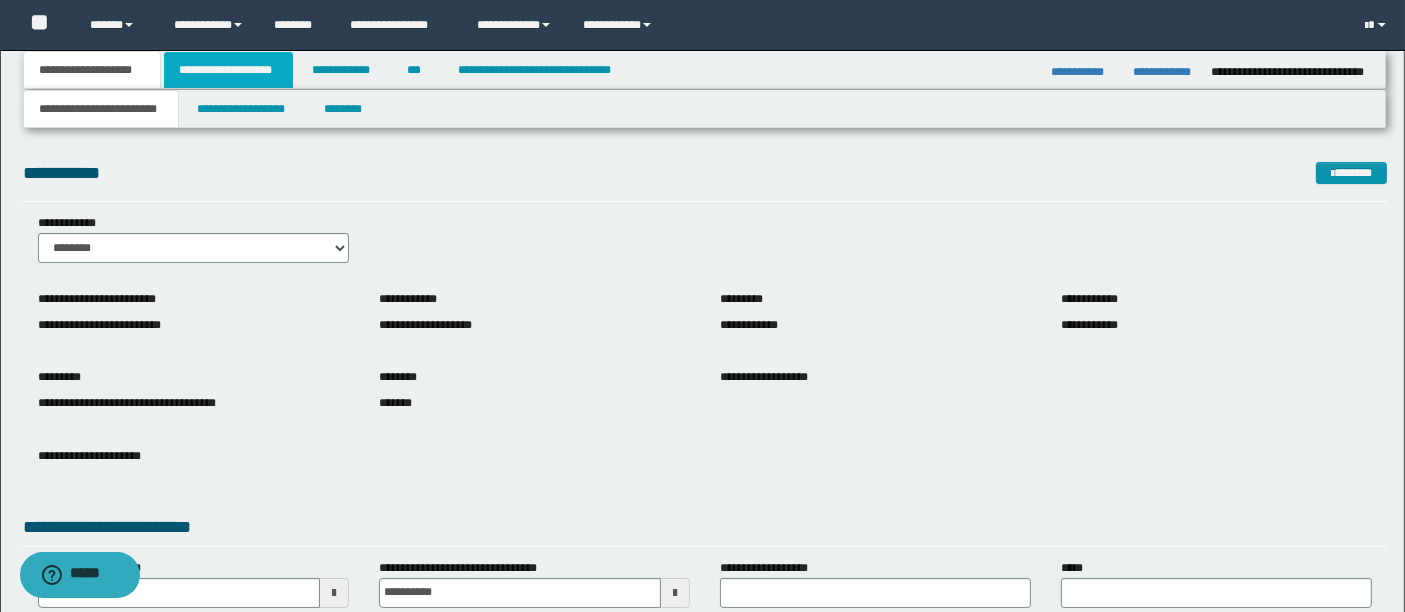 click on "**********" at bounding box center (228, 70) 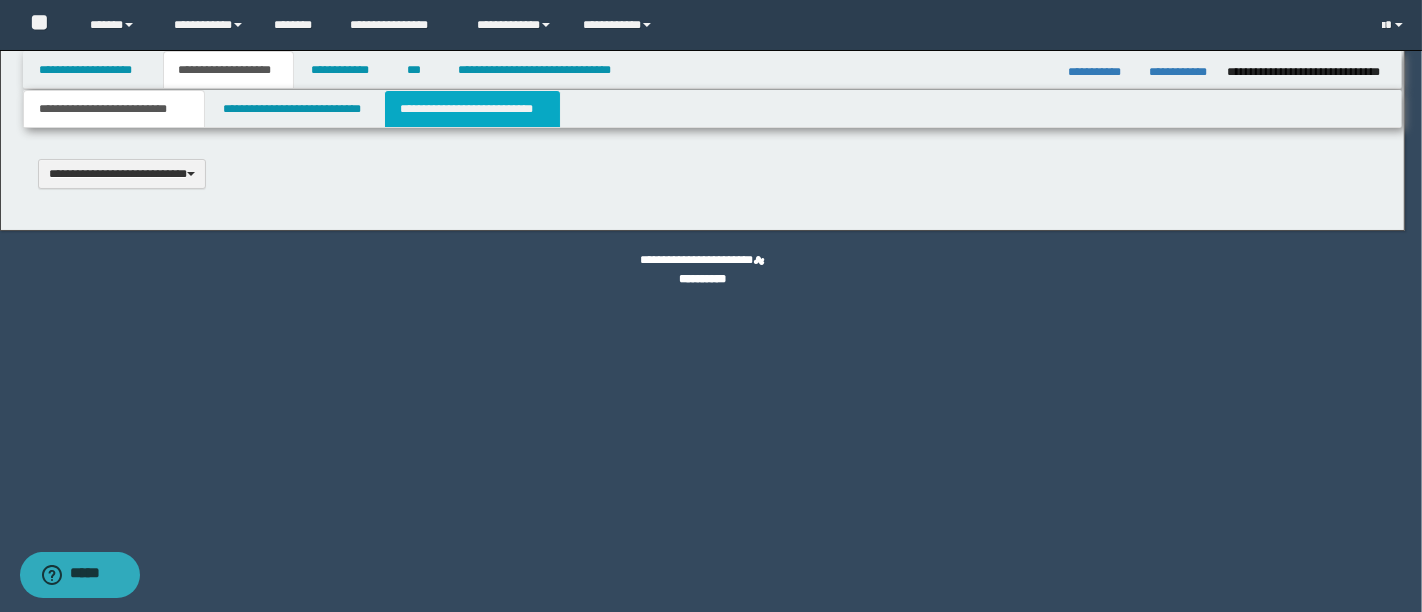 type 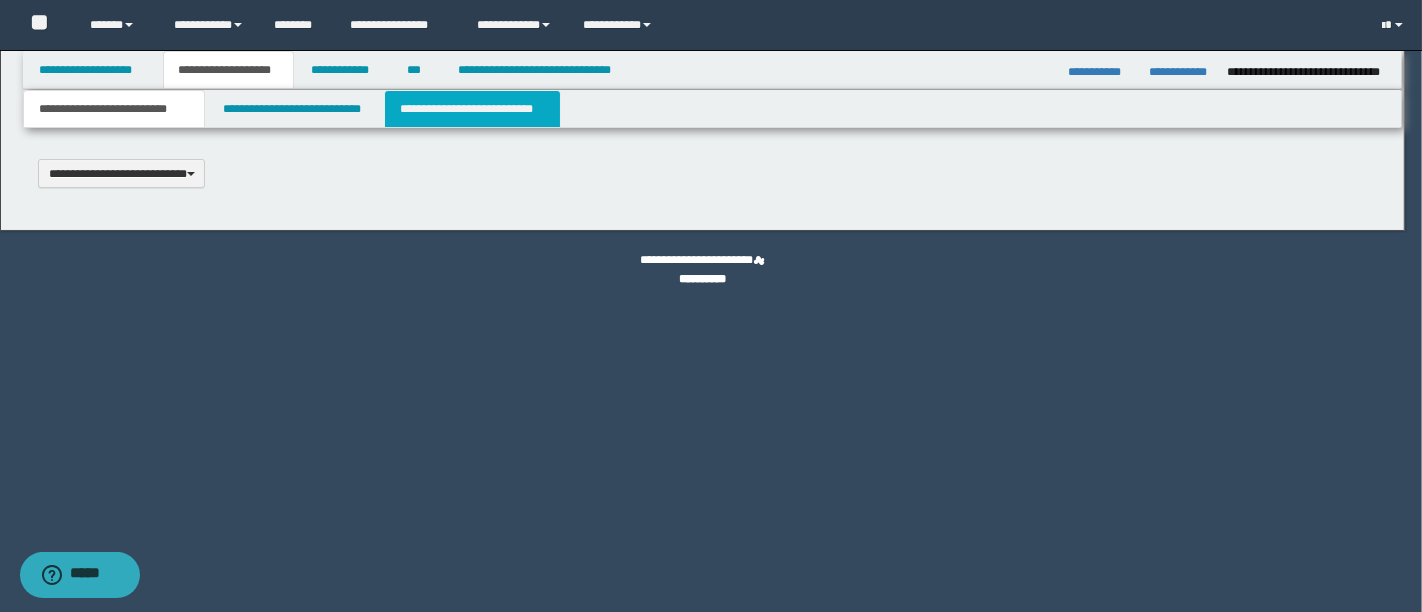 scroll, scrollTop: 0, scrollLeft: 0, axis: both 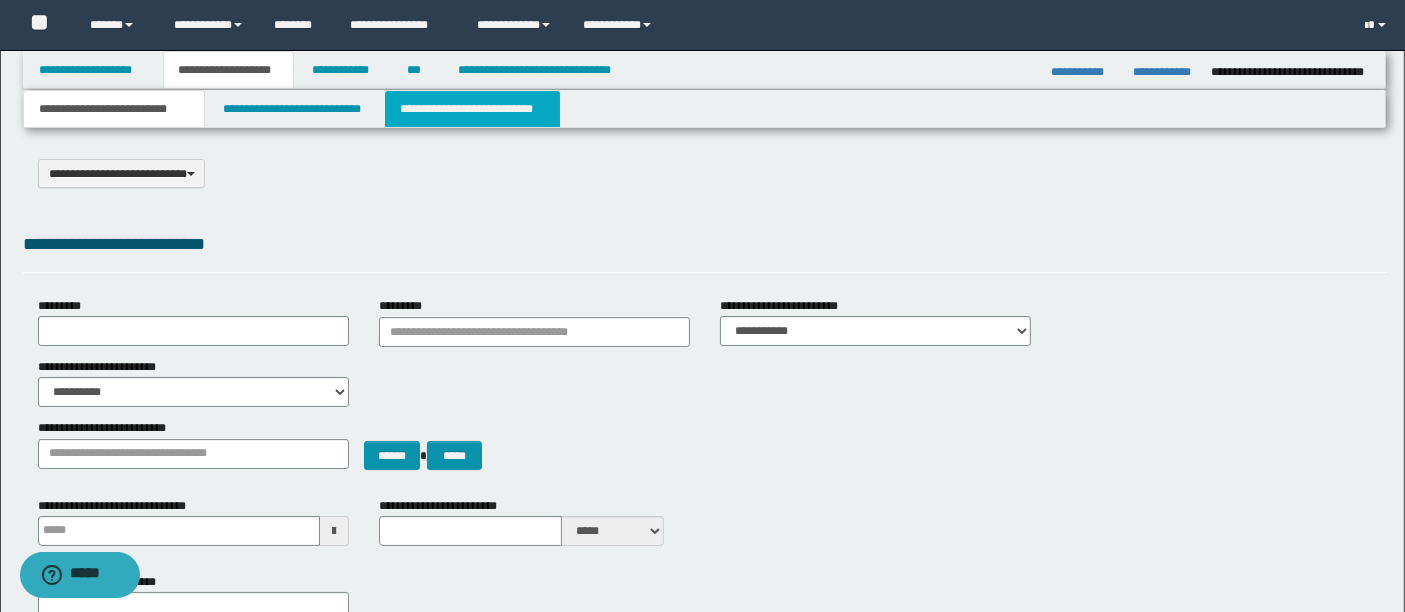 click on "**********" at bounding box center [472, 109] 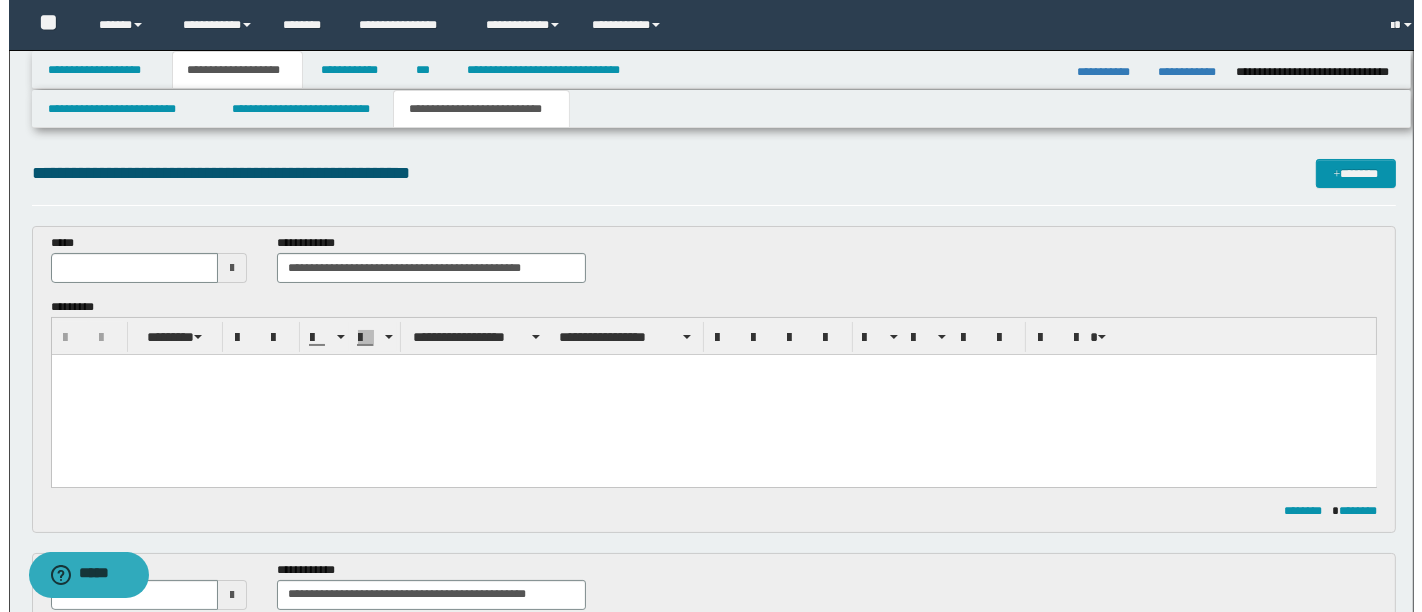 scroll, scrollTop: 0, scrollLeft: 0, axis: both 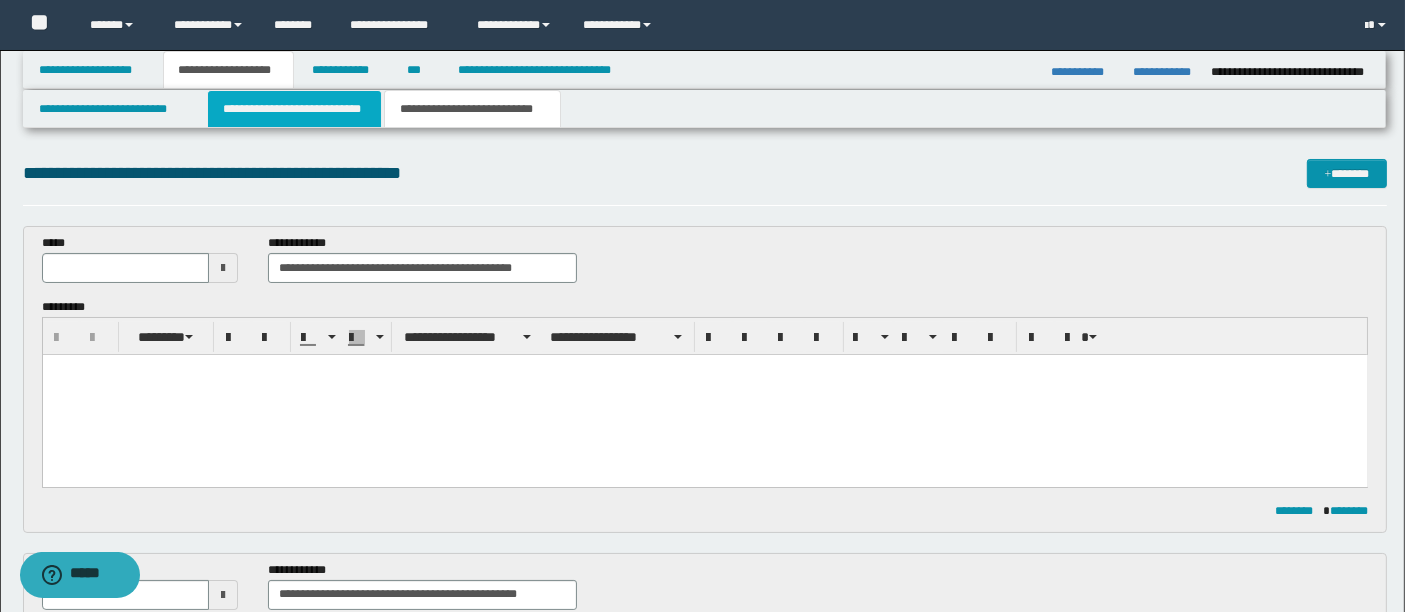 click on "**********" at bounding box center (294, 109) 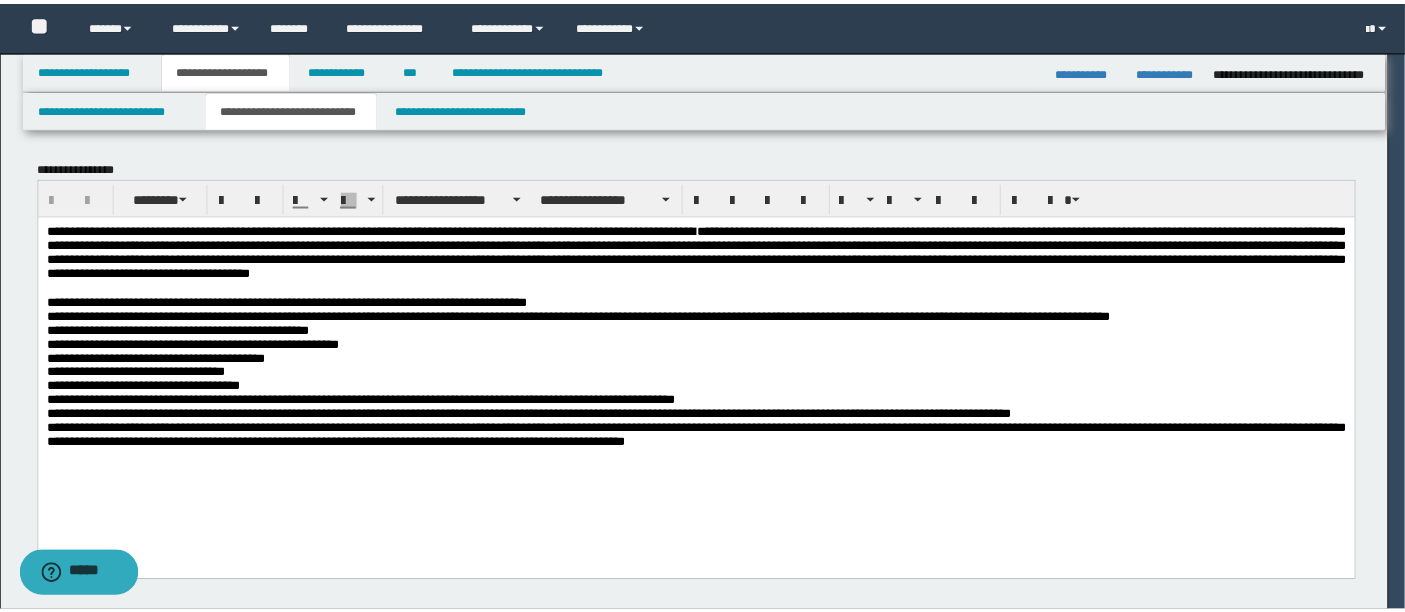 scroll, scrollTop: 0, scrollLeft: 0, axis: both 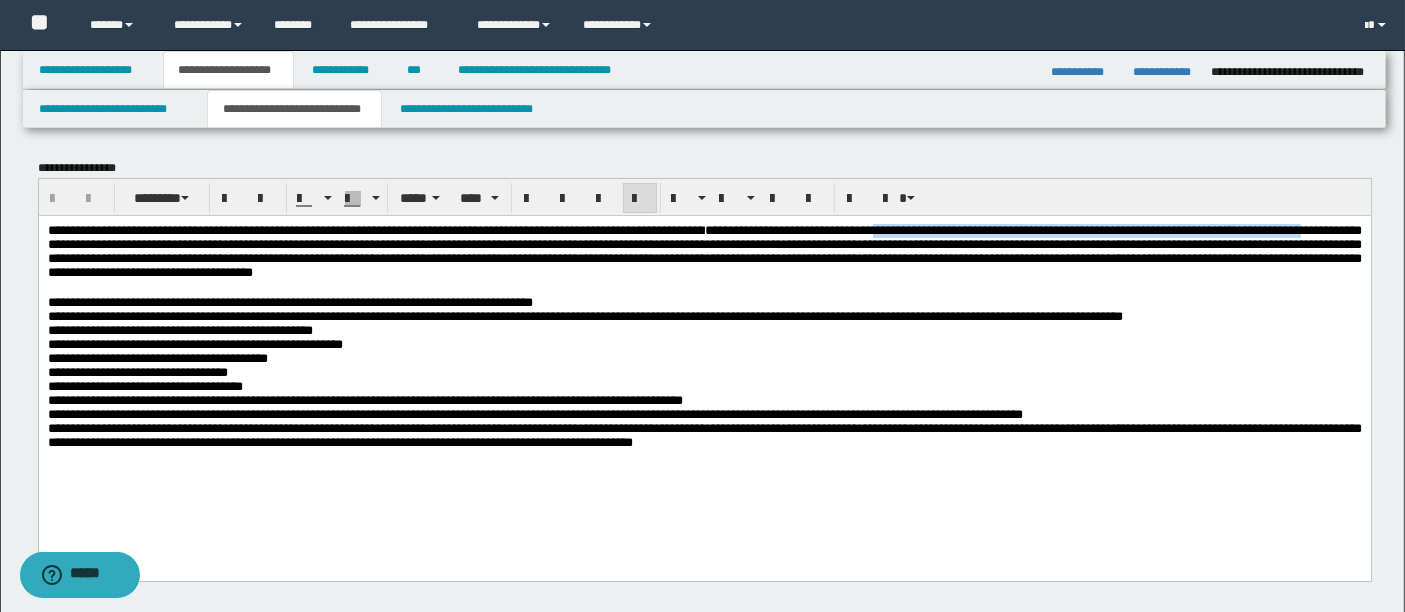 drag, startPoint x: 1022, startPoint y: 229, endPoint x: 270, endPoint y: 249, distance: 752.2659 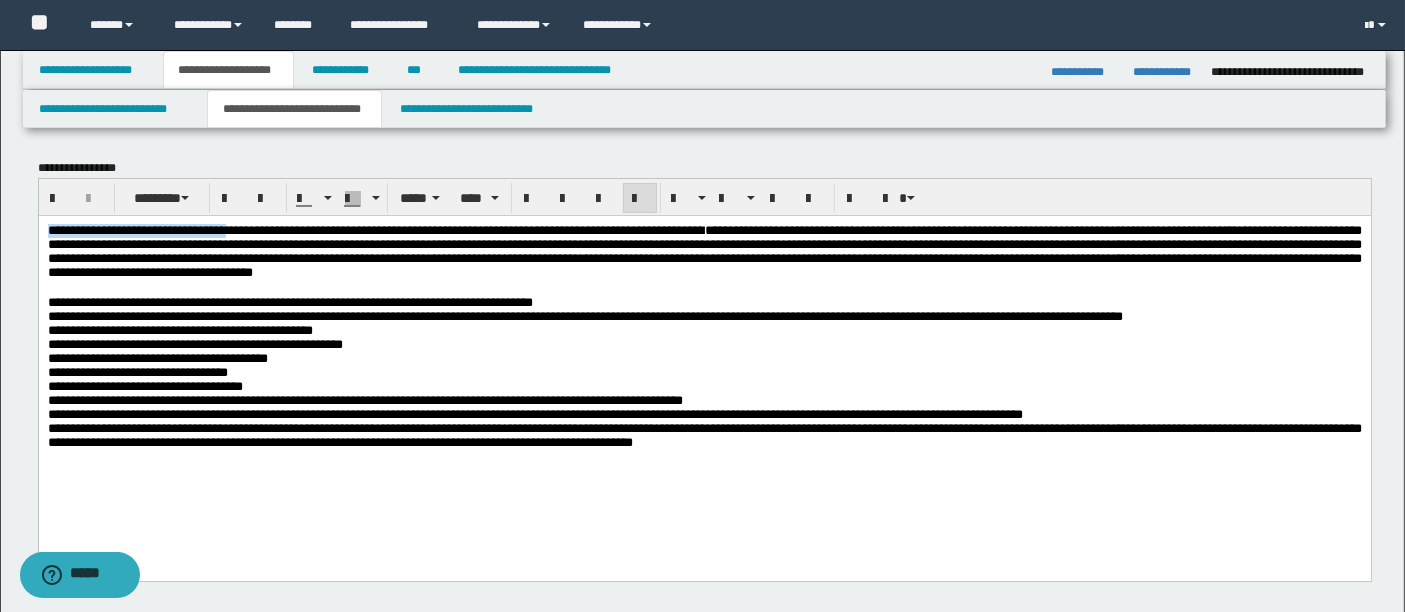 drag, startPoint x: 48, startPoint y: 227, endPoint x: 261, endPoint y: 229, distance: 213.00938 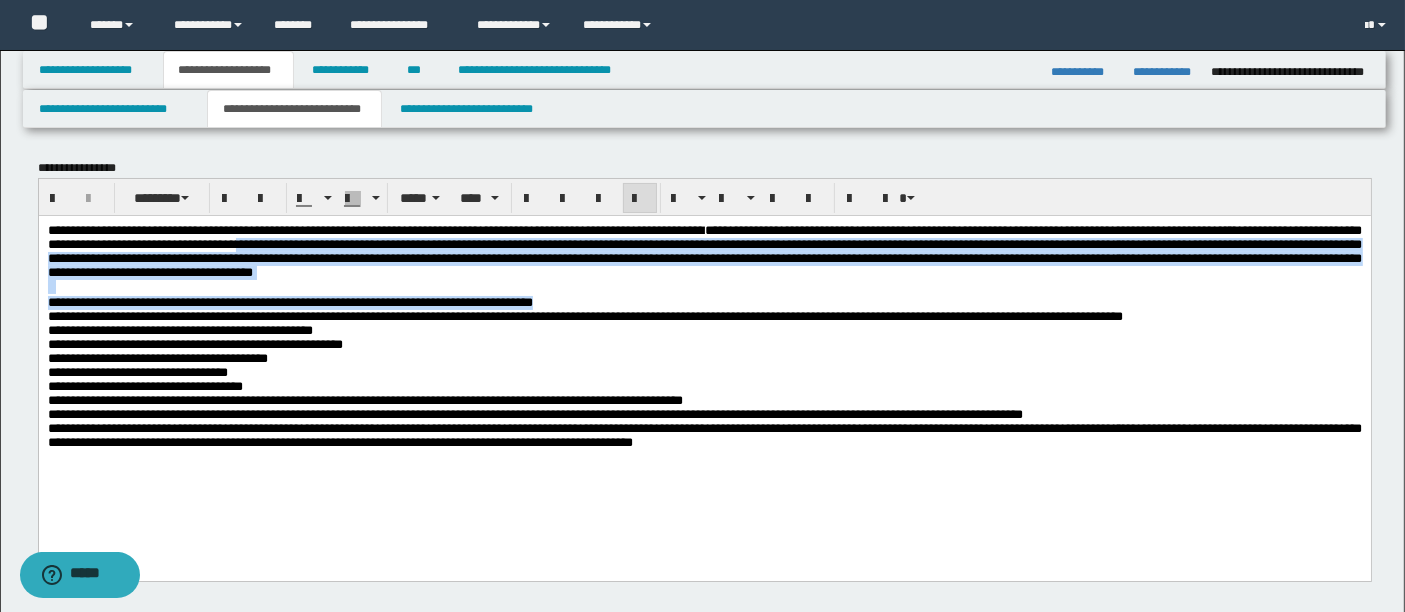 drag, startPoint x: 566, startPoint y: 247, endPoint x: 658, endPoint y: 303, distance: 107.70329 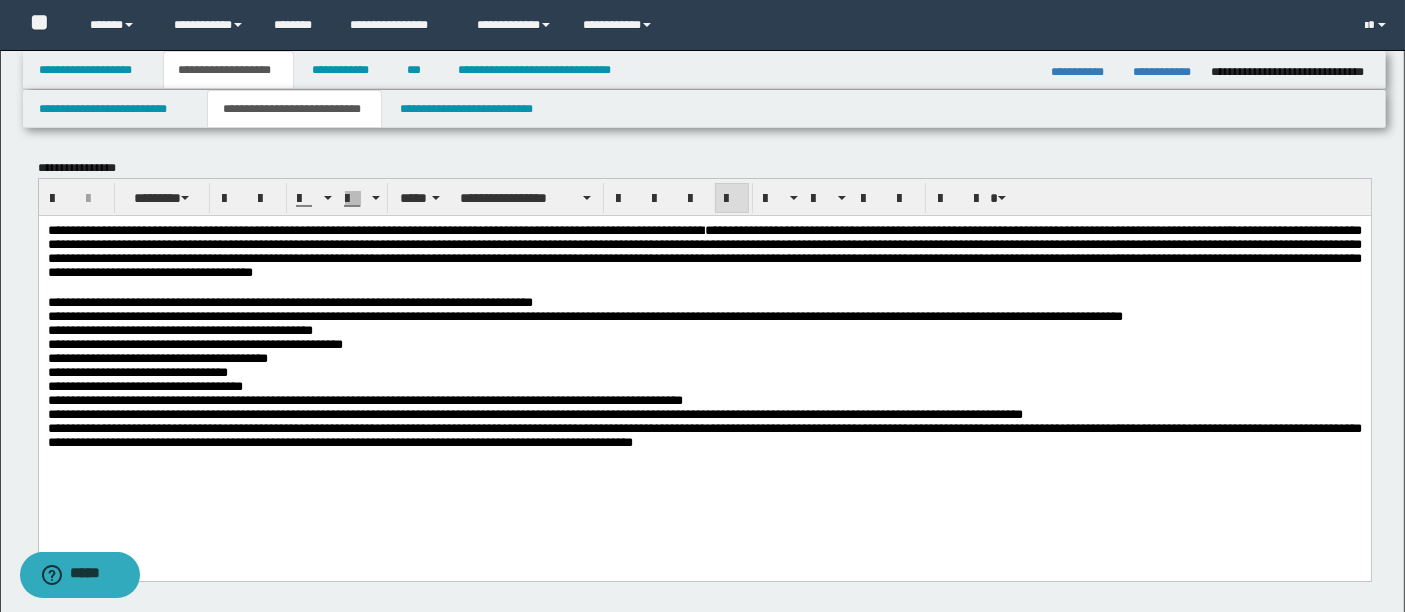 click on "**********" at bounding box center (704, 361) 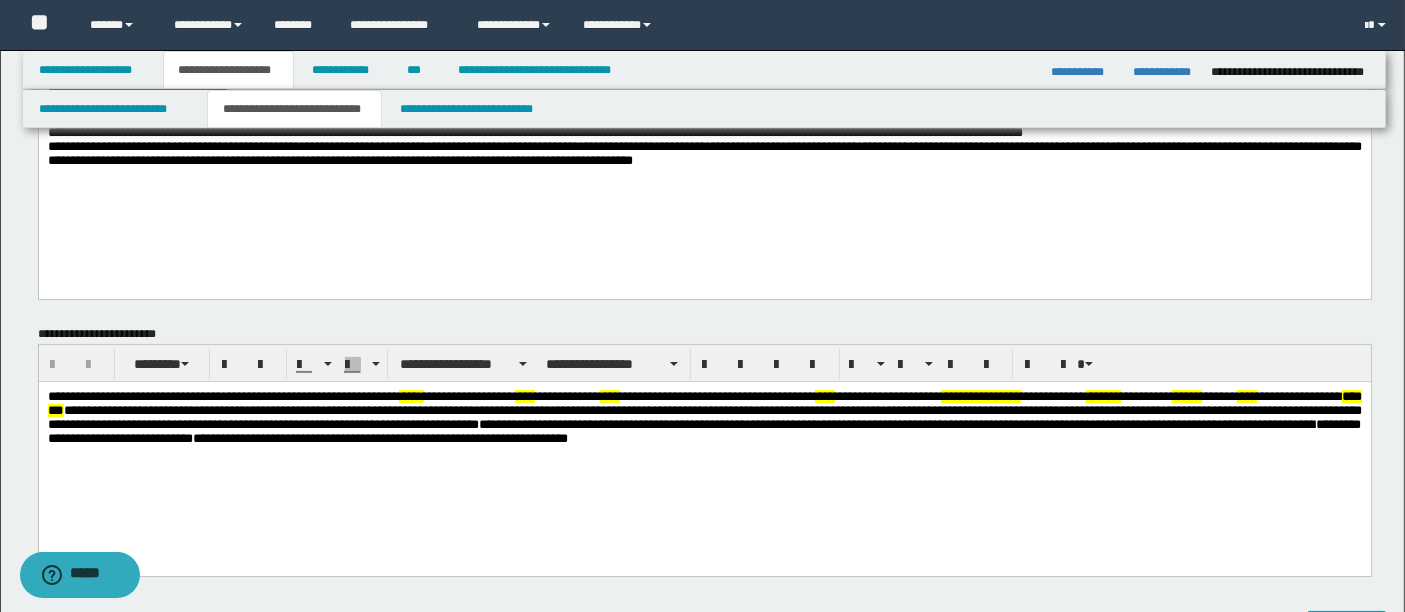 scroll, scrollTop: 291, scrollLeft: 0, axis: vertical 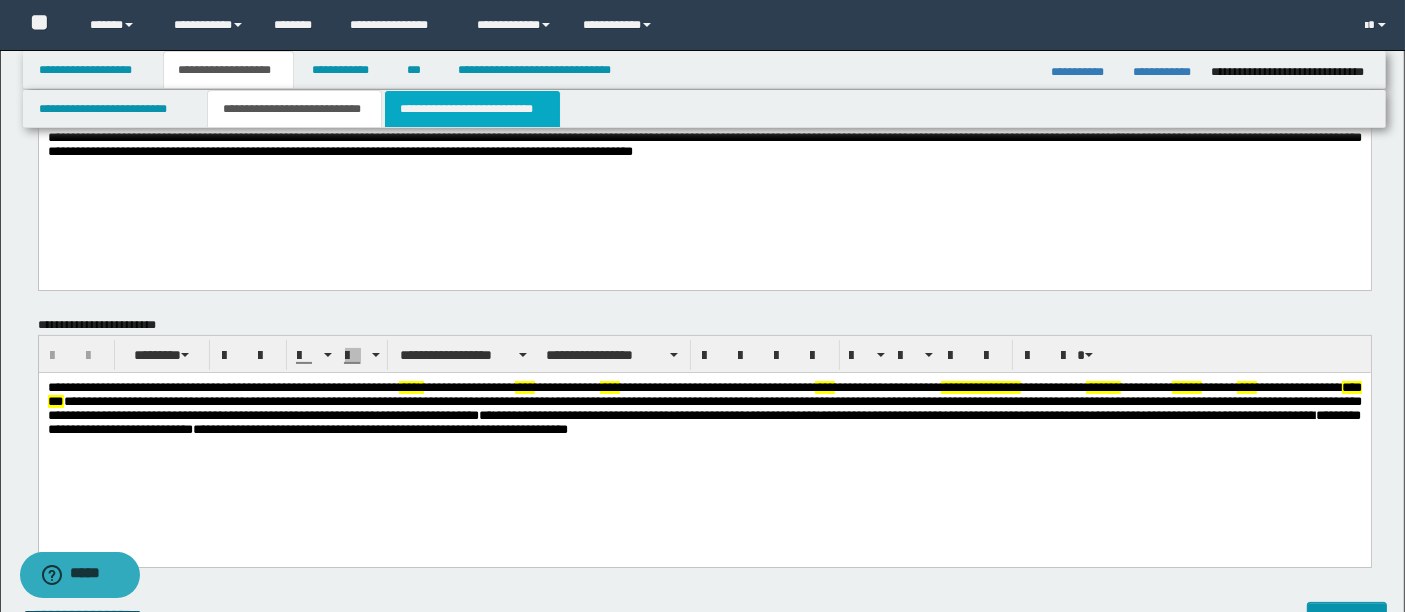 click on "**********" at bounding box center (472, 109) 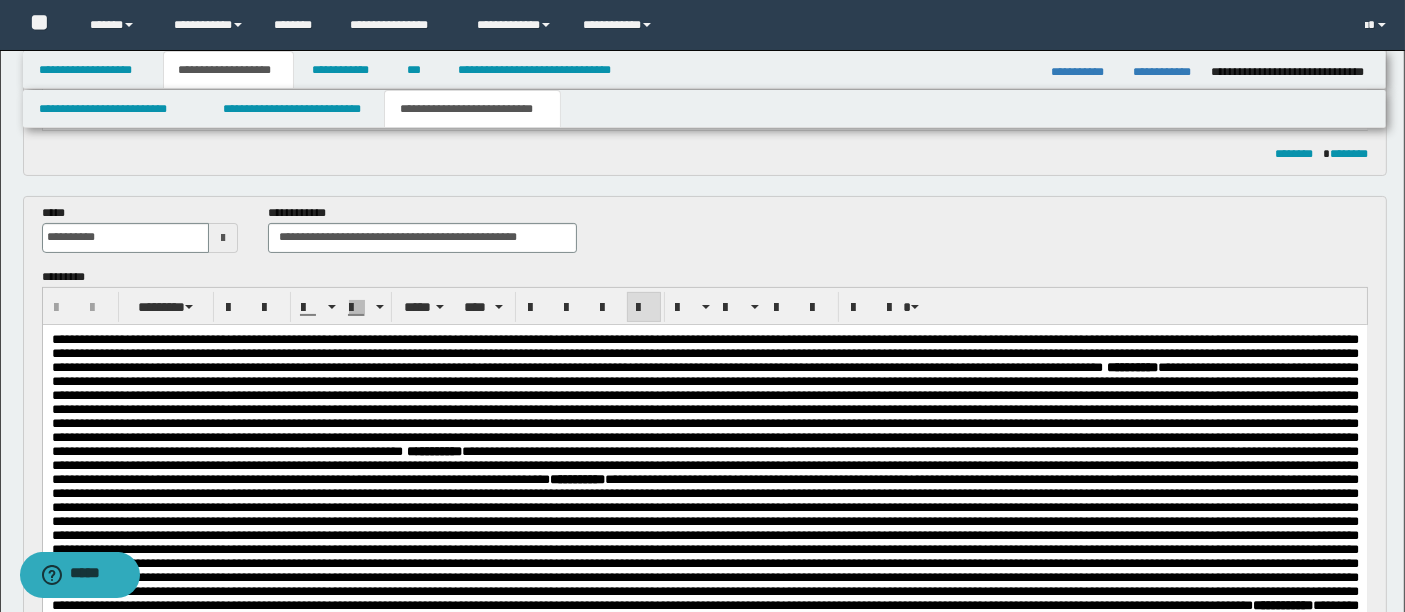 click on "**********" at bounding box center [704, 352] 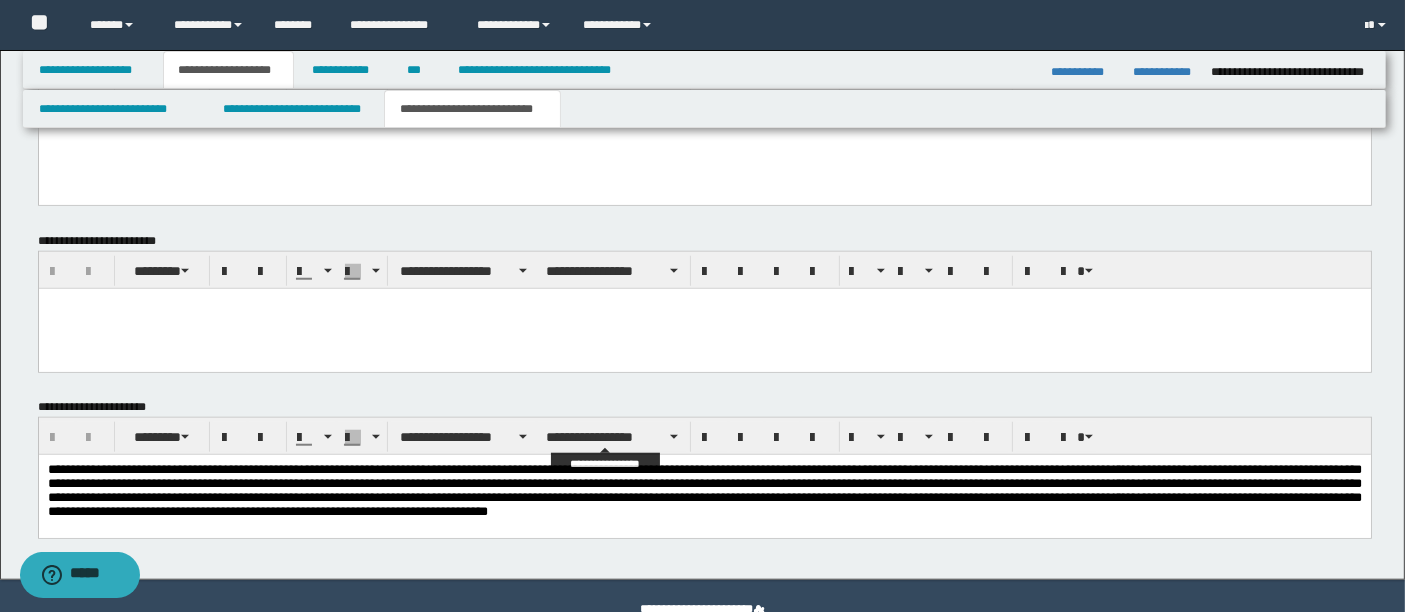 scroll, scrollTop: 1806, scrollLeft: 0, axis: vertical 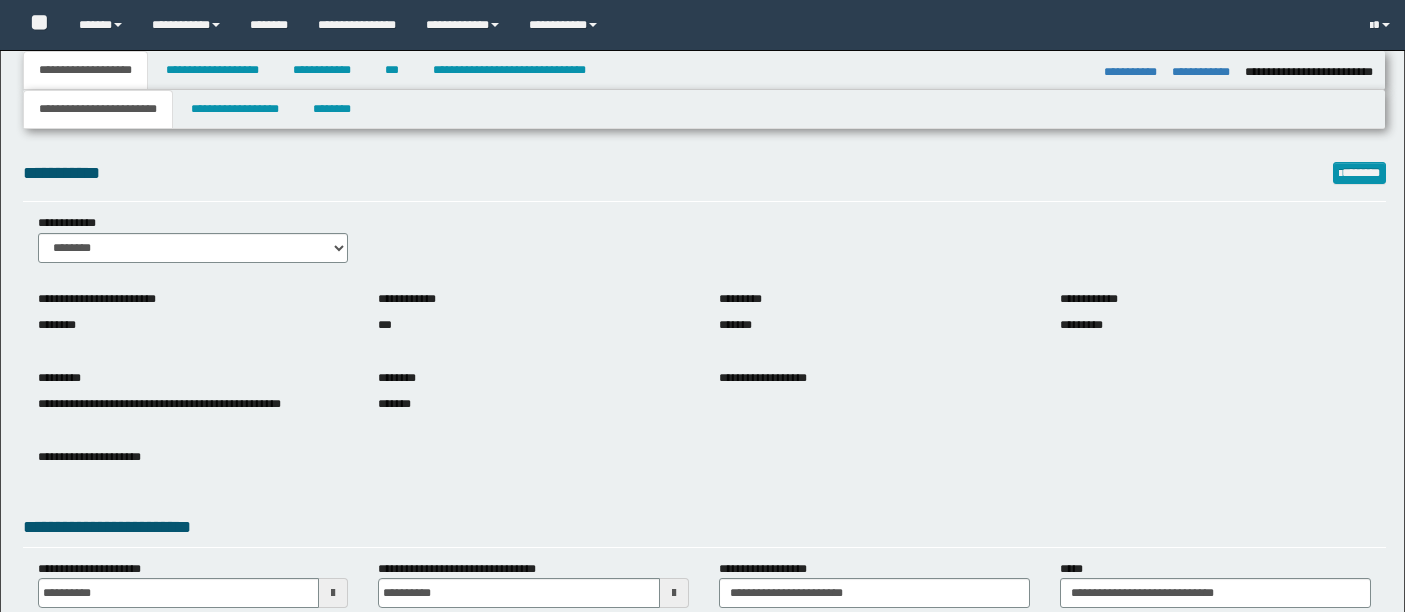 select on "*" 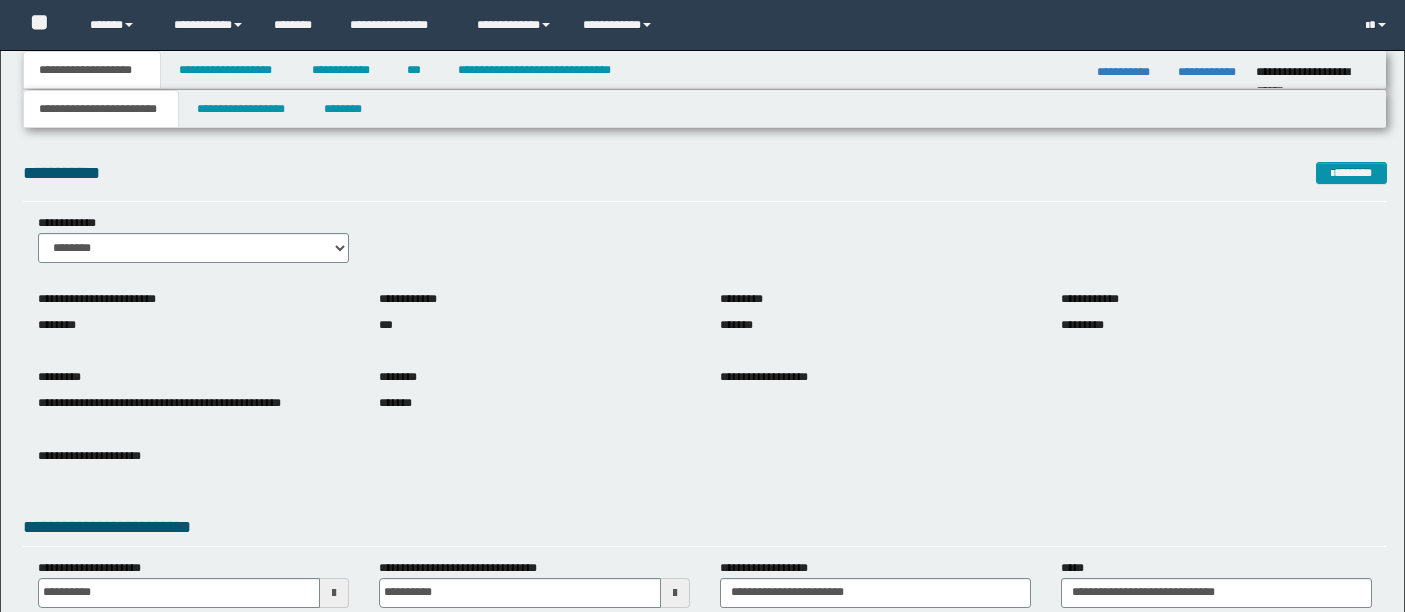 scroll, scrollTop: 0, scrollLeft: 0, axis: both 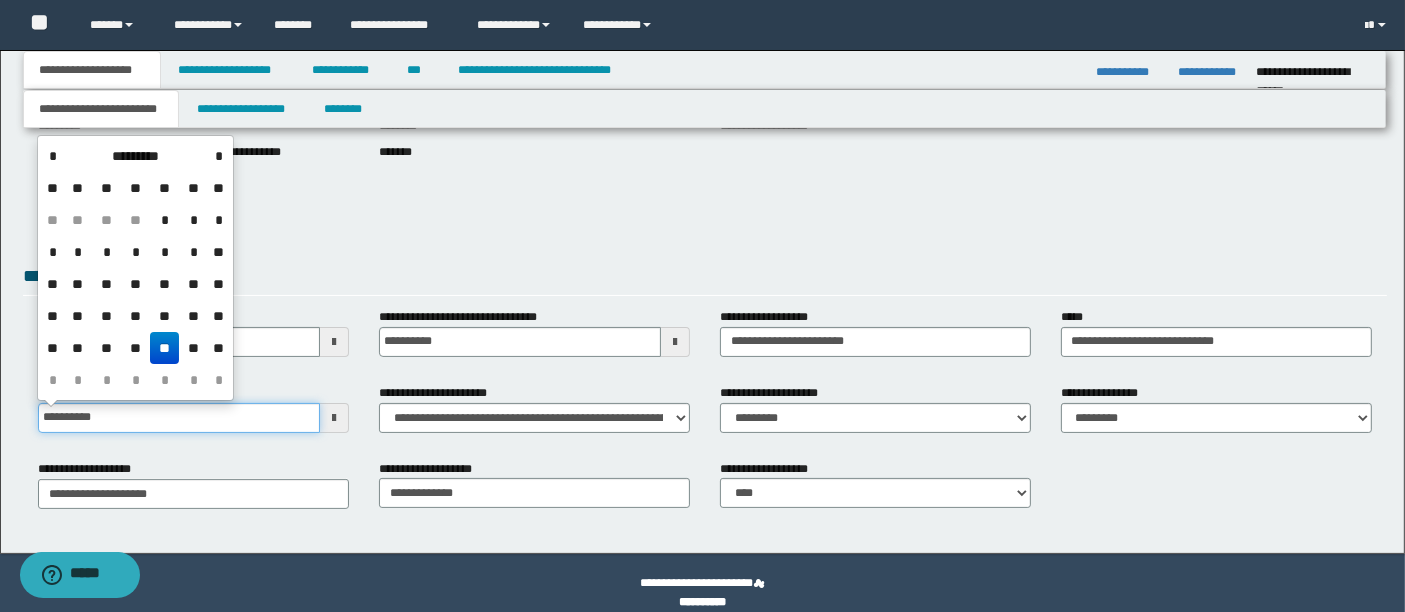 click on "**********" at bounding box center [179, 418] 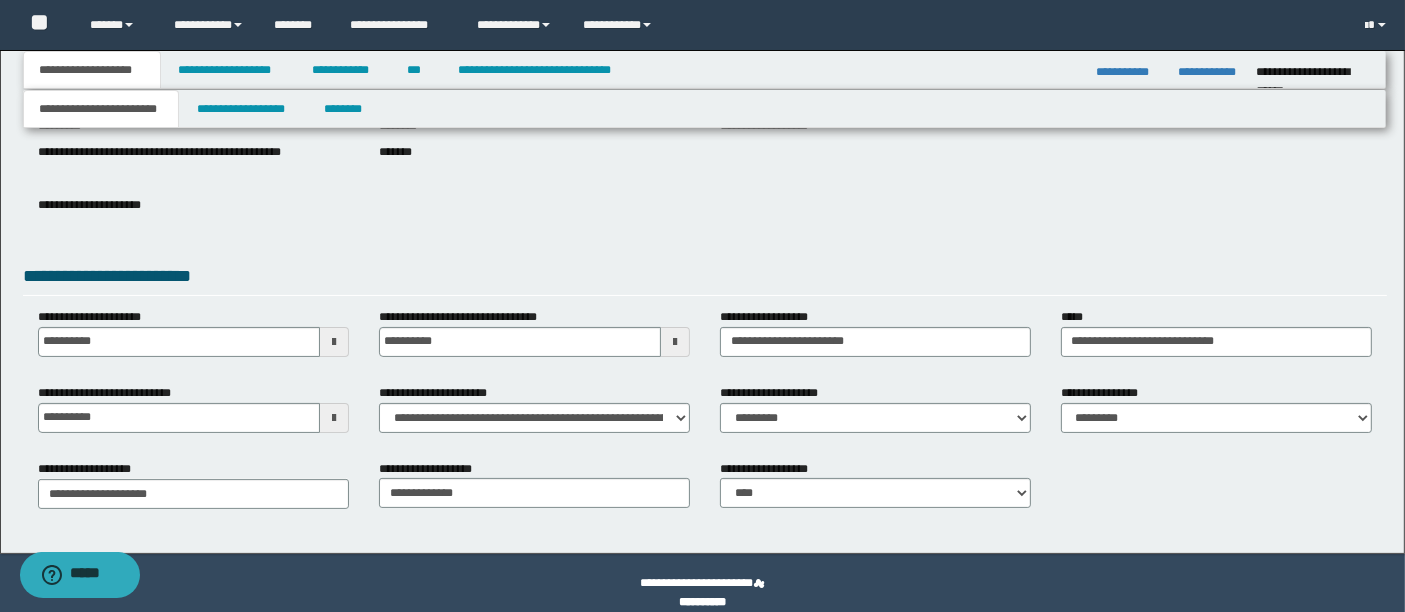 click on "**********" at bounding box center [705, 220] 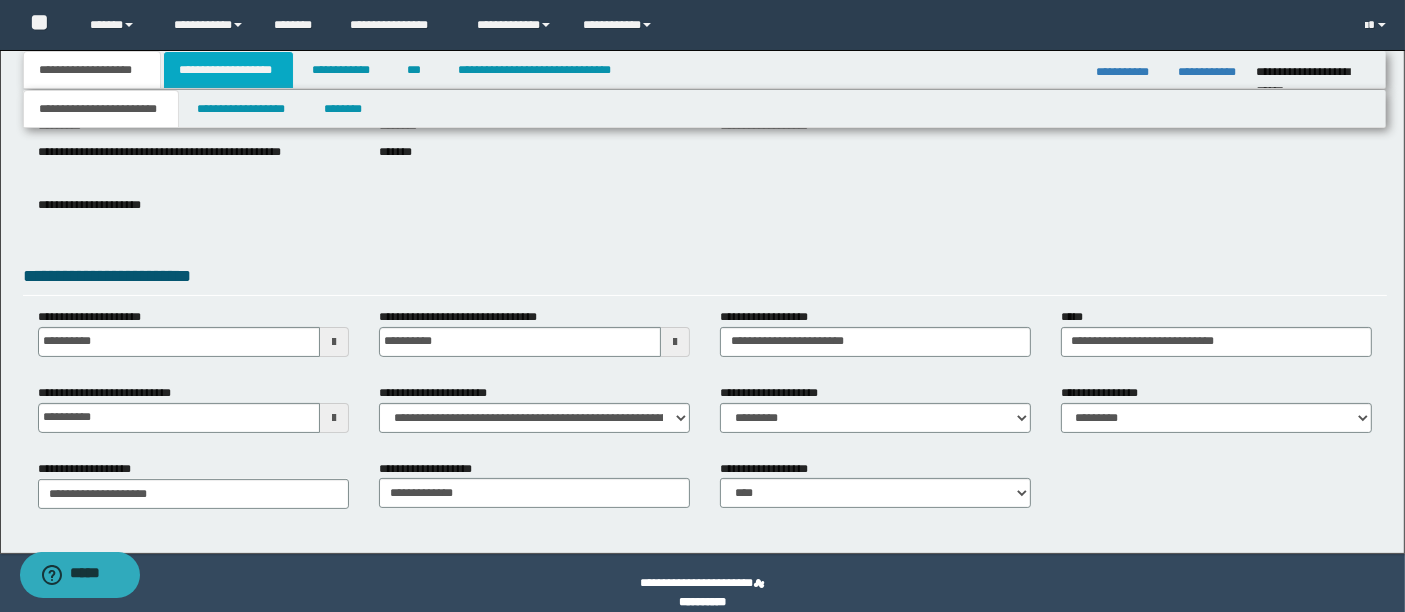 click on "**********" at bounding box center (228, 70) 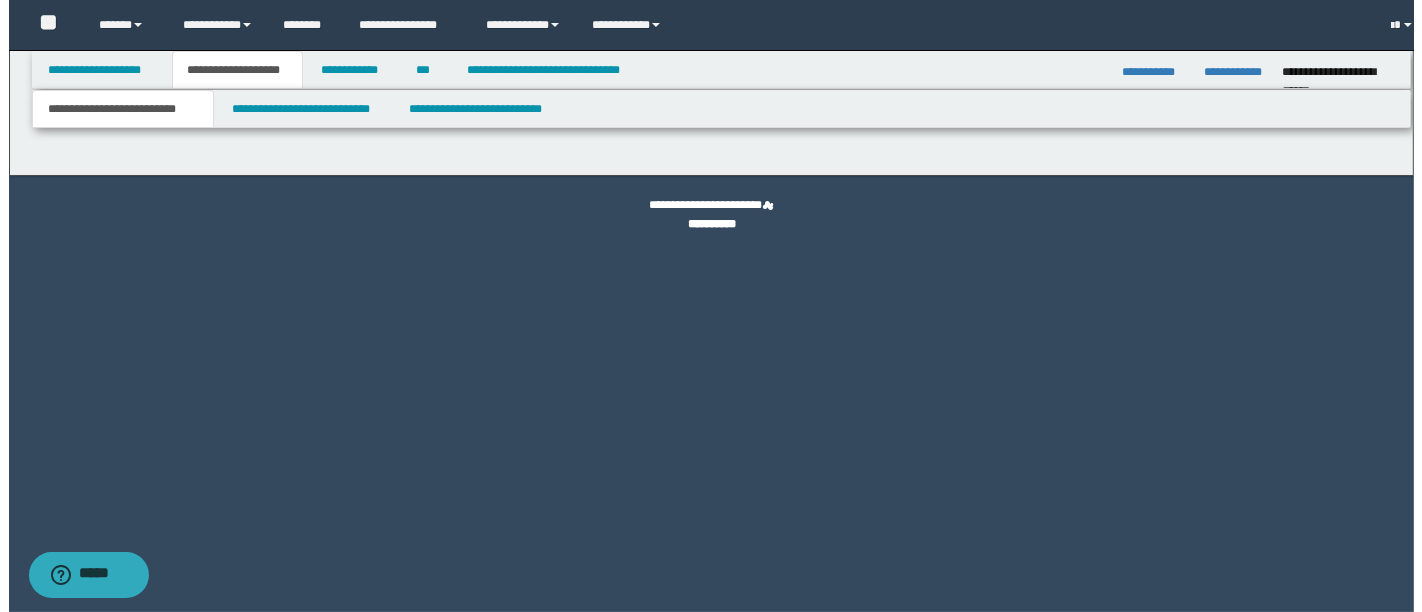 scroll, scrollTop: 0, scrollLeft: 0, axis: both 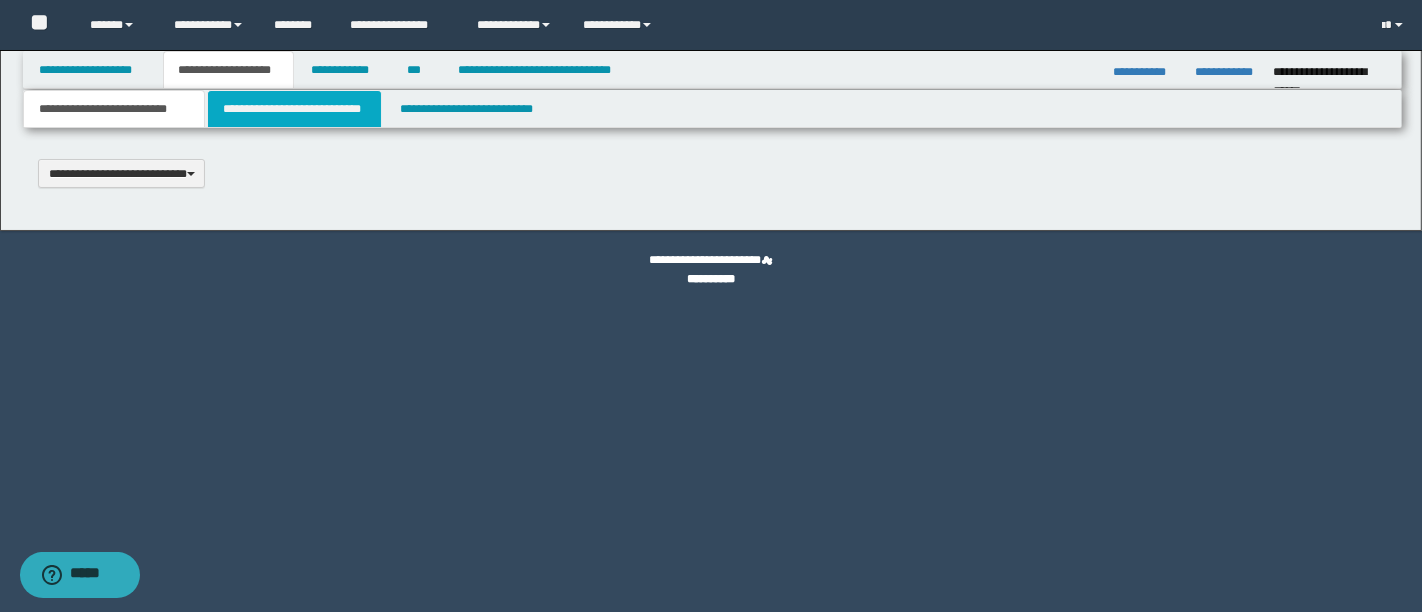 click on "**********" at bounding box center [294, 109] 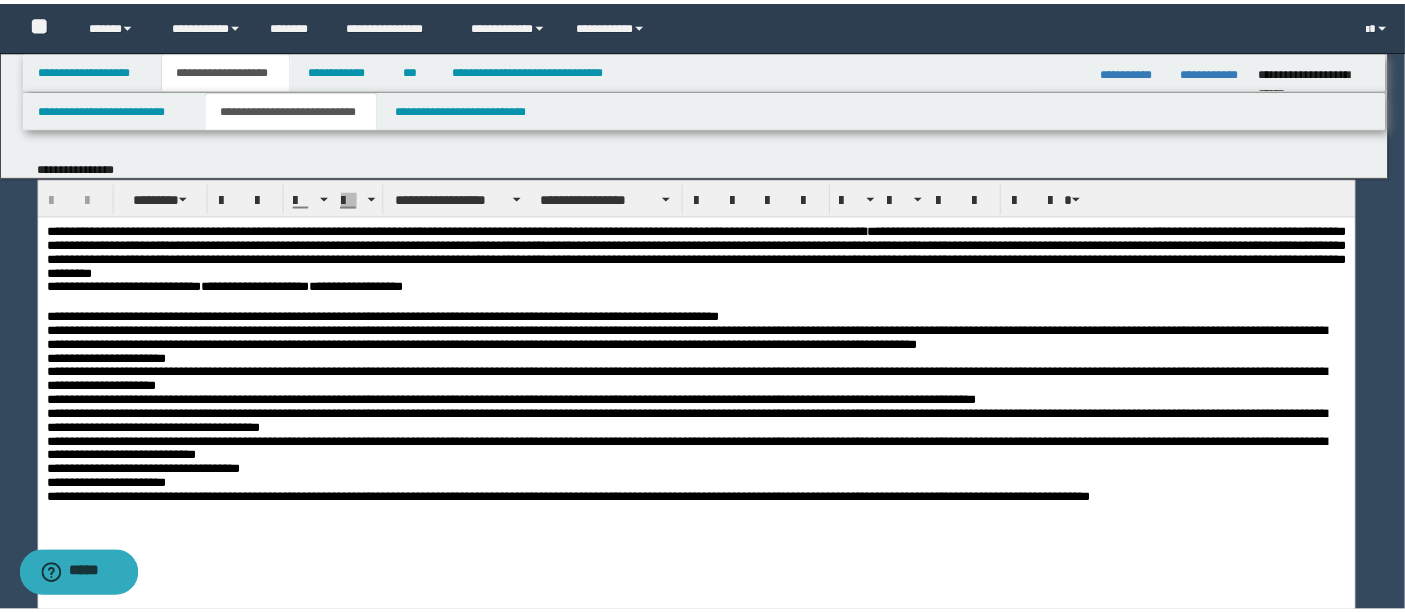 scroll, scrollTop: 0, scrollLeft: 0, axis: both 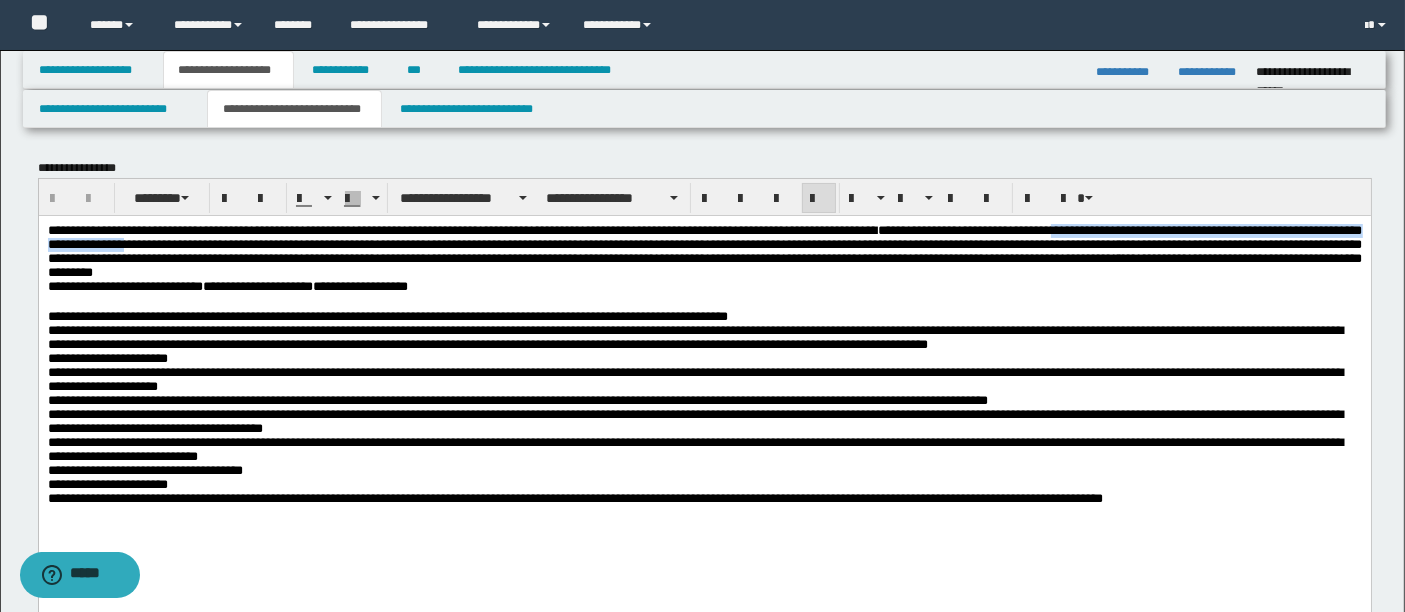 drag, startPoint x: 1239, startPoint y: 231, endPoint x: 371, endPoint y: 245, distance: 868.1129 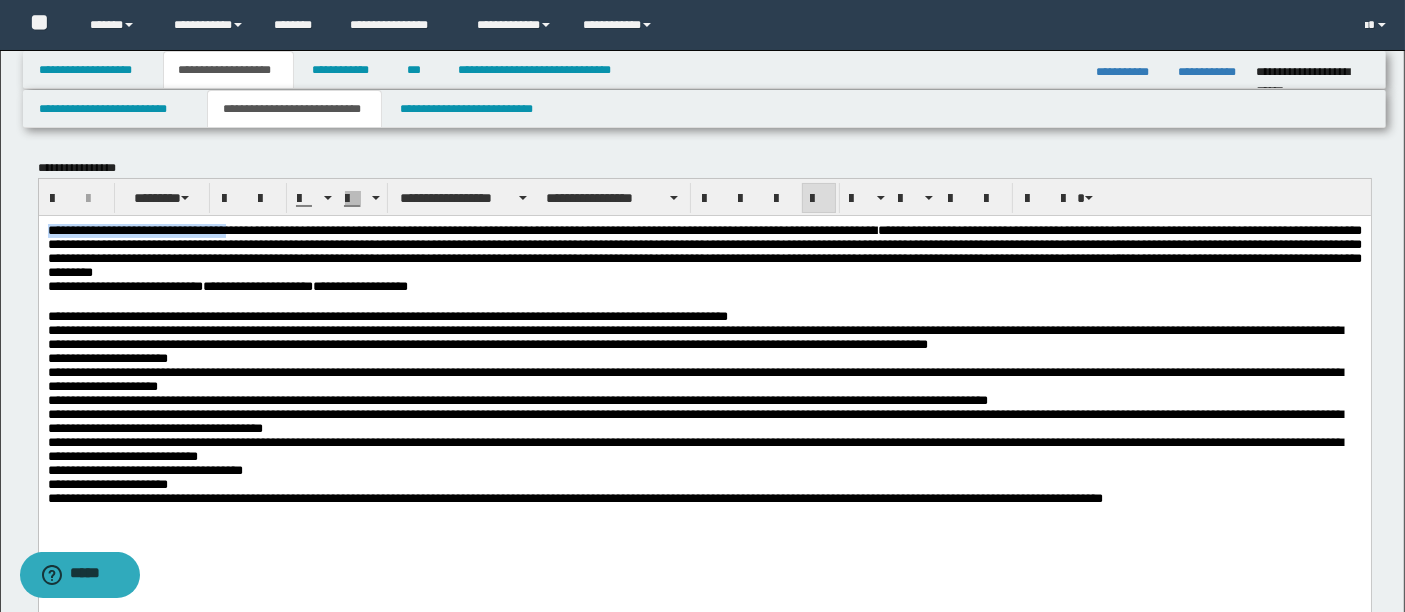 drag, startPoint x: 48, startPoint y: 227, endPoint x: 259, endPoint y: 229, distance: 211.00948 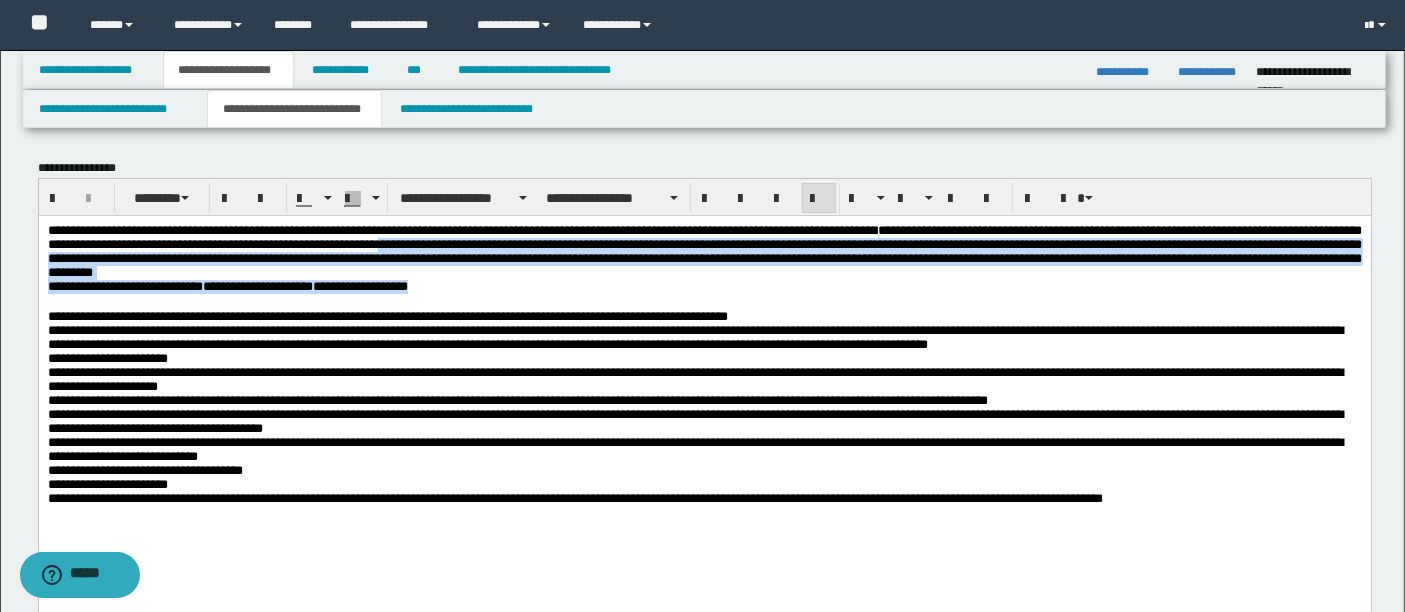 drag, startPoint x: 659, startPoint y: 247, endPoint x: 667, endPoint y: 293, distance: 46.69047 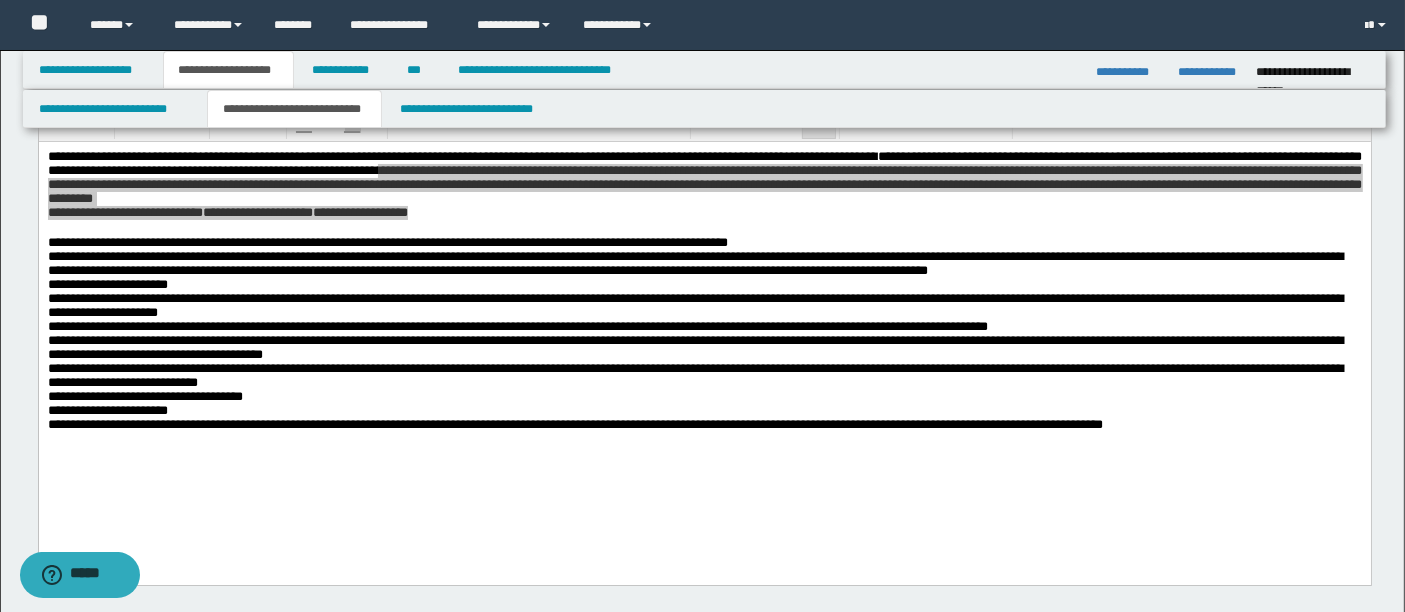 scroll, scrollTop: 79, scrollLeft: 0, axis: vertical 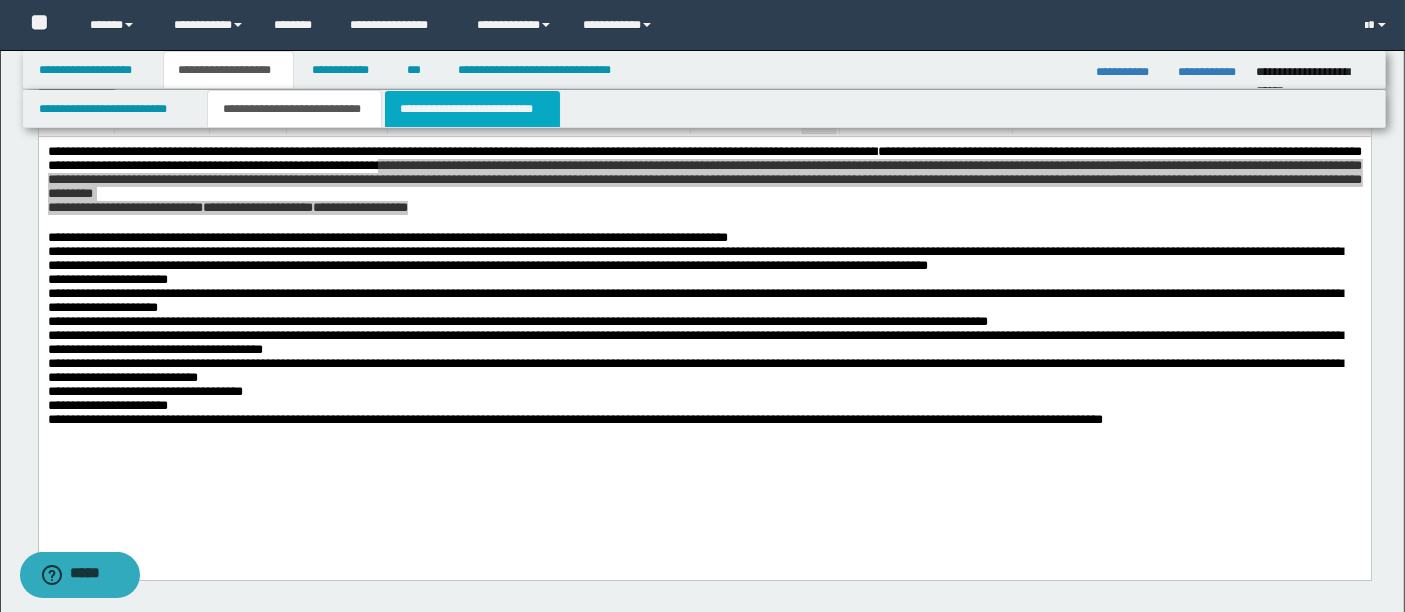 click on "**********" at bounding box center [472, 109] 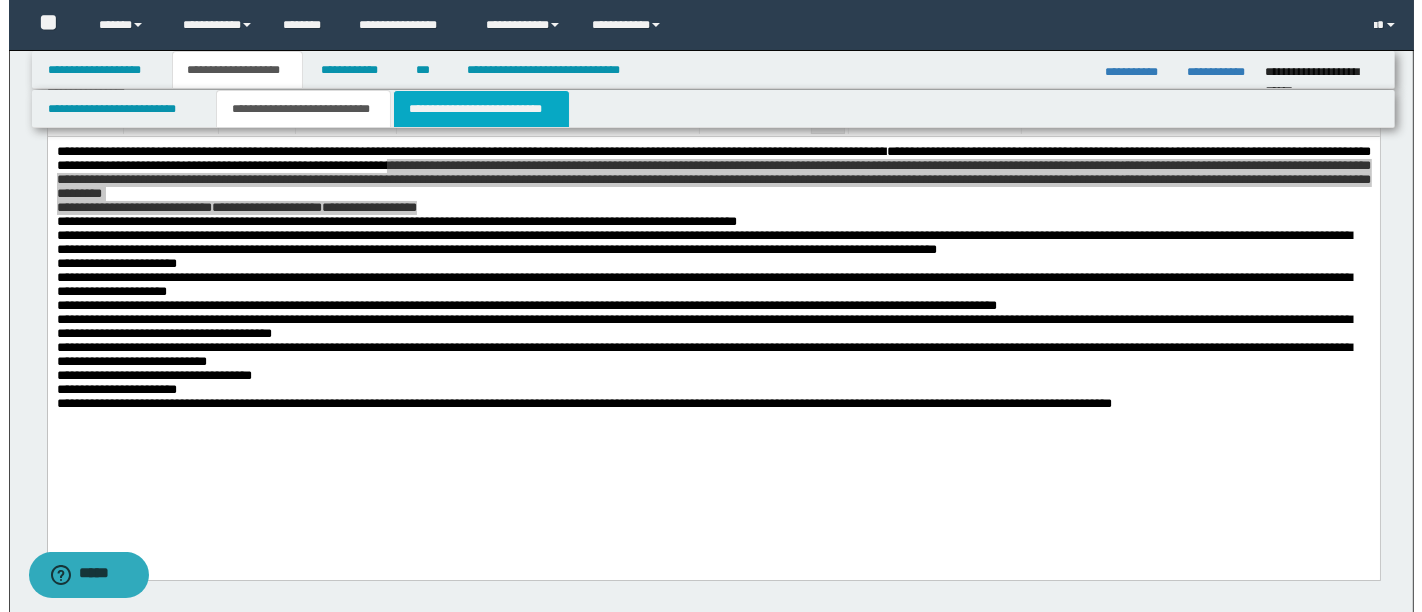 scroll, scrollTop: 0, scrollLeft: 0, axis: both 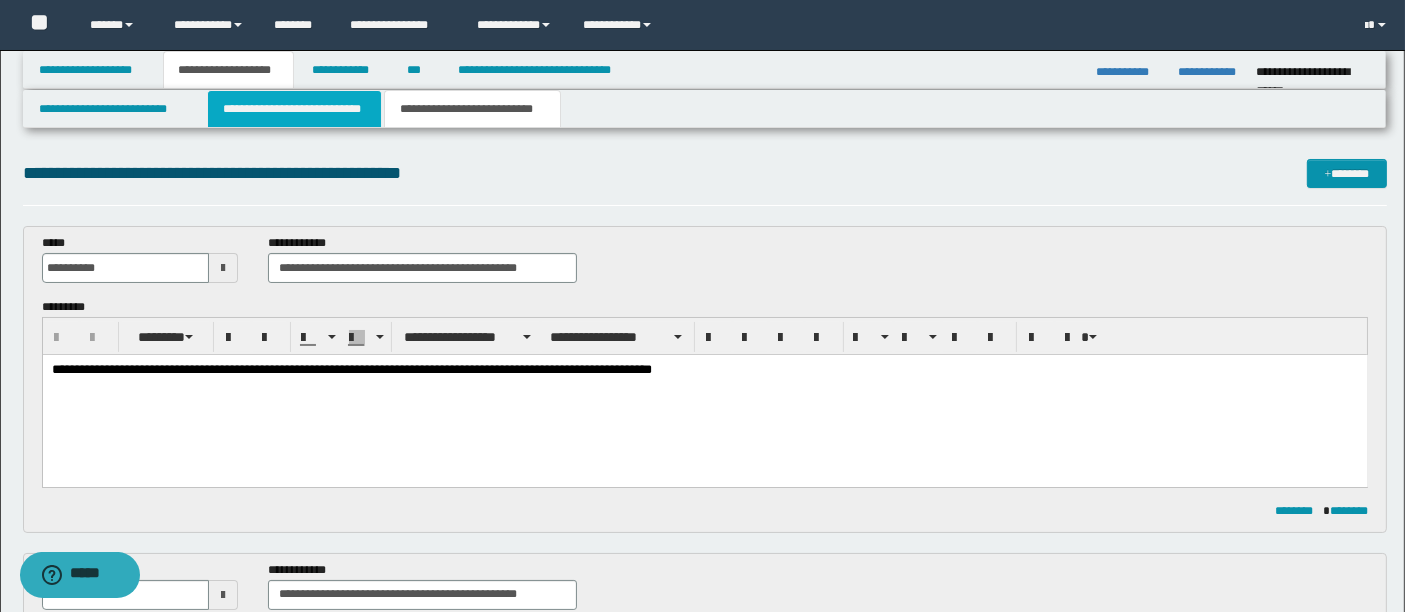 click on "**********" at bounding box center (294, 109) 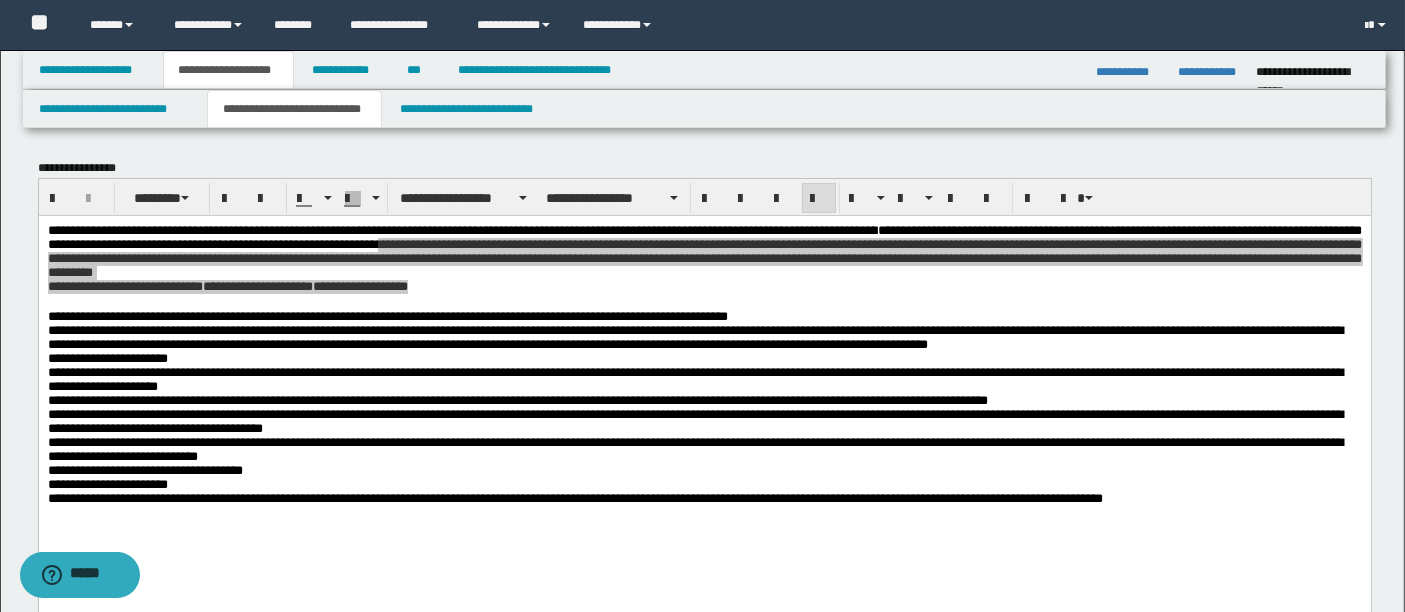 copy on "**********" 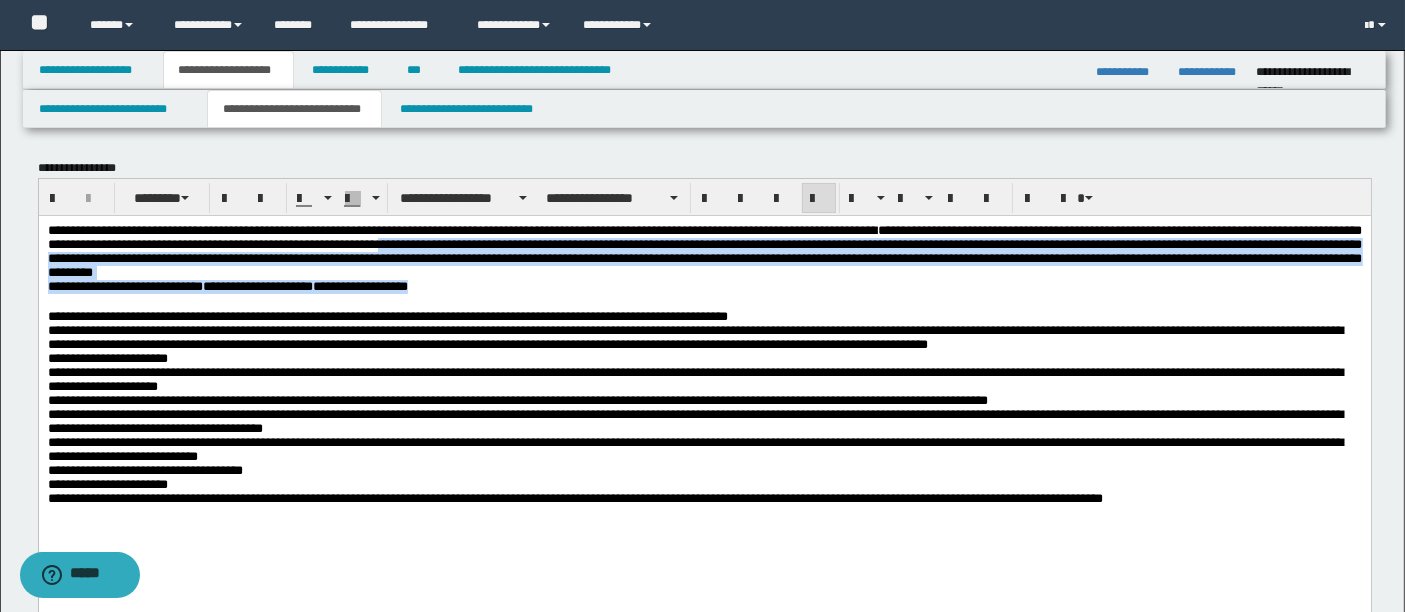 click on "**********" at bounding box center (704, 250) 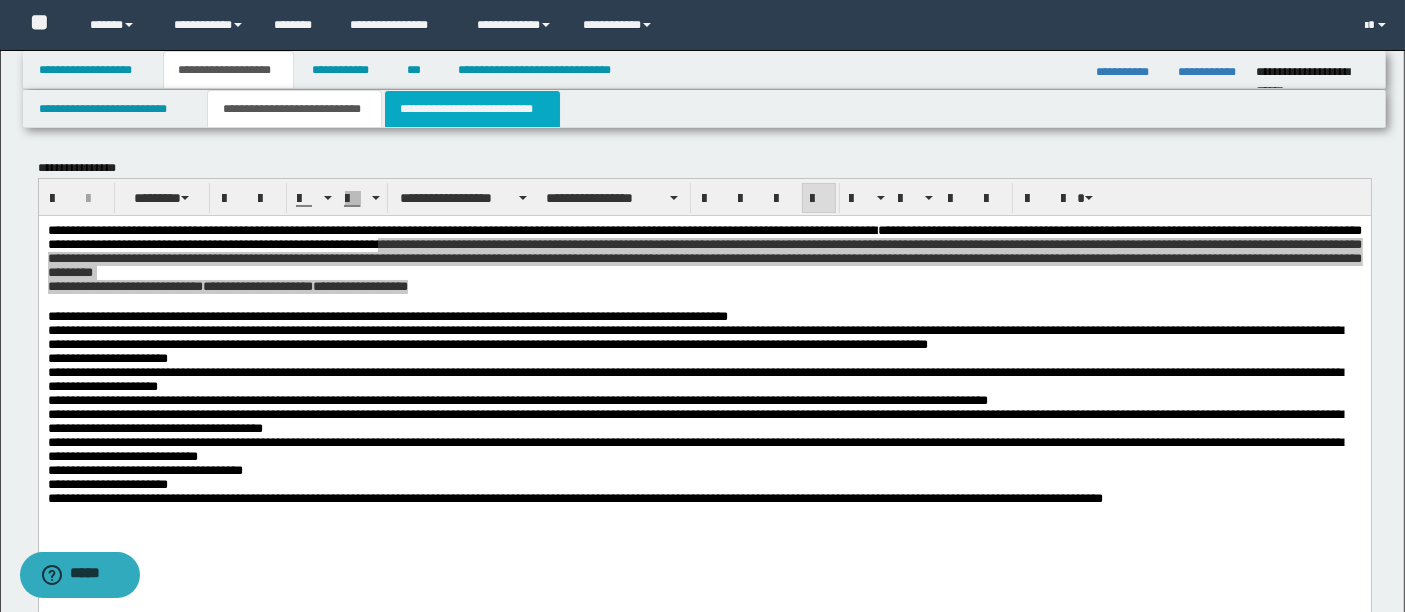 click on "**********" at bounding box center (472, 109) 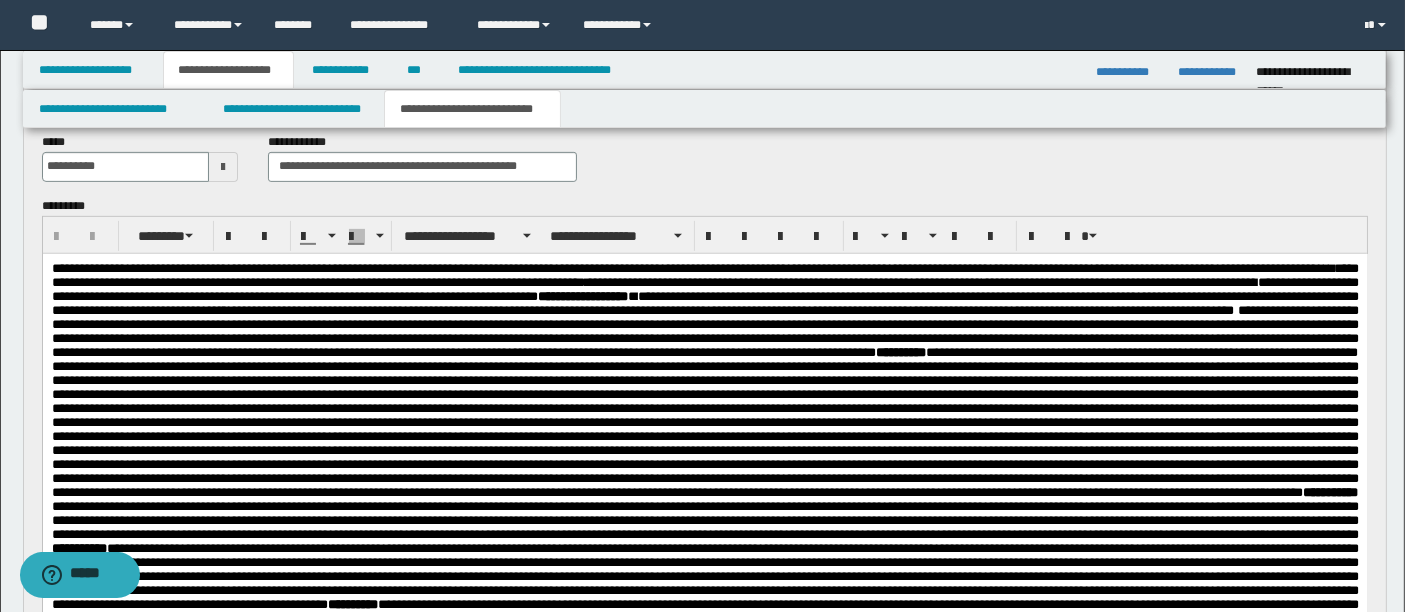 scroll, scrollTop: 760, scrollLeft: 0, axis: vertical 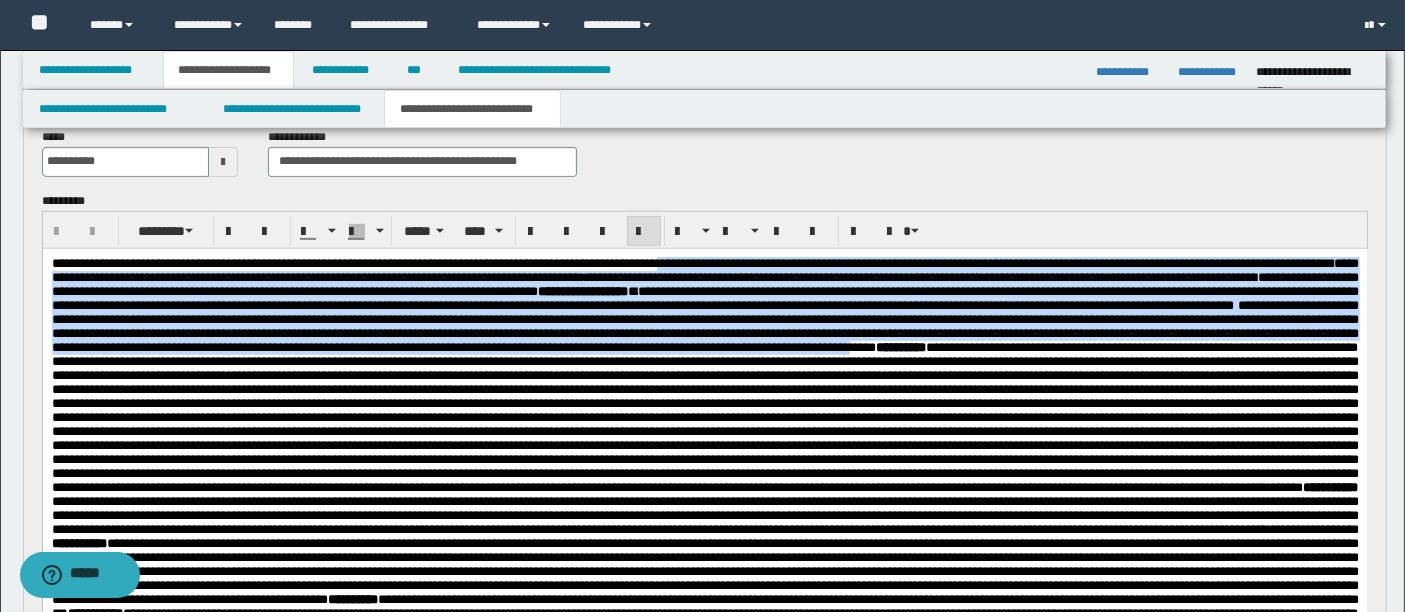 drag, startPoint x: 783, startPoint y: 264, endPoint x: 303, endPoint y: 385, distance: 495.01617 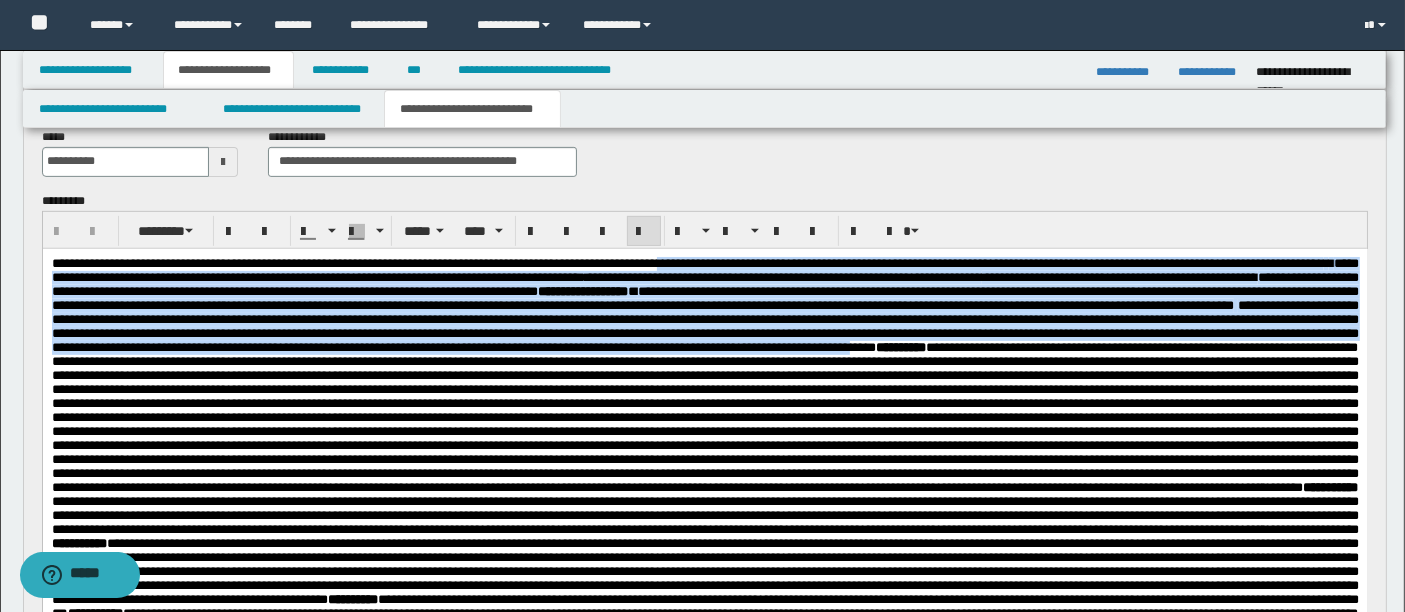 click on "**********" at bounding box center [704, 521] 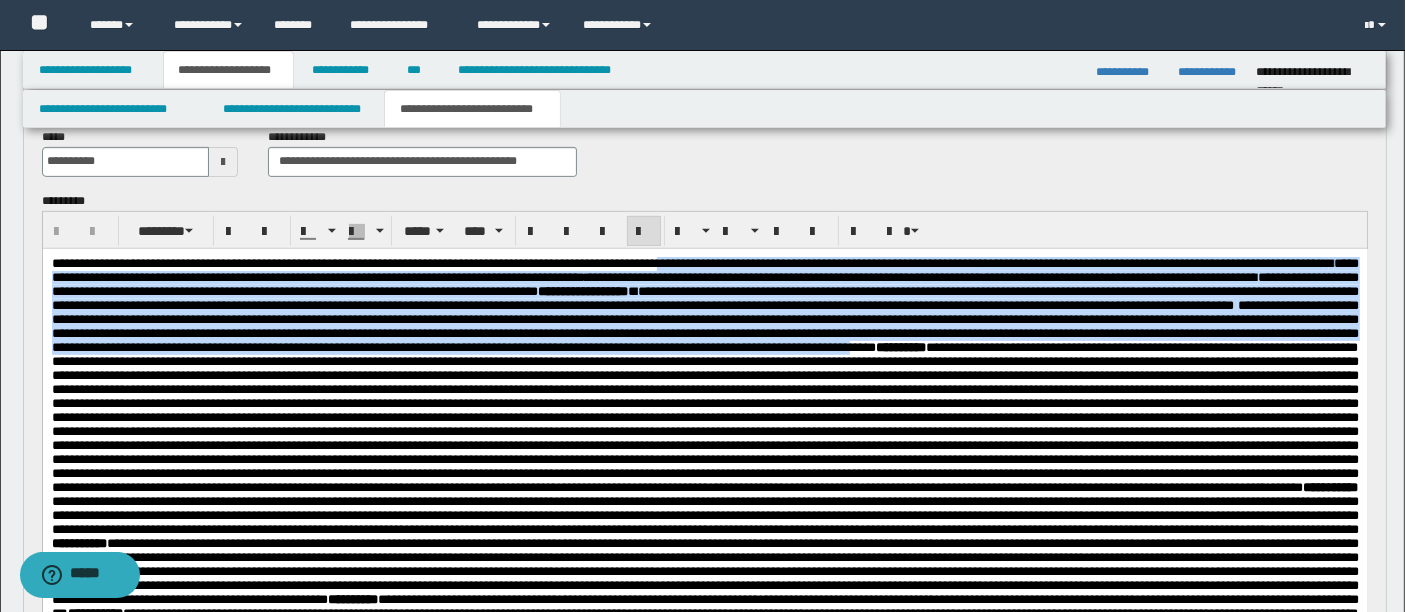 copy on "**********" 